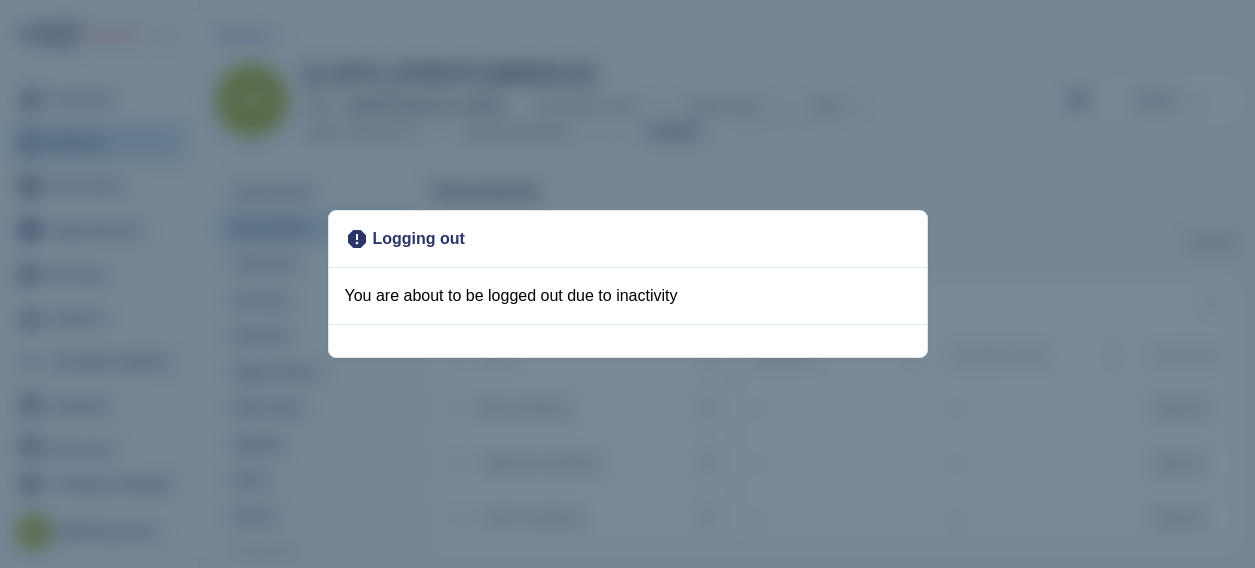 scroll, scrollTop: 0, scrollLeft: 0, axis: both 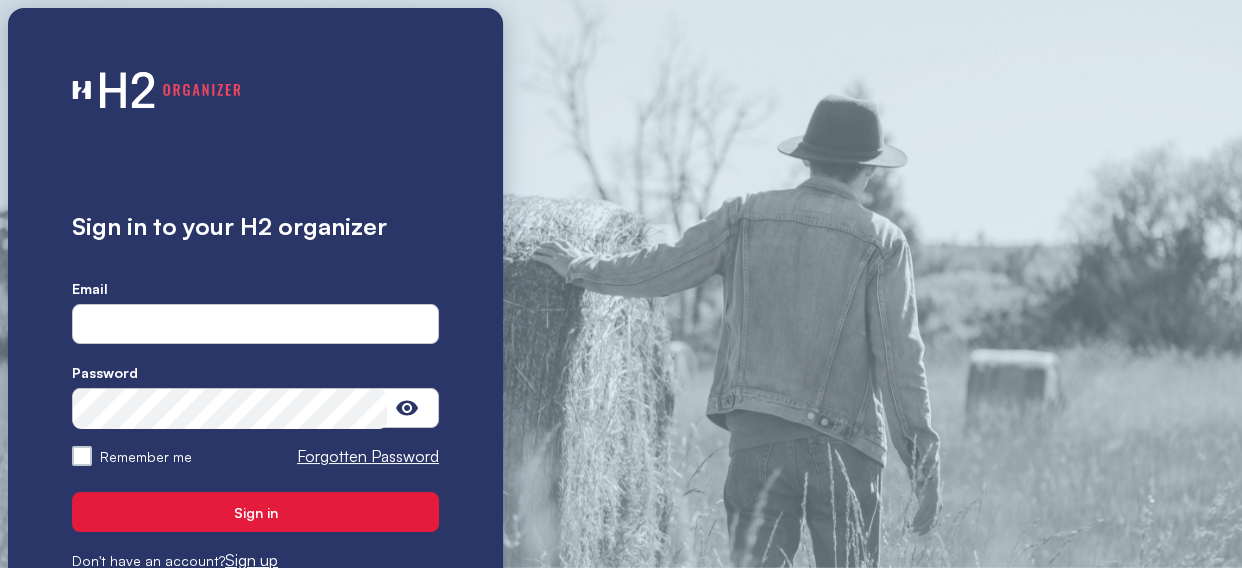type on "**********" 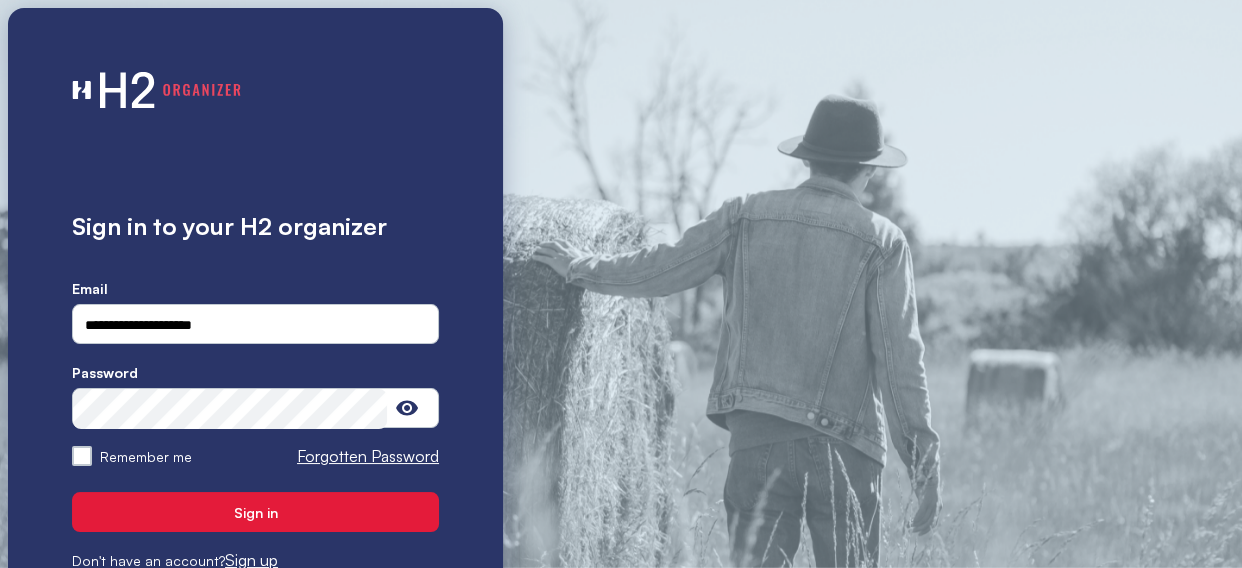 click on "Sign in" at bounding box center (255, 512) 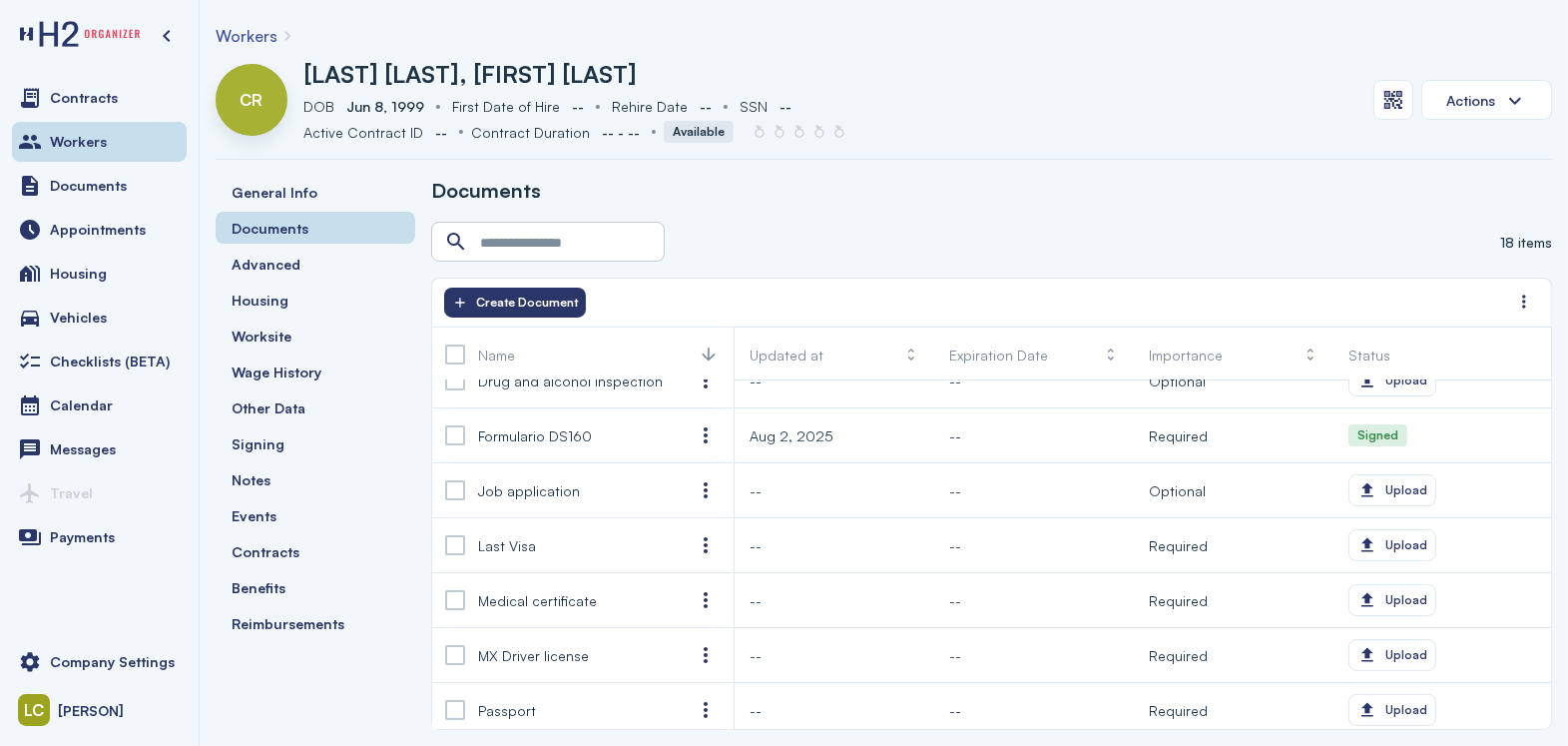 scroll, scrollTop: 266, scrollLeft: 0, axis: vertical 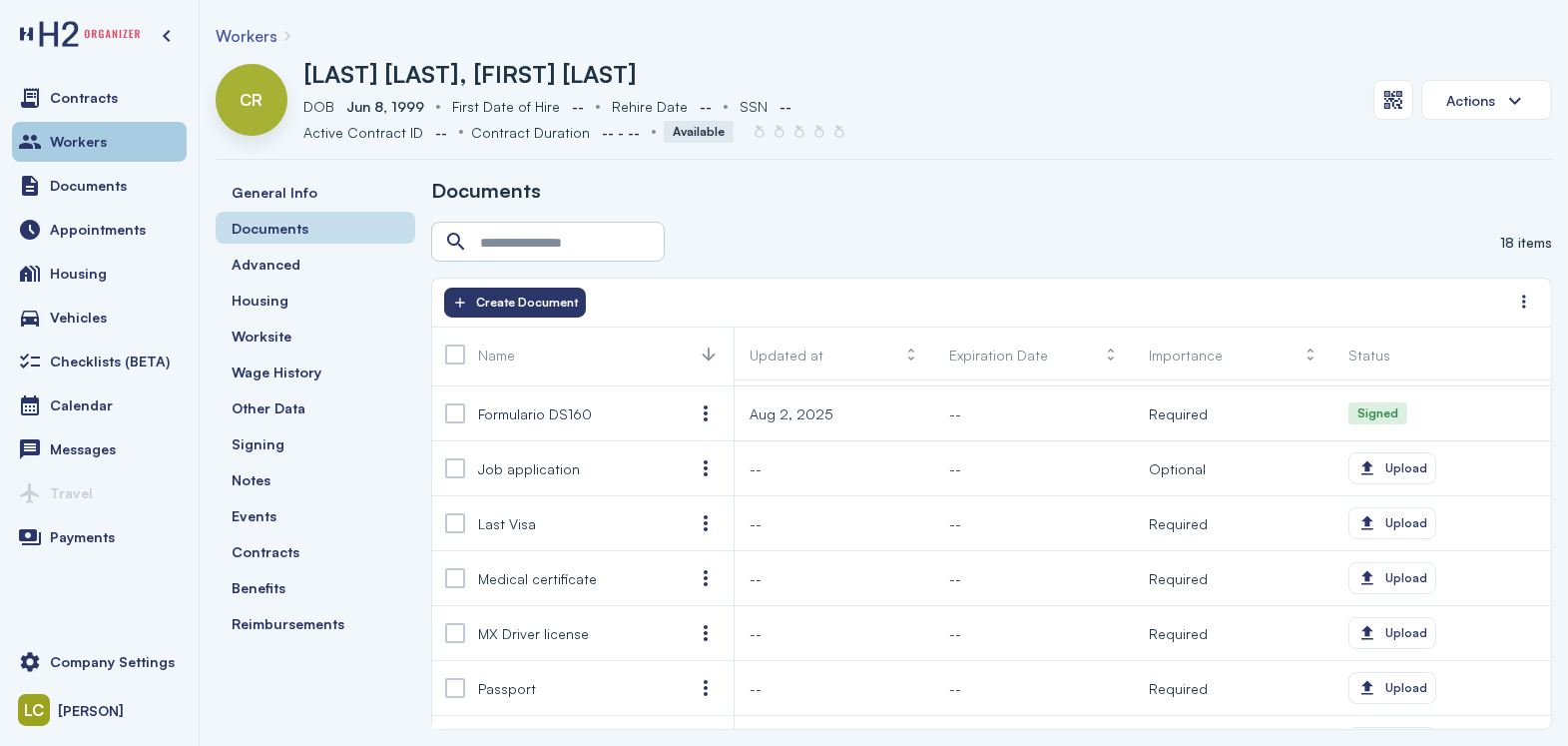 click on "Workers" at bounding box center [99, 142] 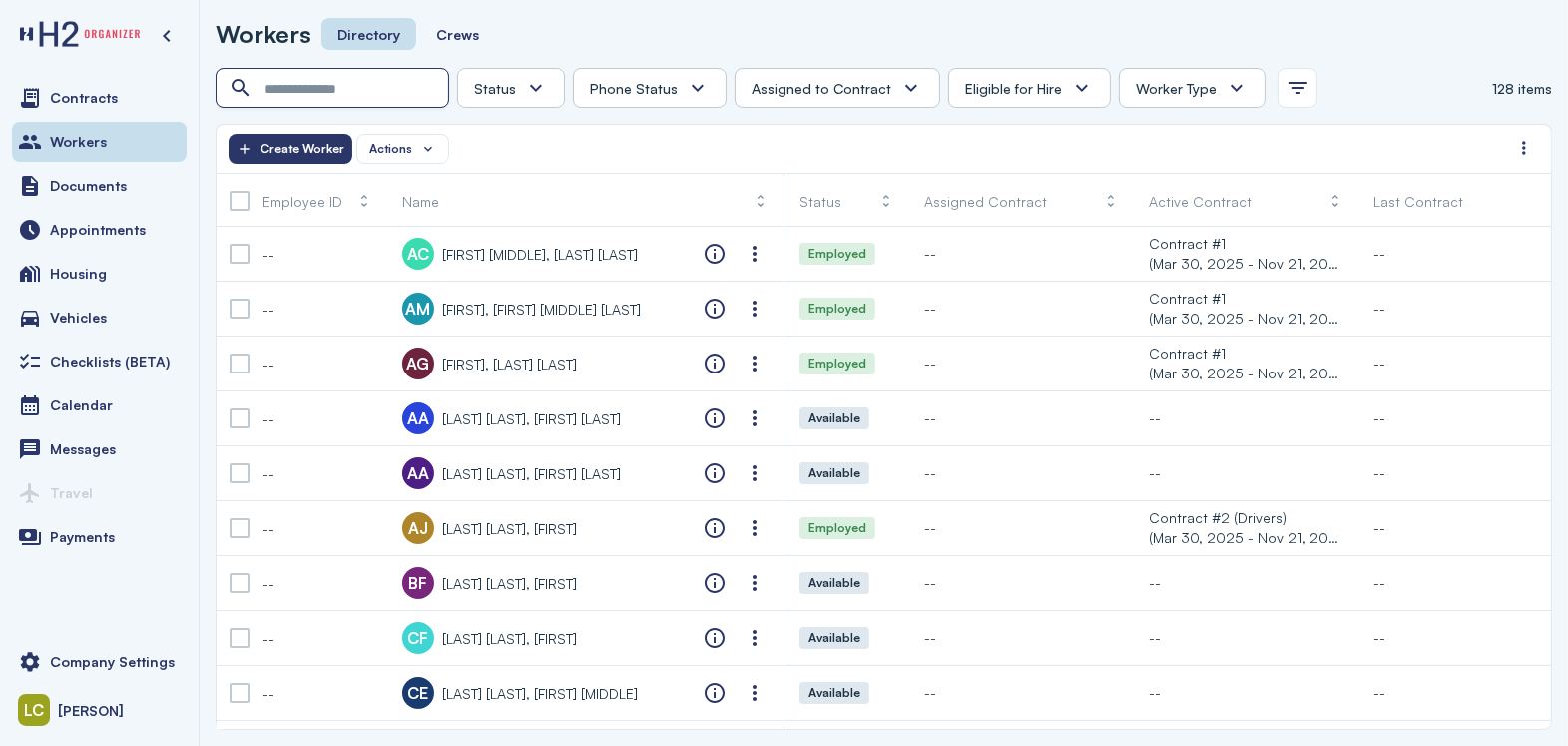 click at bounding box center [334, 89] 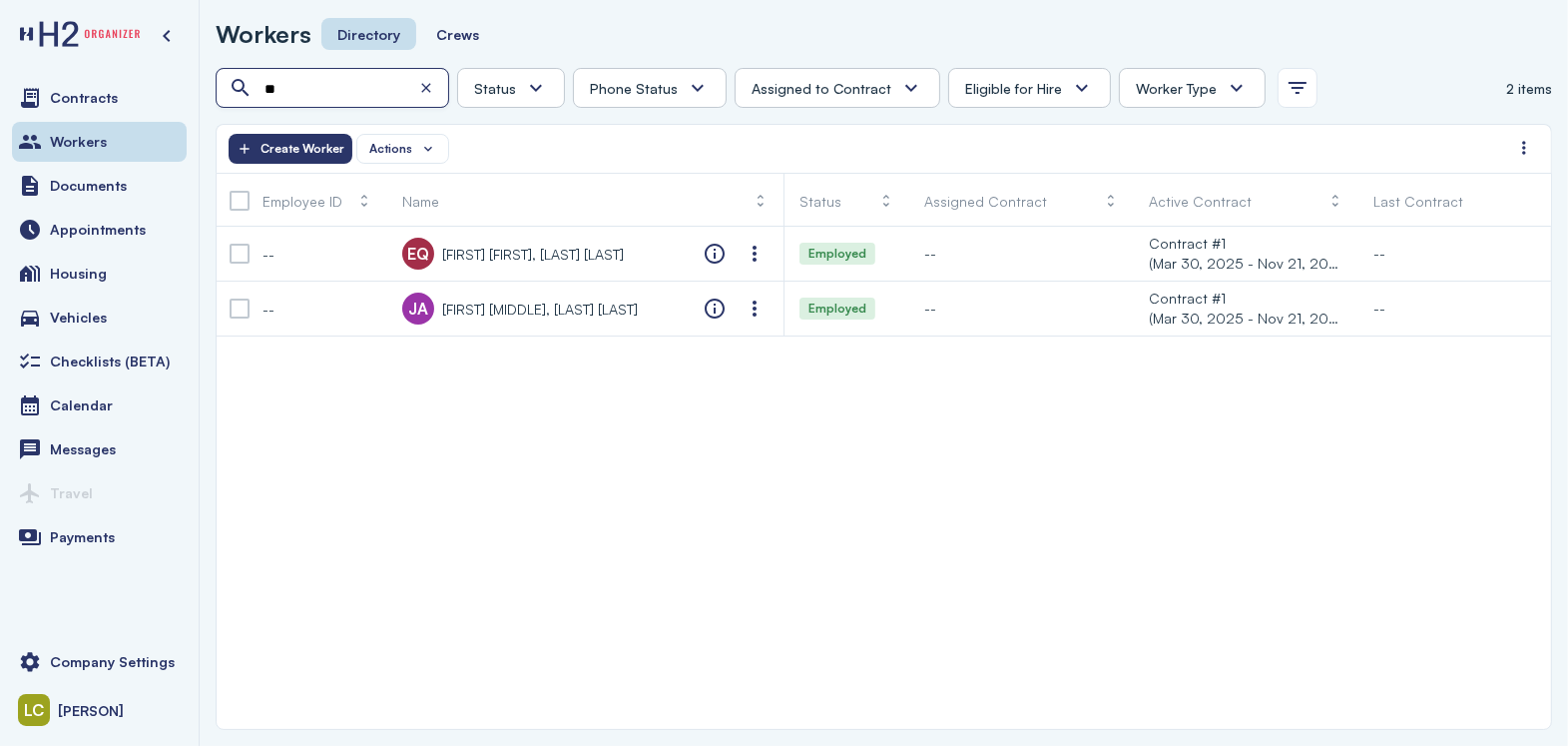 type on "*" 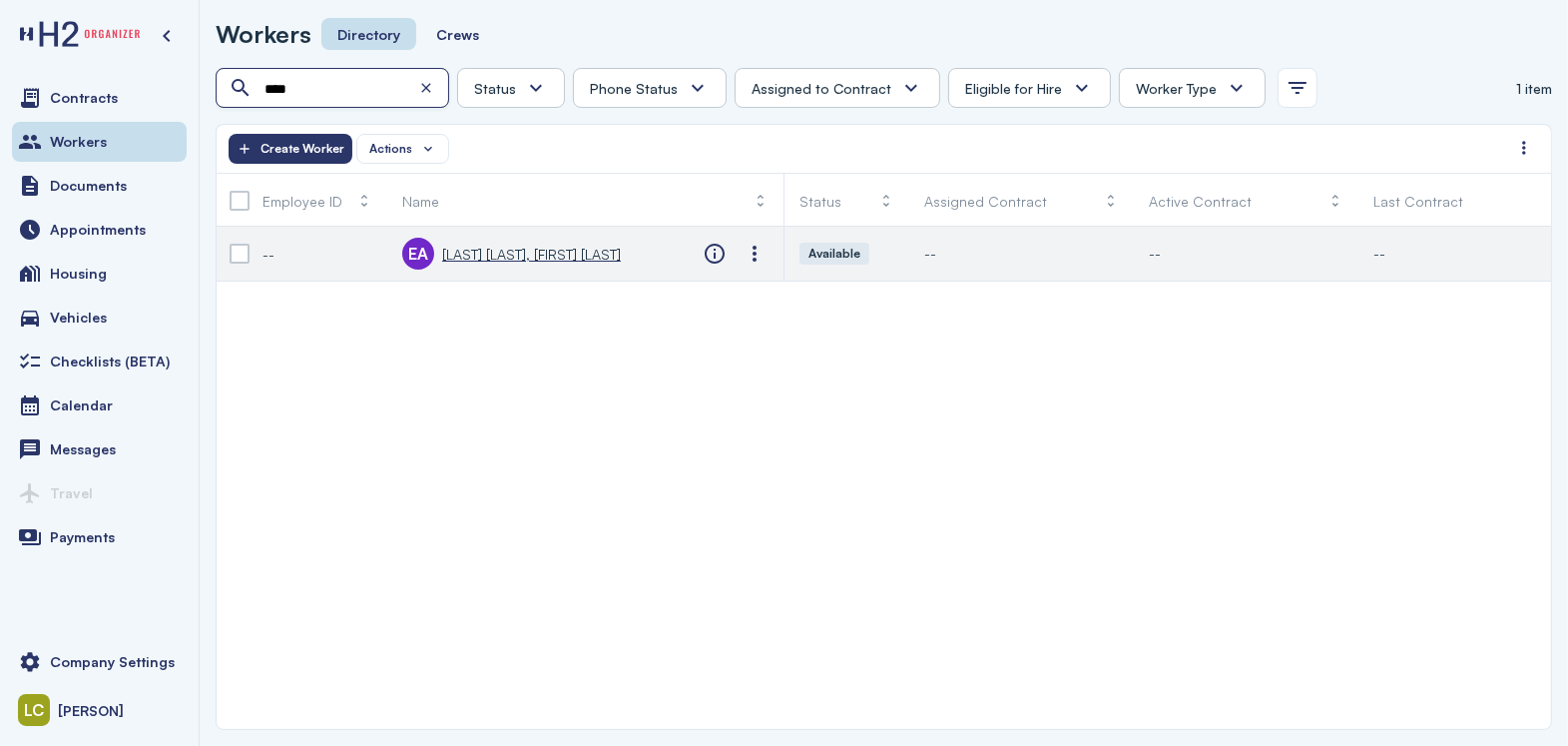 type on "****" 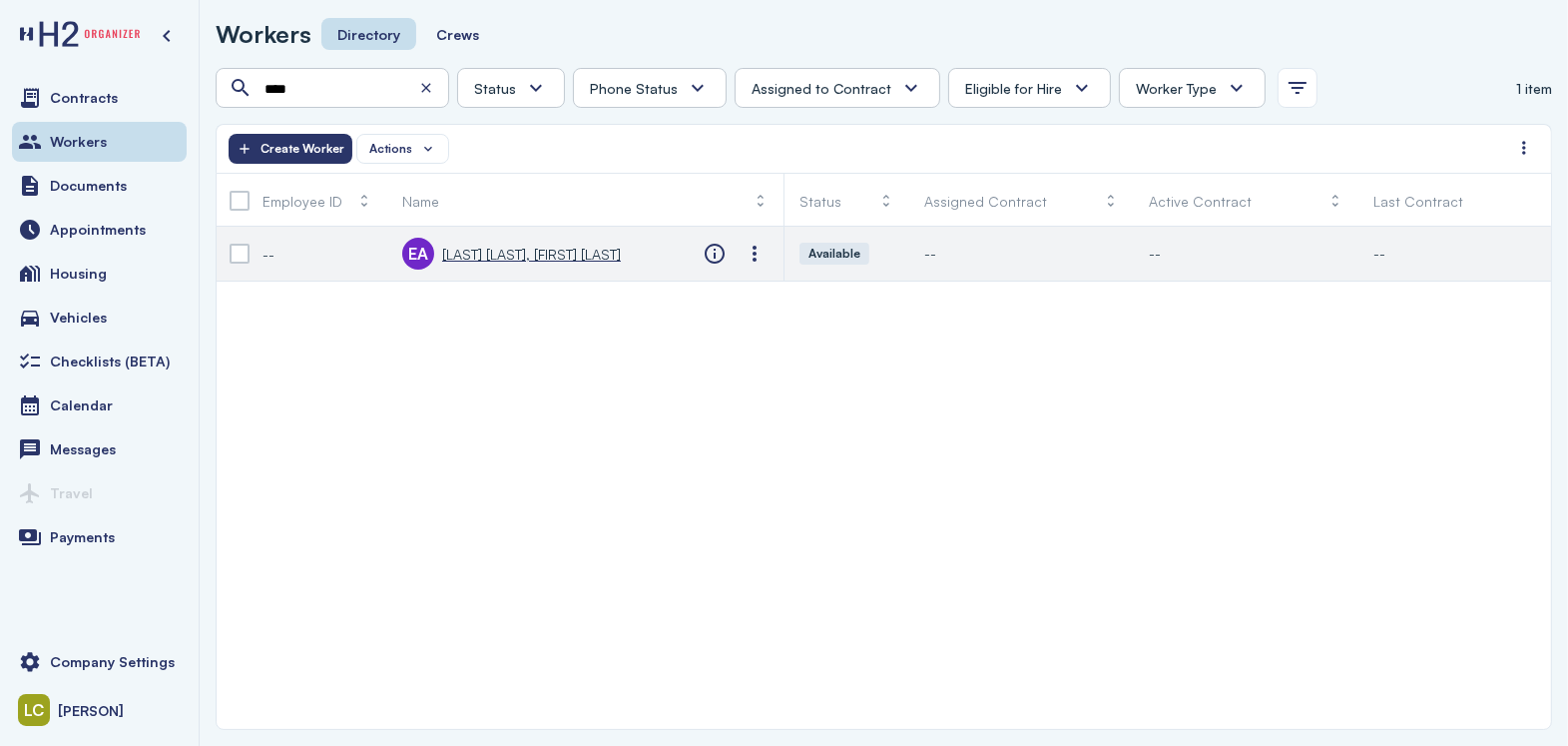 click on "[LAST] [LAST], [FIRST] [LAST]" at bounding box center (531, 254) 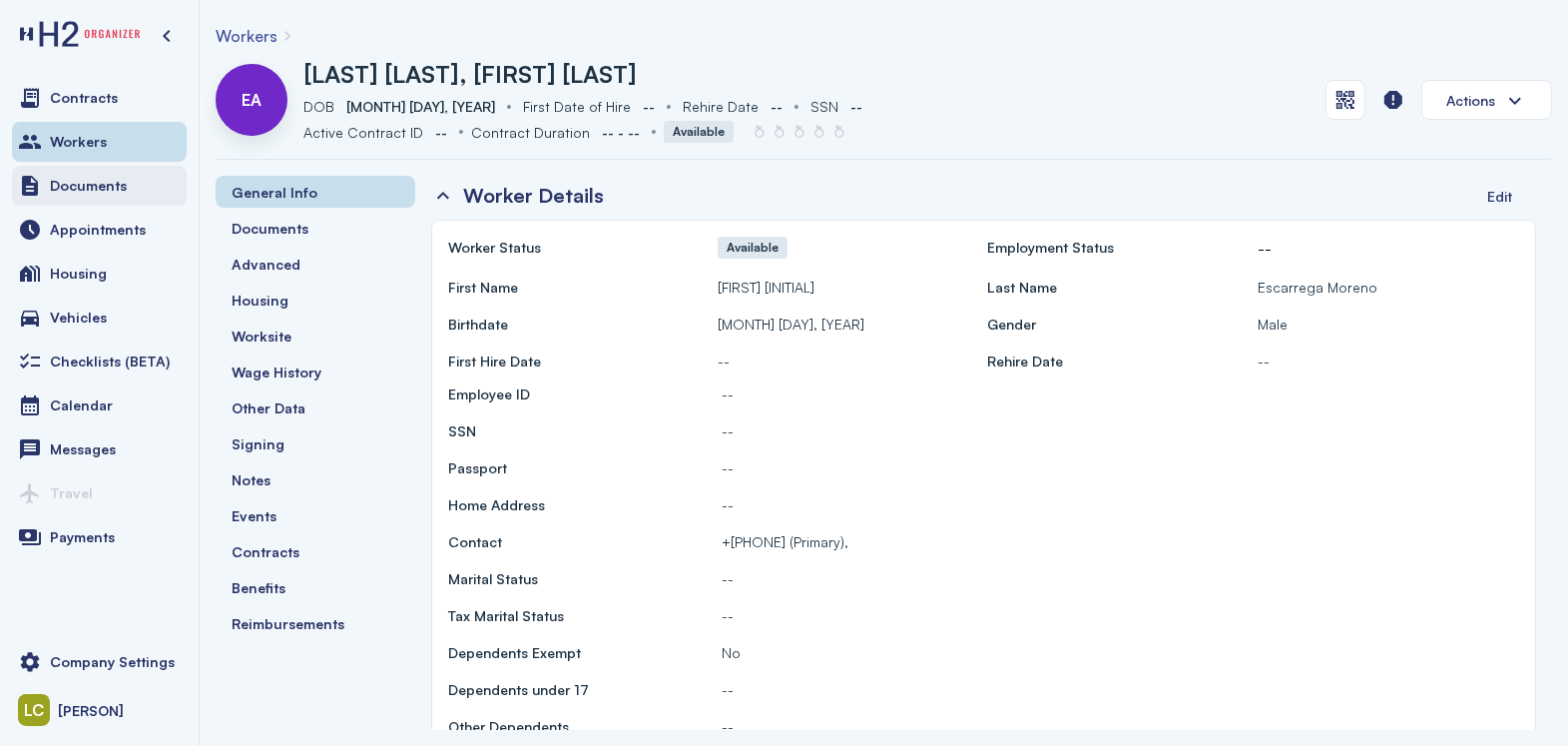 click on "Documents" at bounding box center (88, 186) 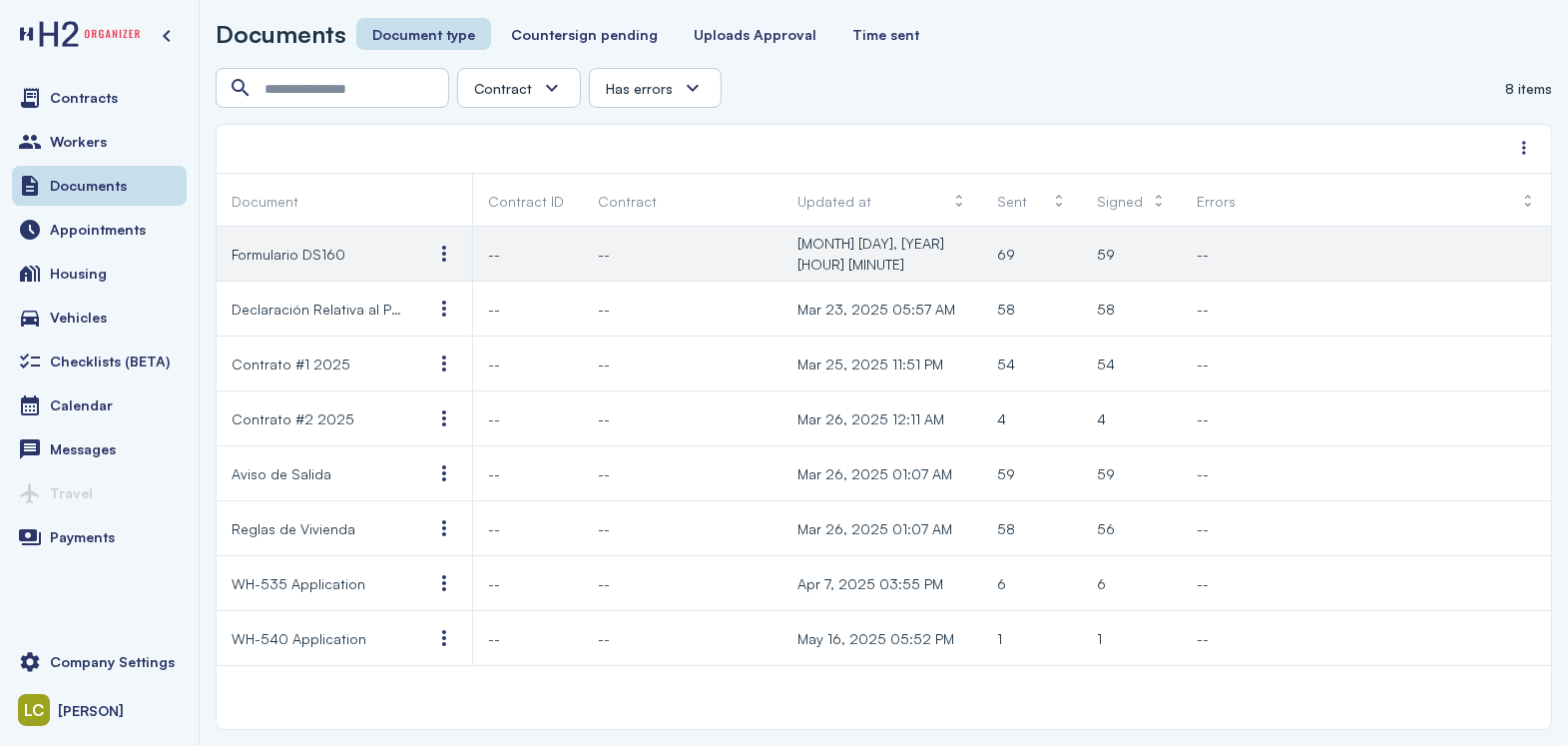 click on "Formulario DS160" at bounding box center [288, 254] 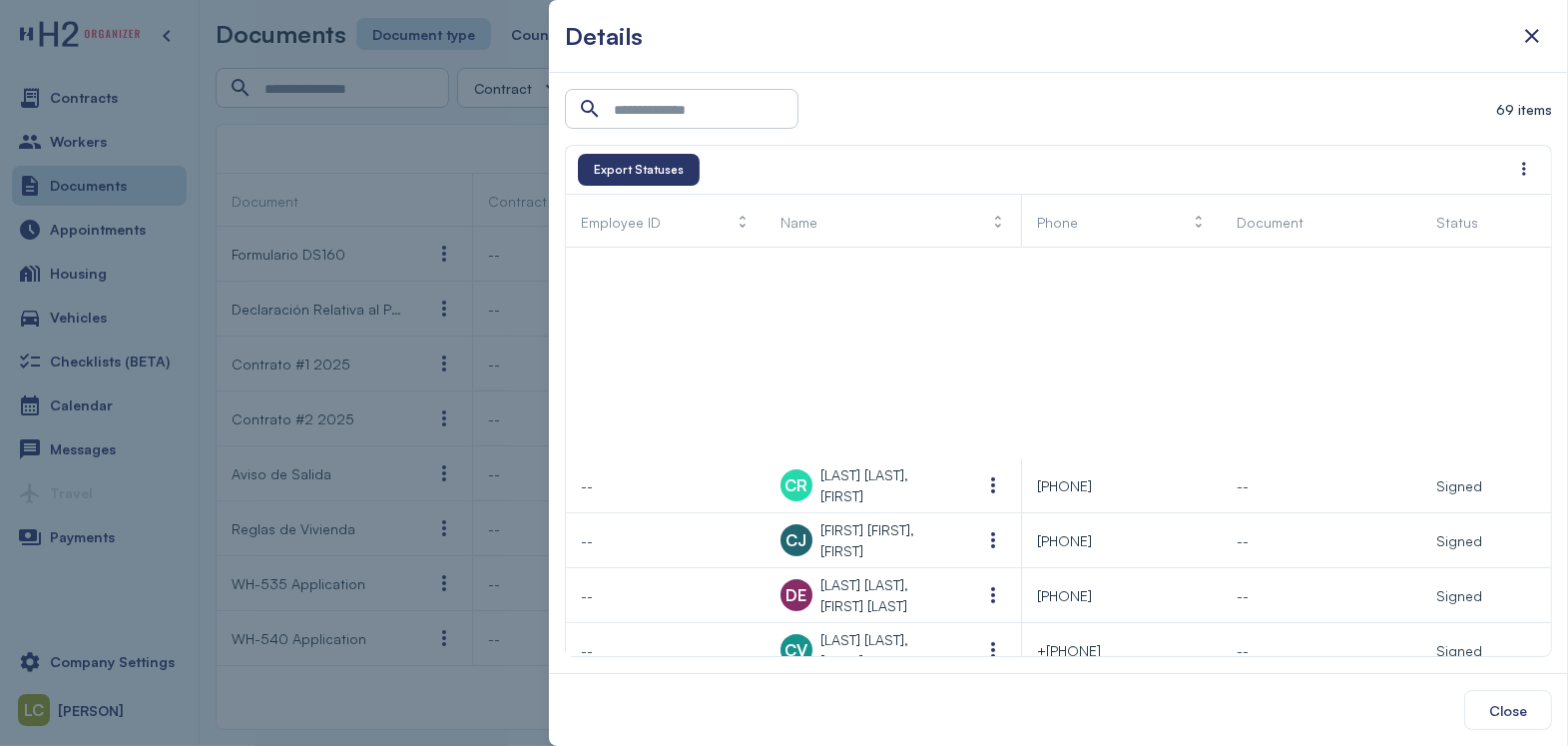 scroll, scrollTop: 799, scrollLeft: 0, axis: vertical 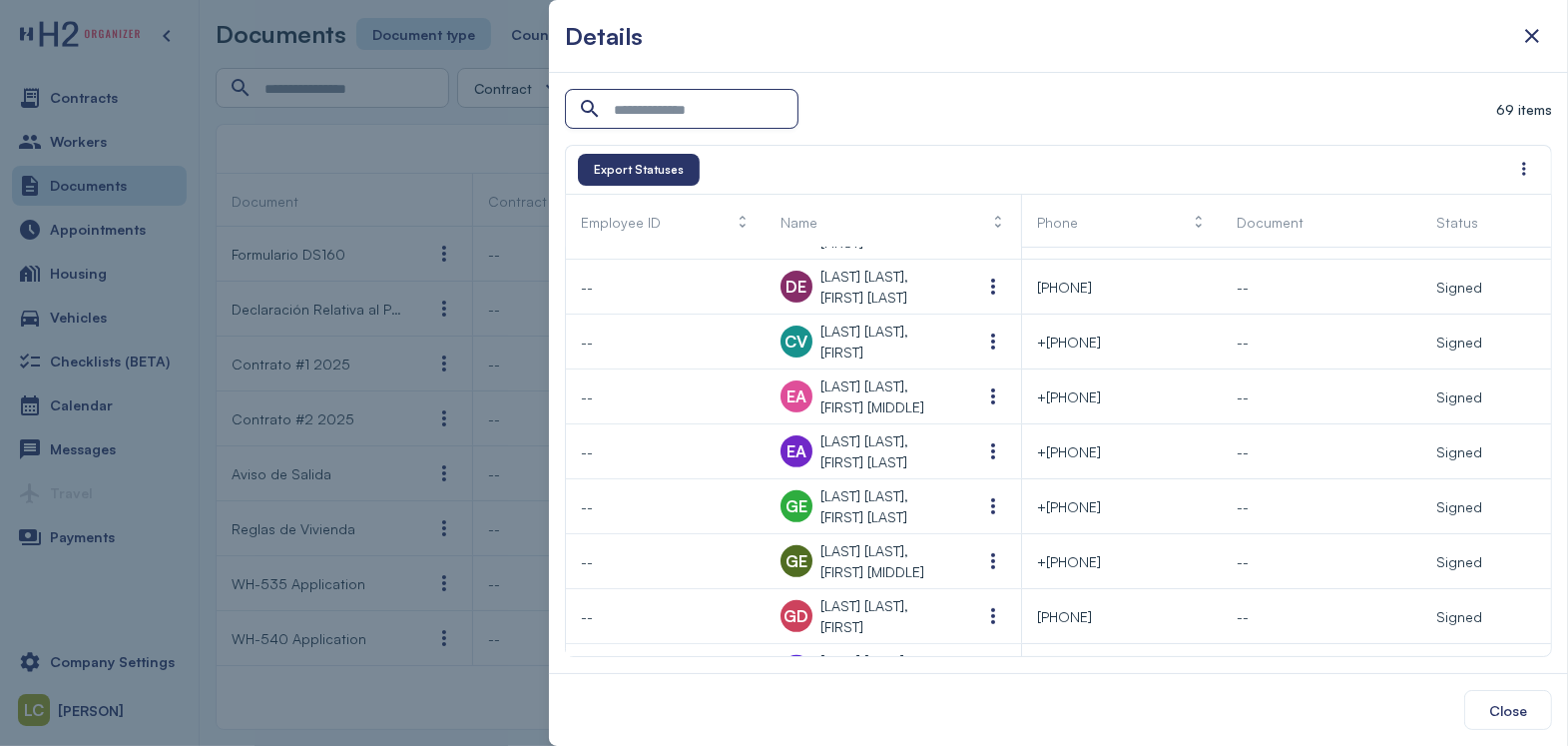 click at bounding box center [684, 110] 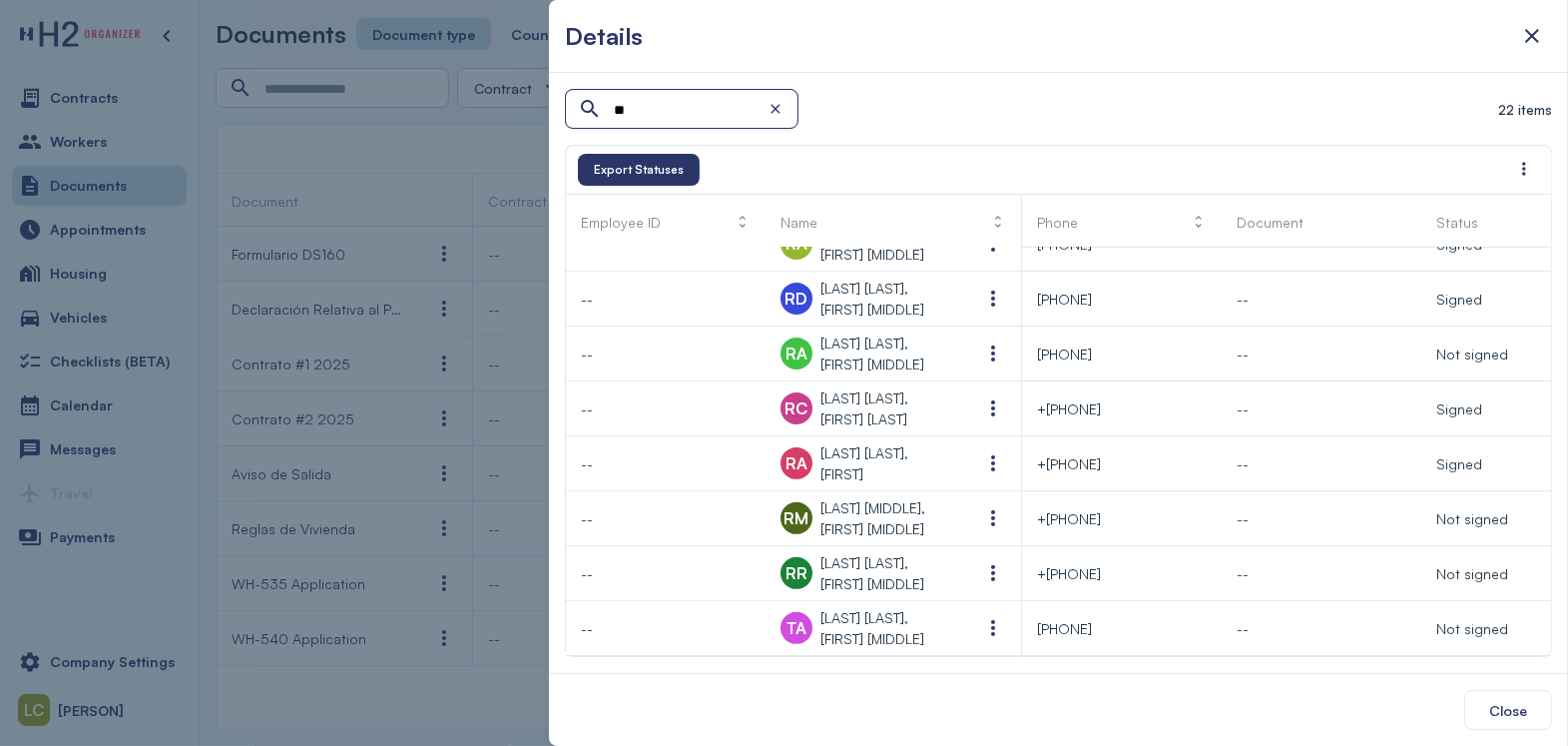 scroll, scrollTop: 0, scrollLeft: 0, axis: both 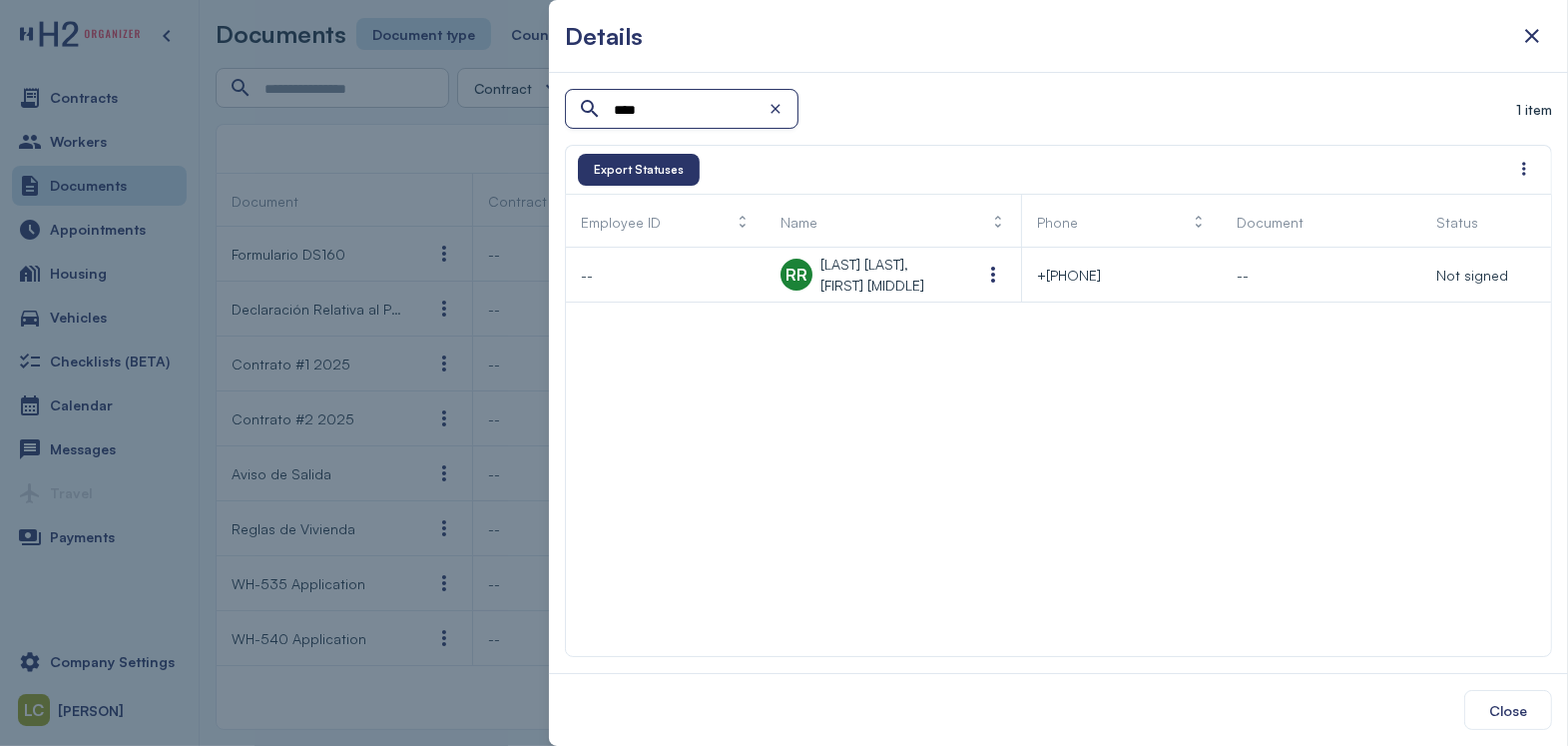 type on "****" 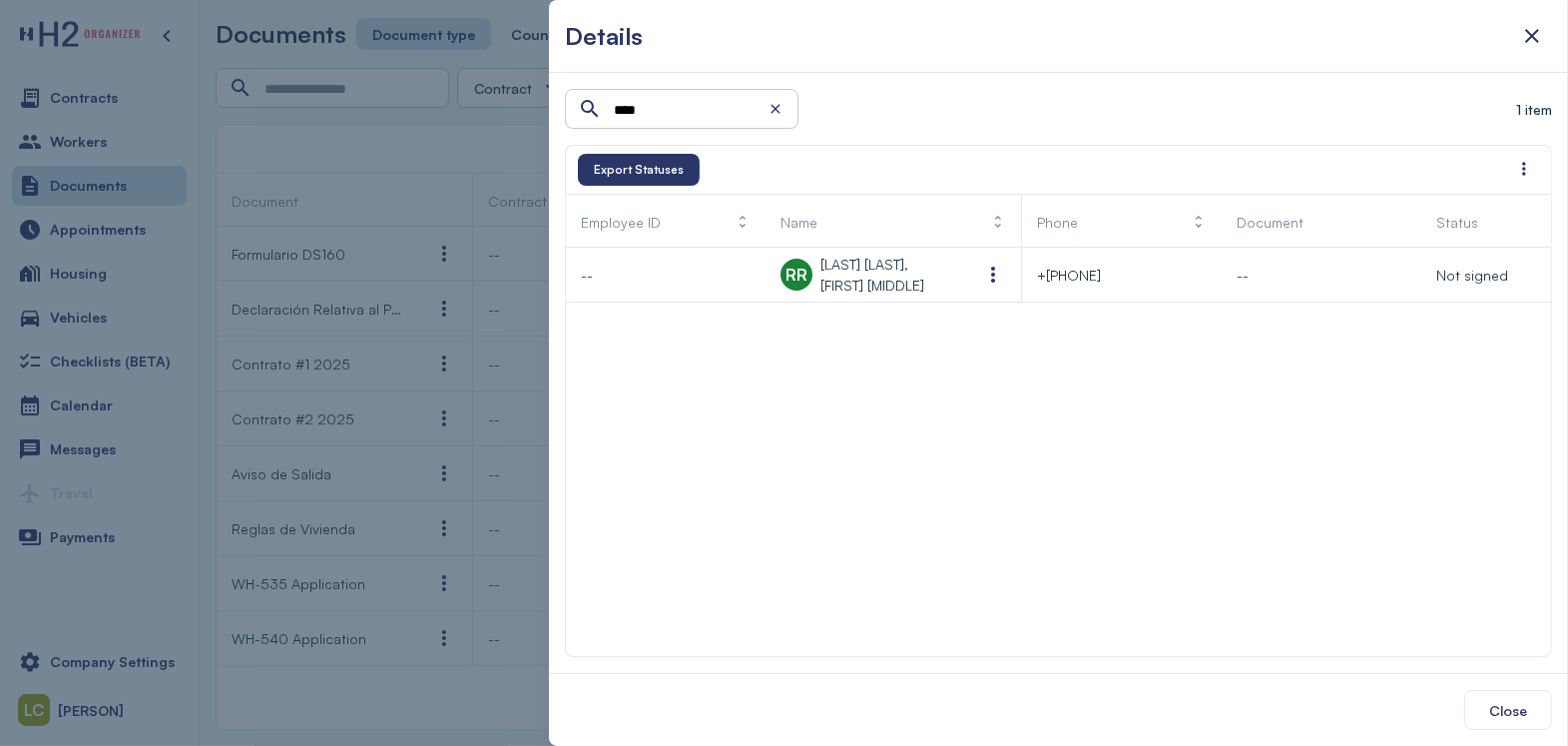 drag, startPoint x: 1525, startPoint y: 28, endPoint x: 1475, endPoint y: 23, distance: 50.24938 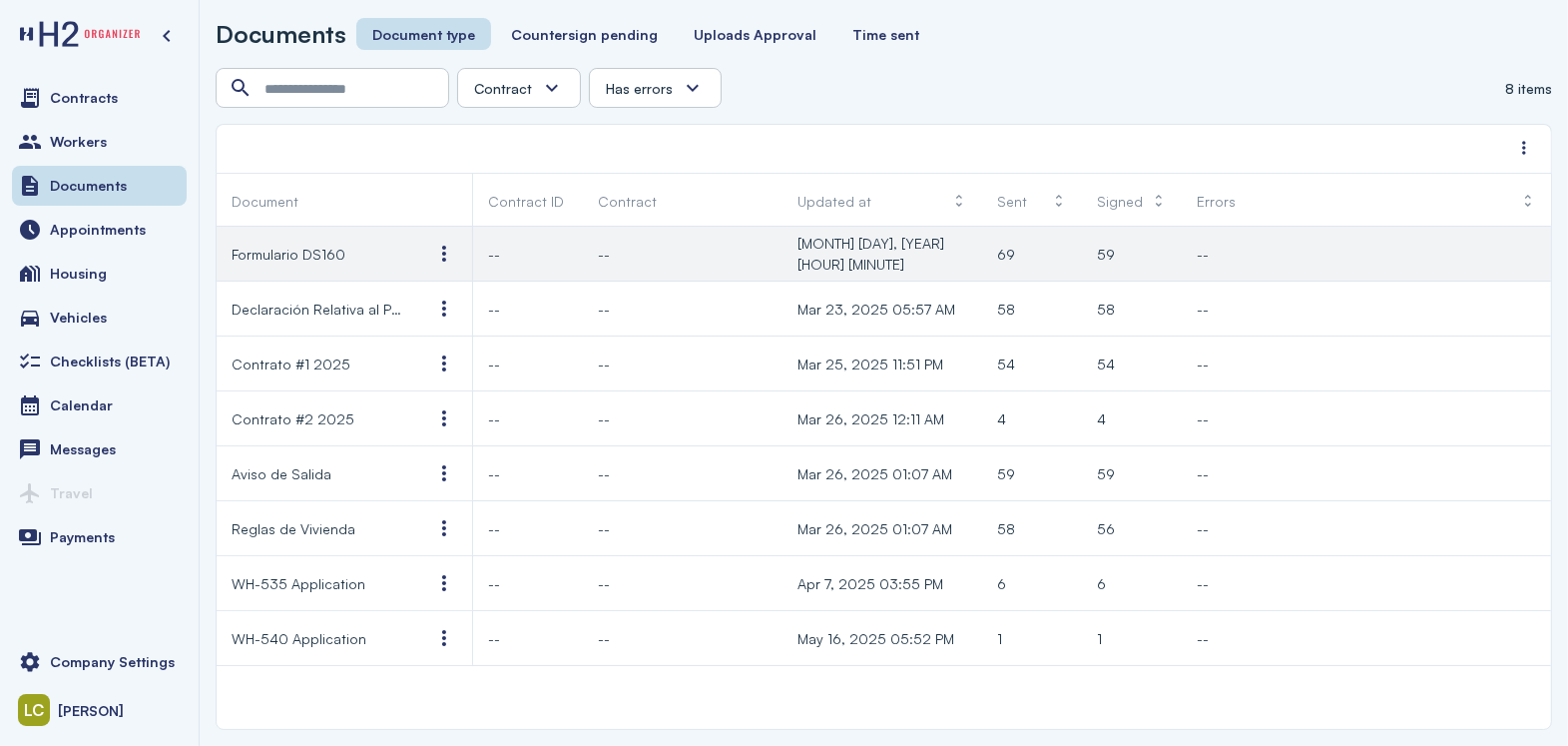 click on "Formulario DS160" at bounding box center [288, 254] 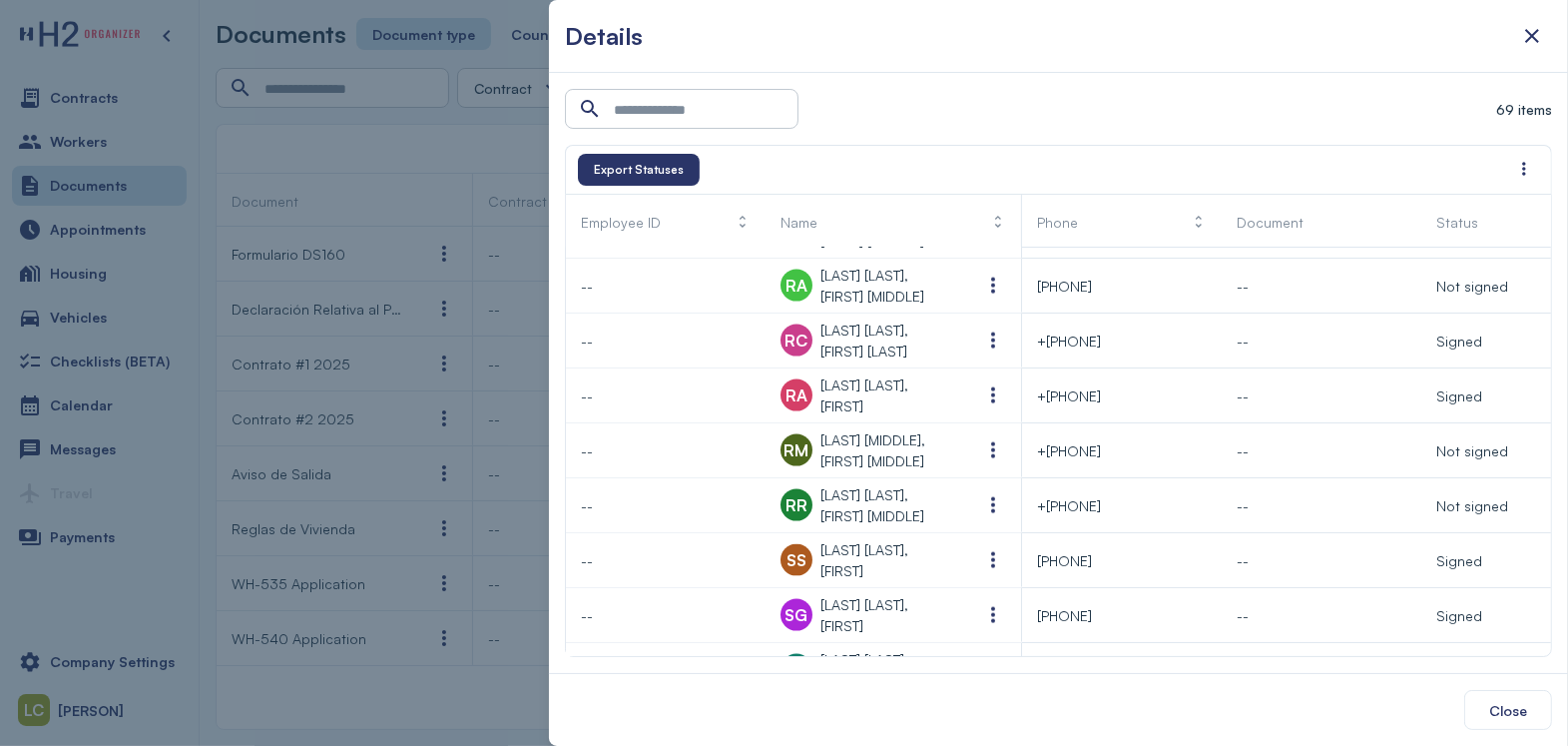scroll, scrollTop: 2932, scrollLeft: 0, axis: vertical 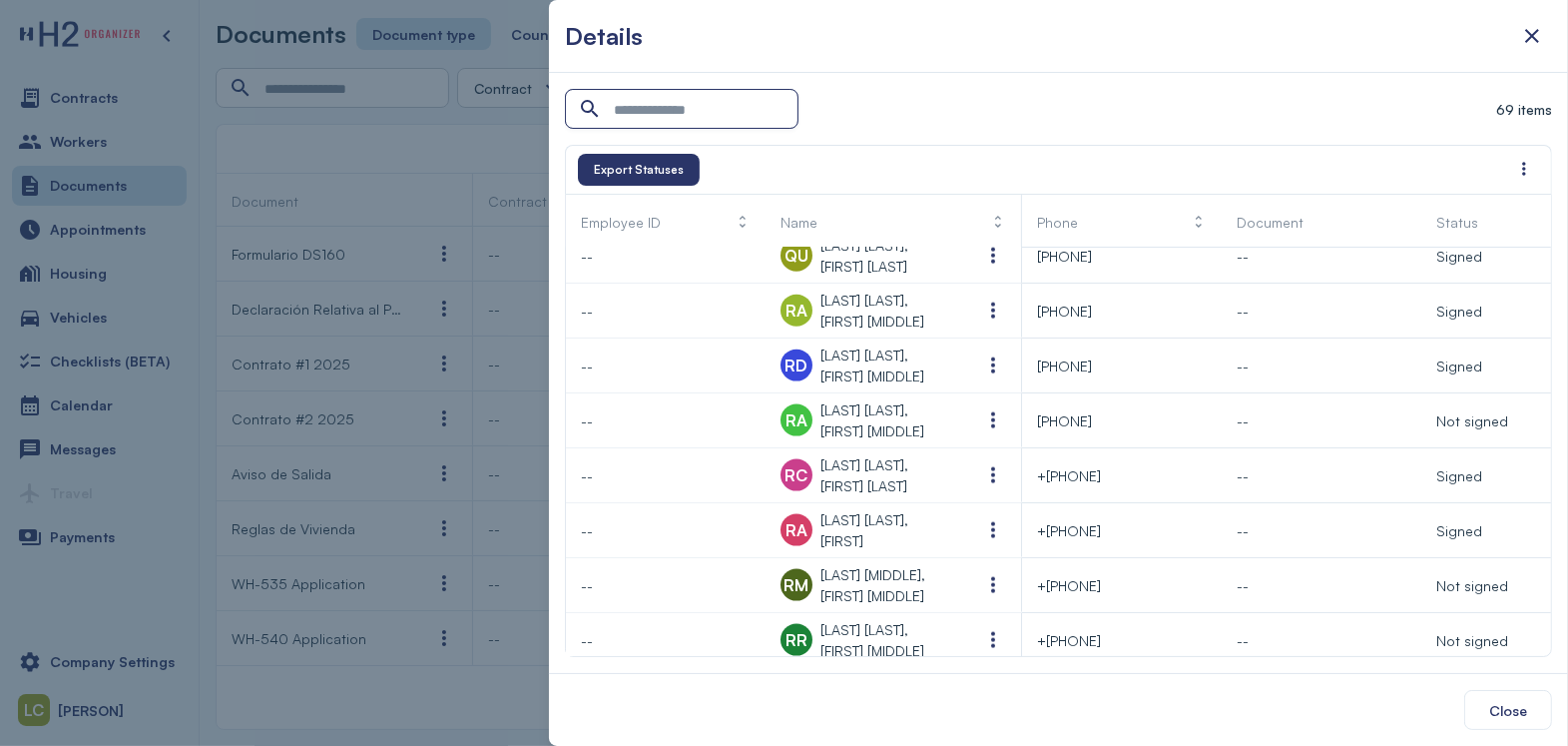 click at bounding box center (684, 110) 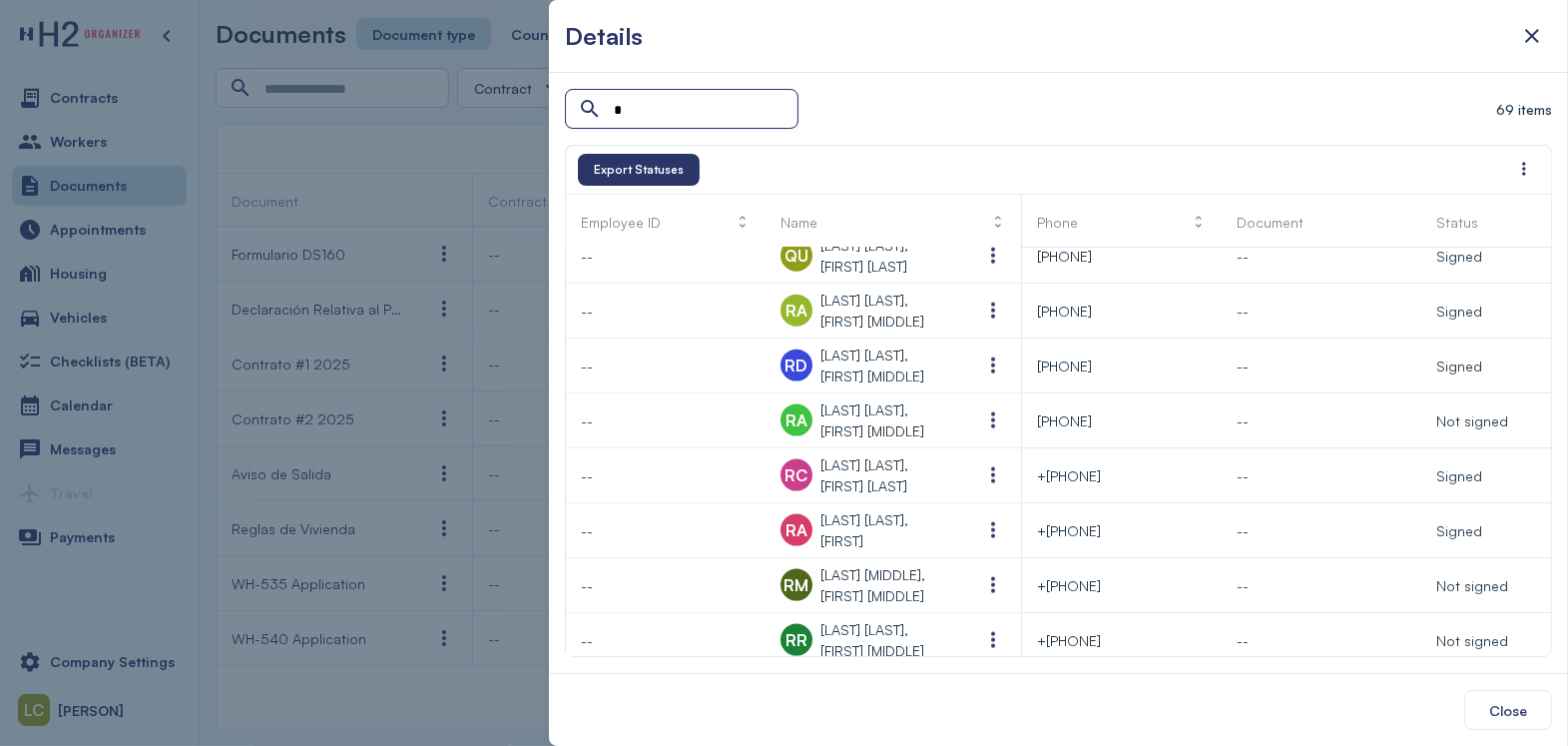 scroll, scrollTop: 0, scrollLeft: 0, axis: both 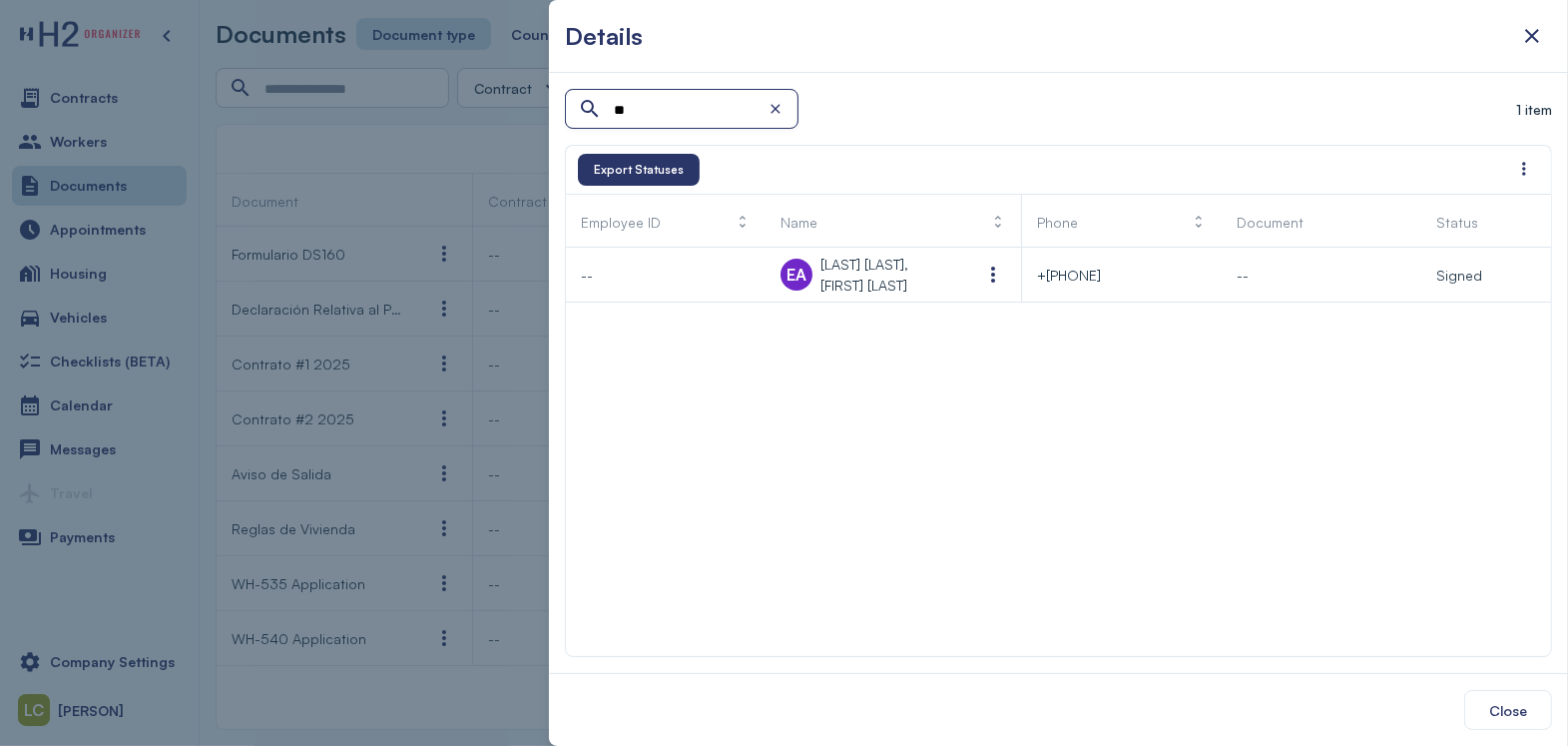 type on "**" 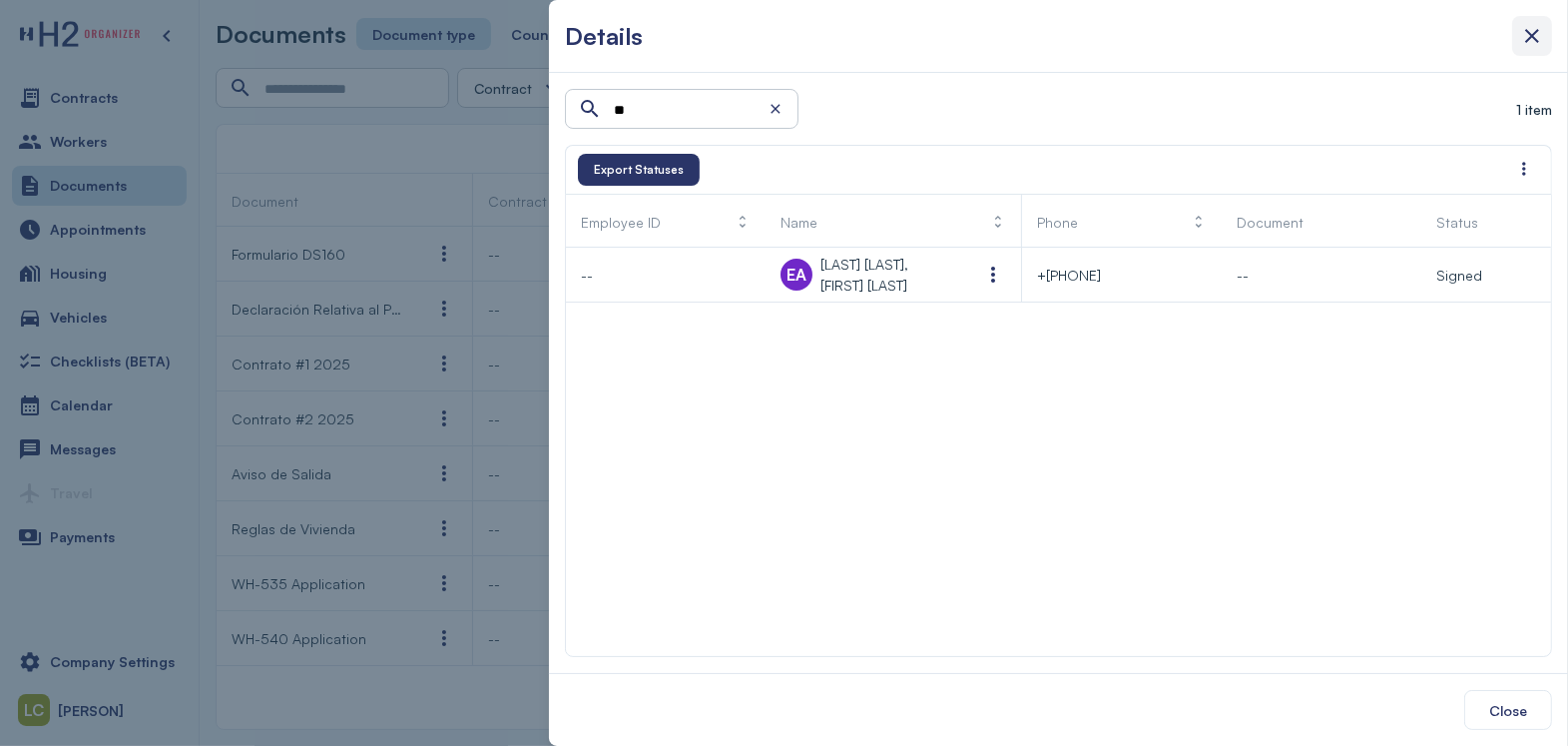 click at bounding box center [1532, 36] 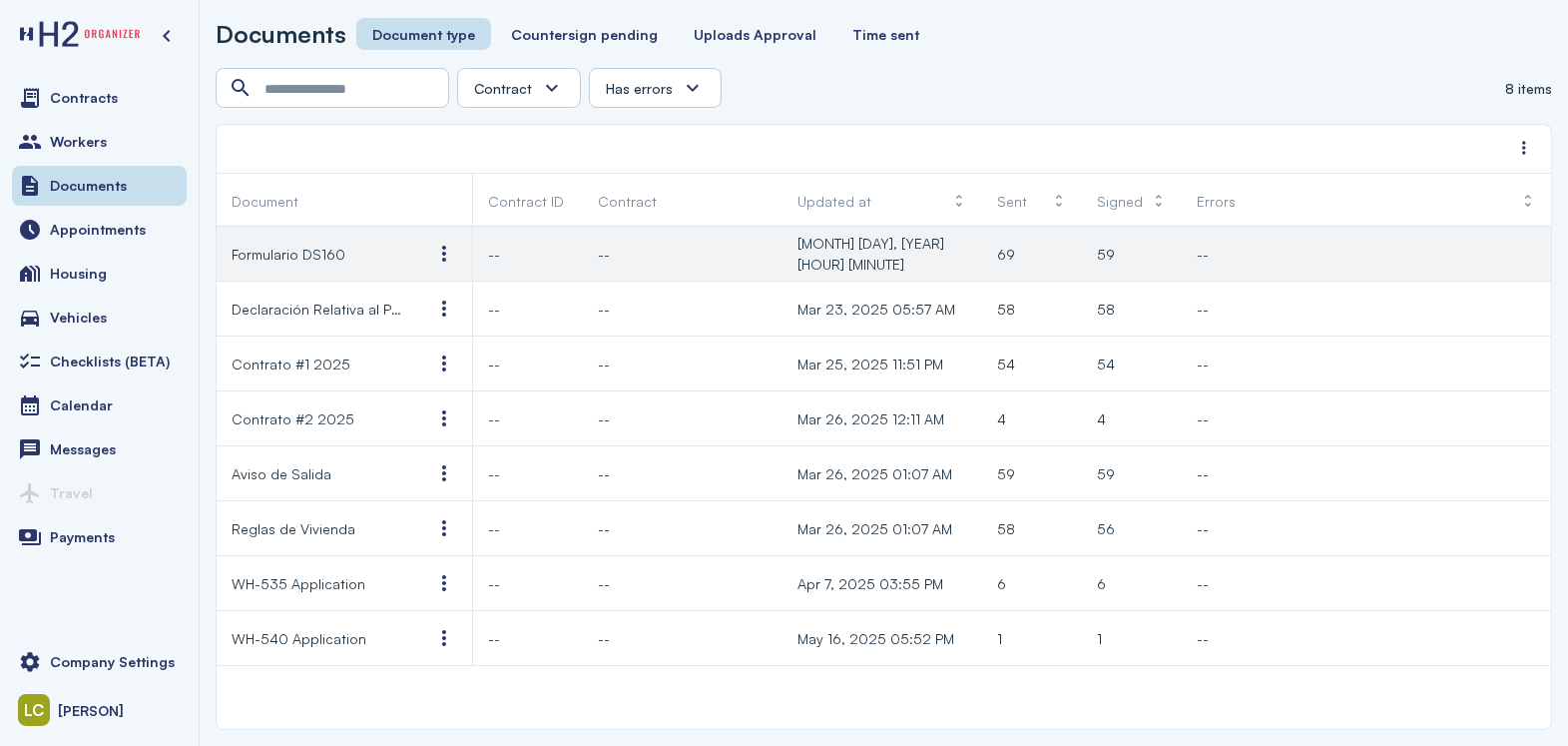 click on "Formulario DS160" at bounding box center [288, 254] 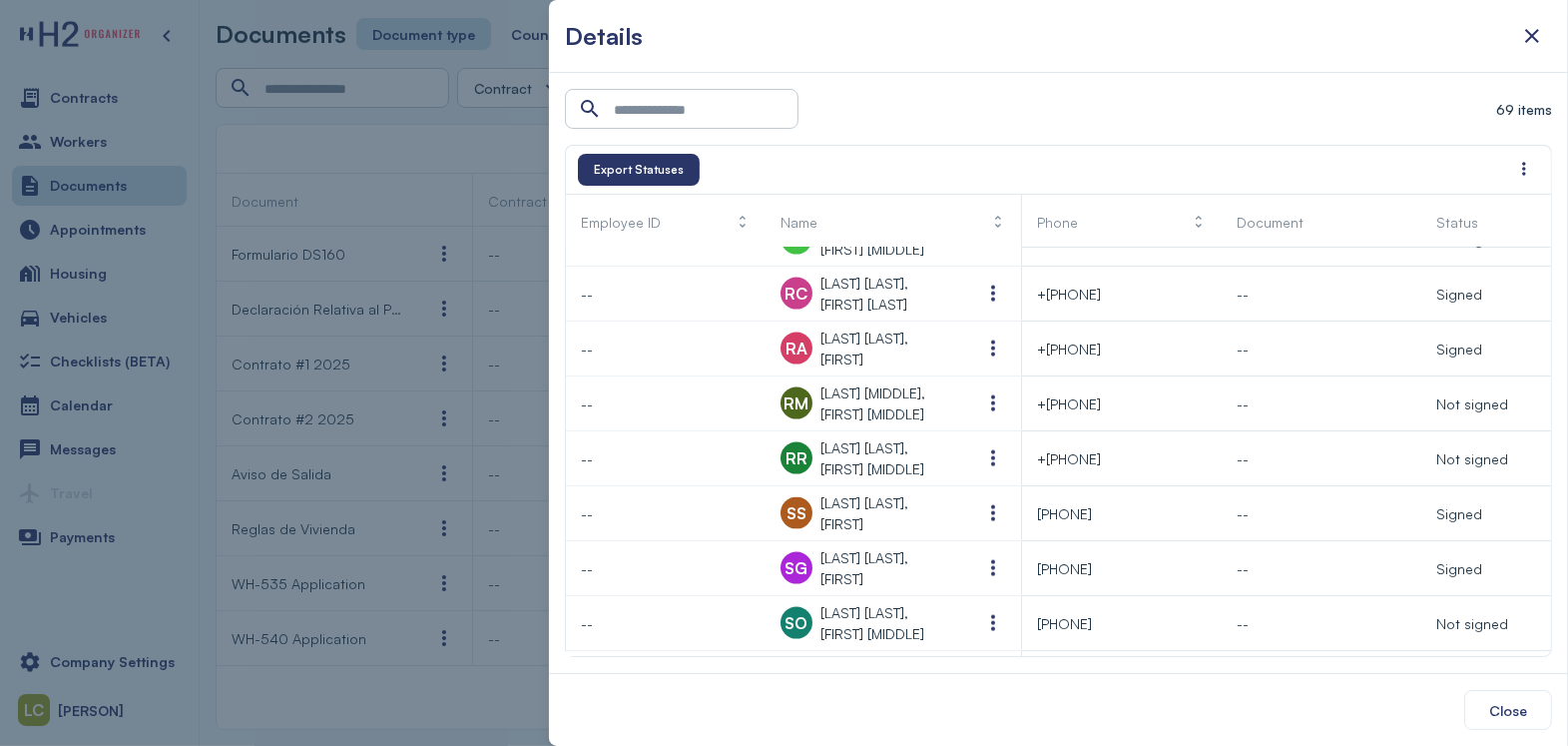 scroll, scrollTop: 3065, scrollLeft: 0, axis: vertical 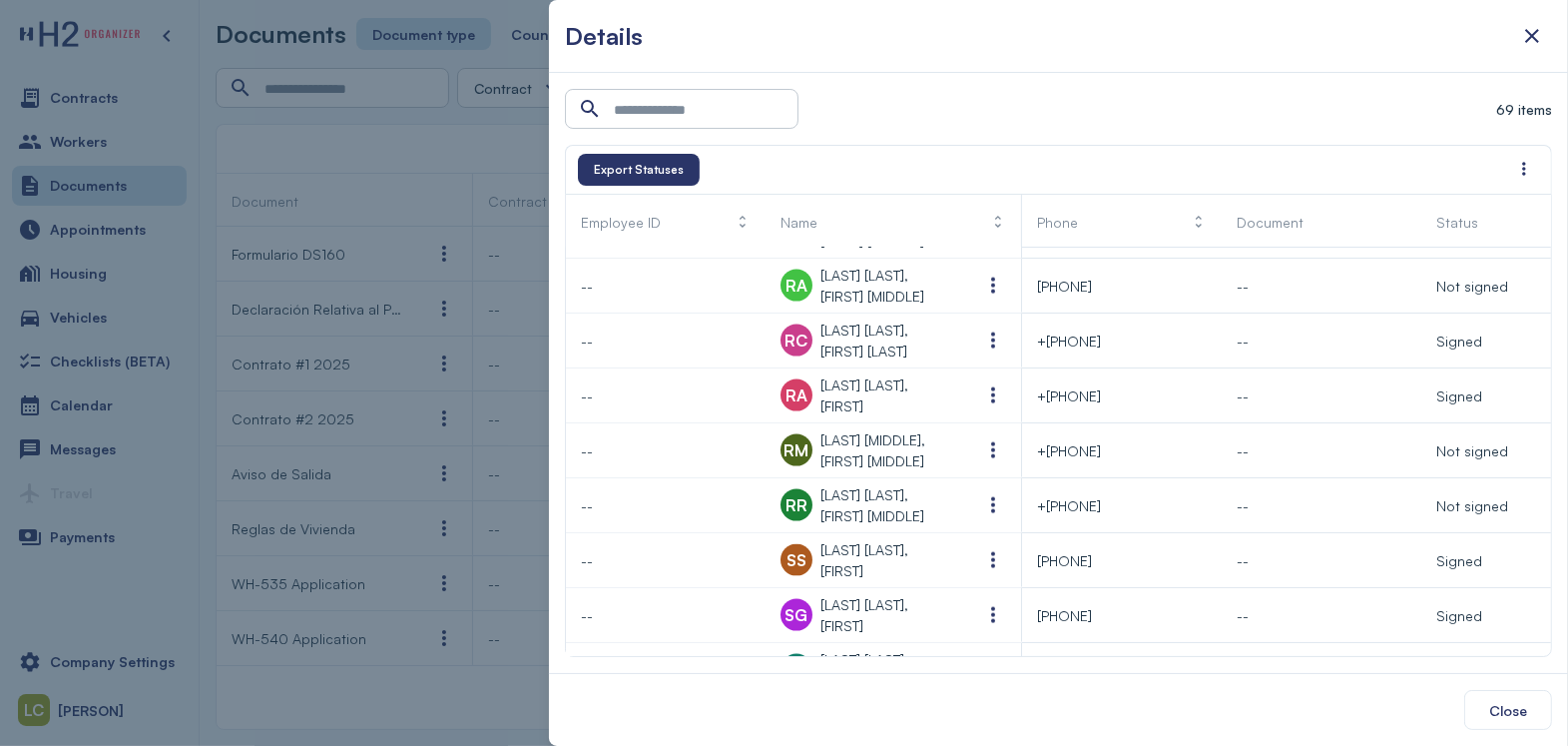 click at bounding box center (782, 109) 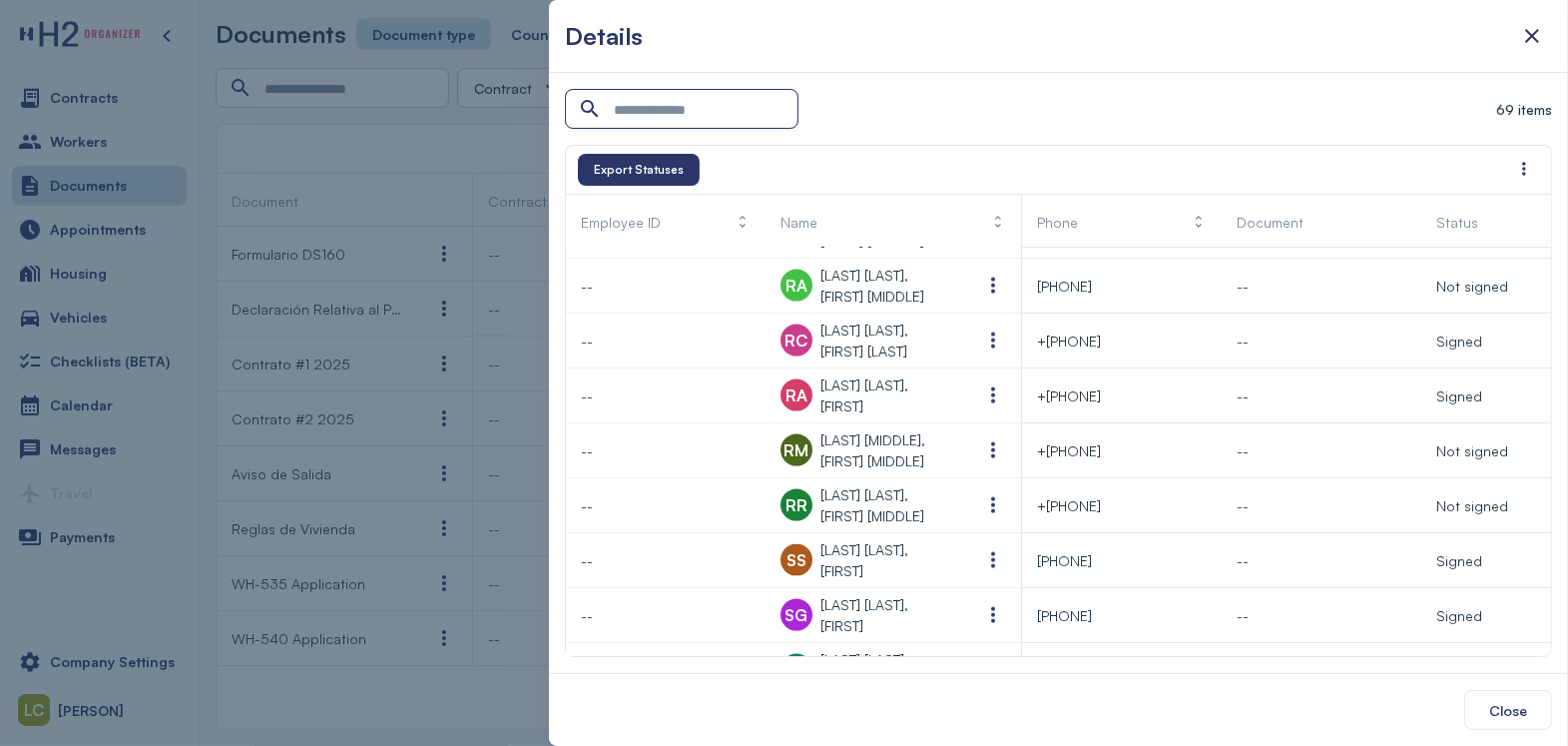 click at bounding box center (684, 110) 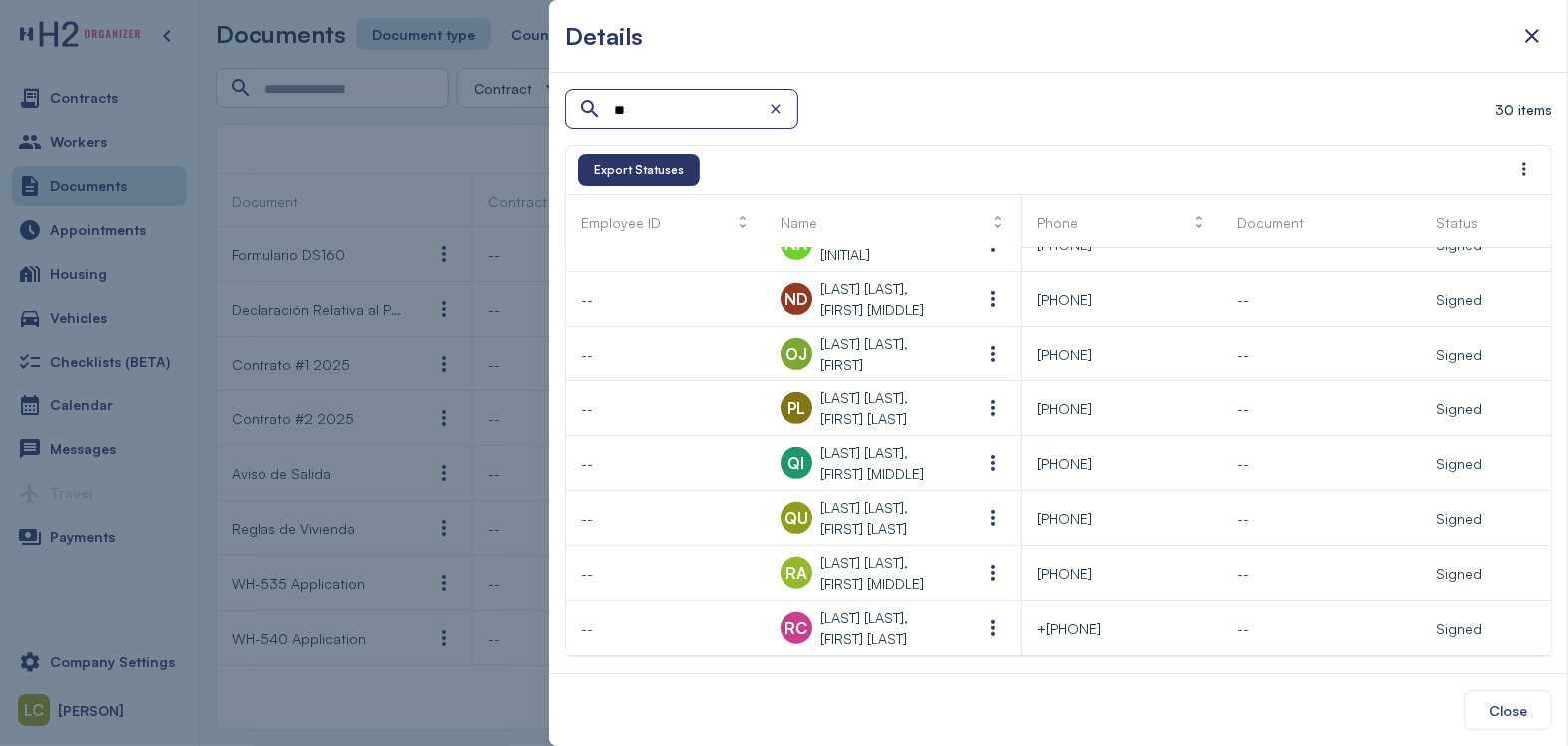 scroll, scrollTop: 144, scrollLeft: 0, axis: vertical 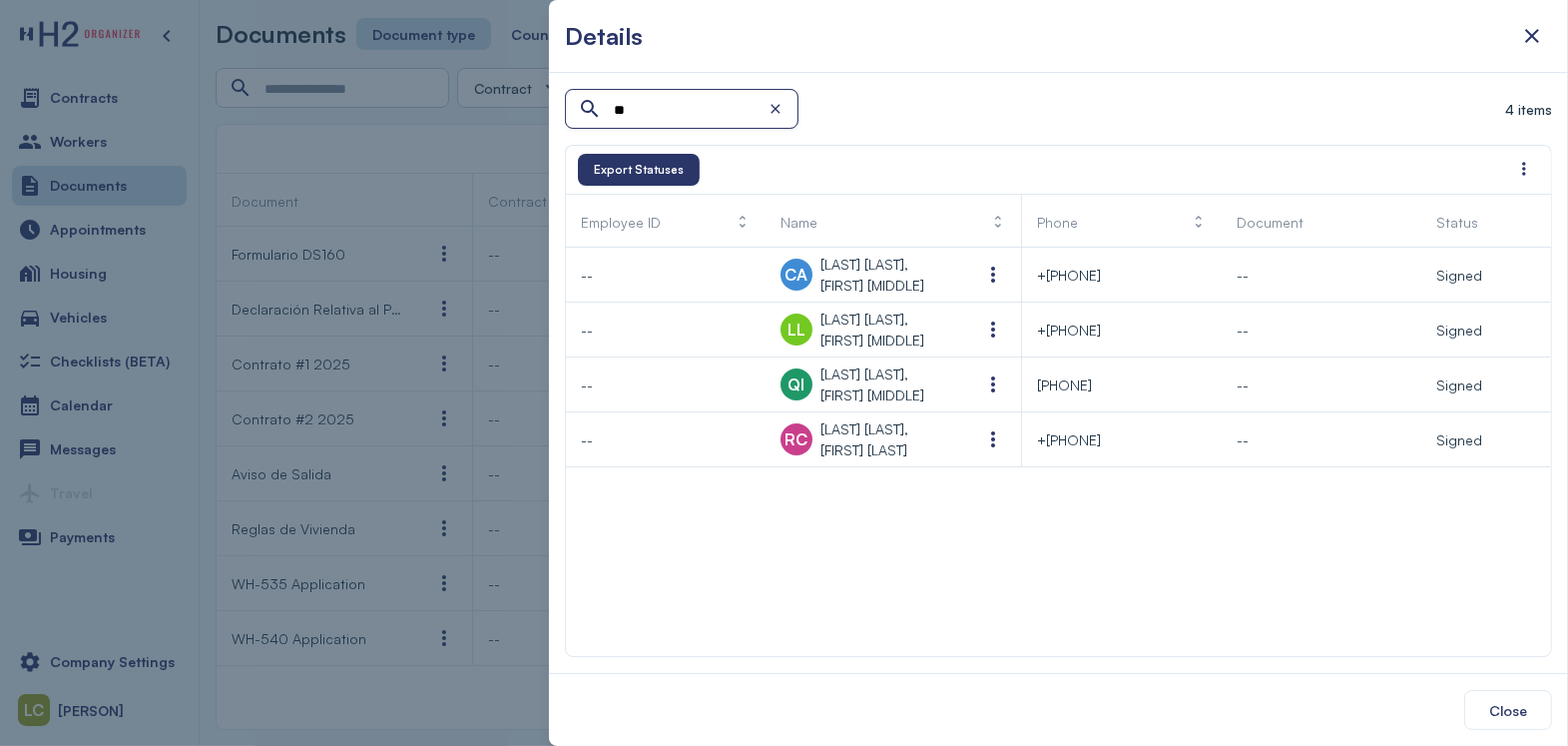 type on "*" 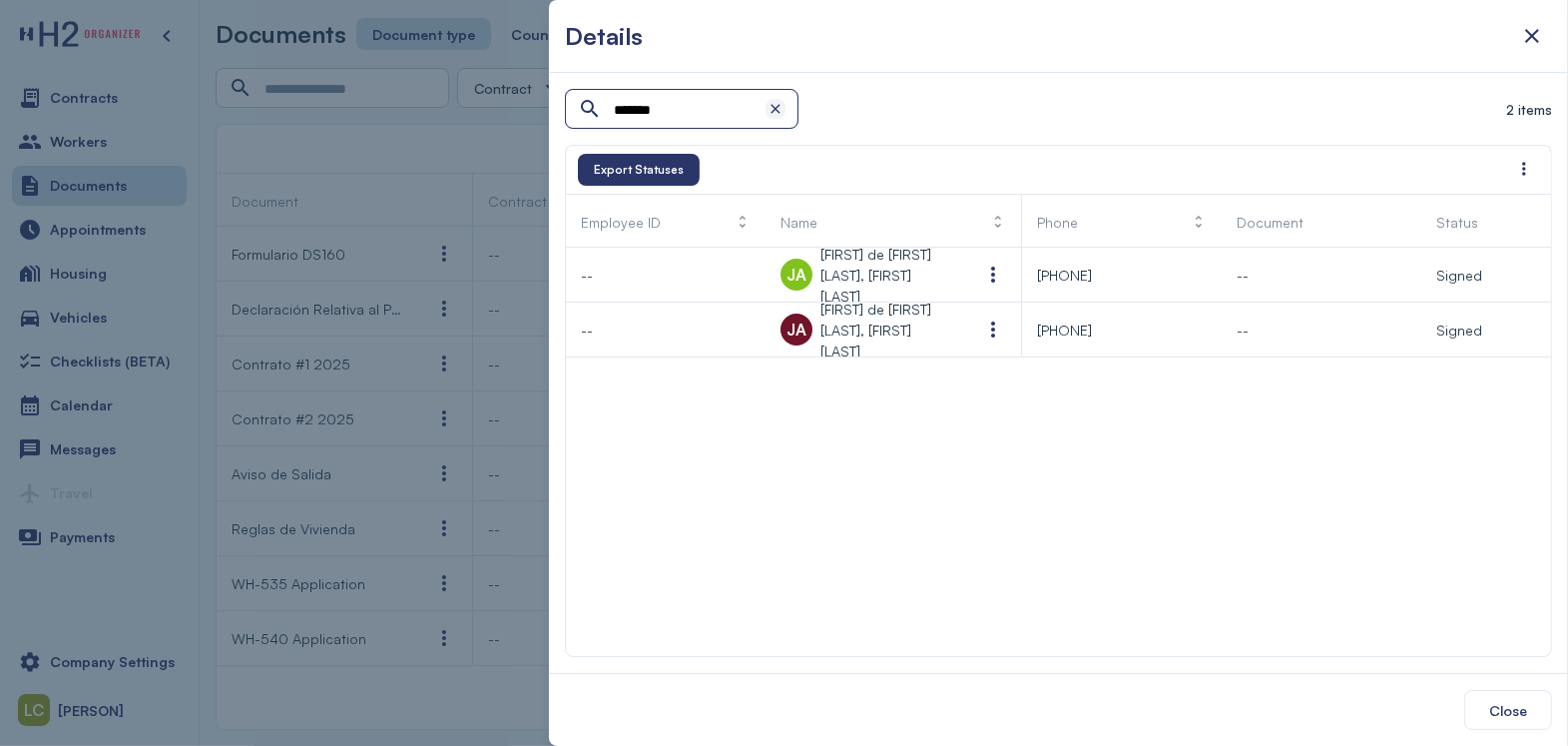 type on "*******" 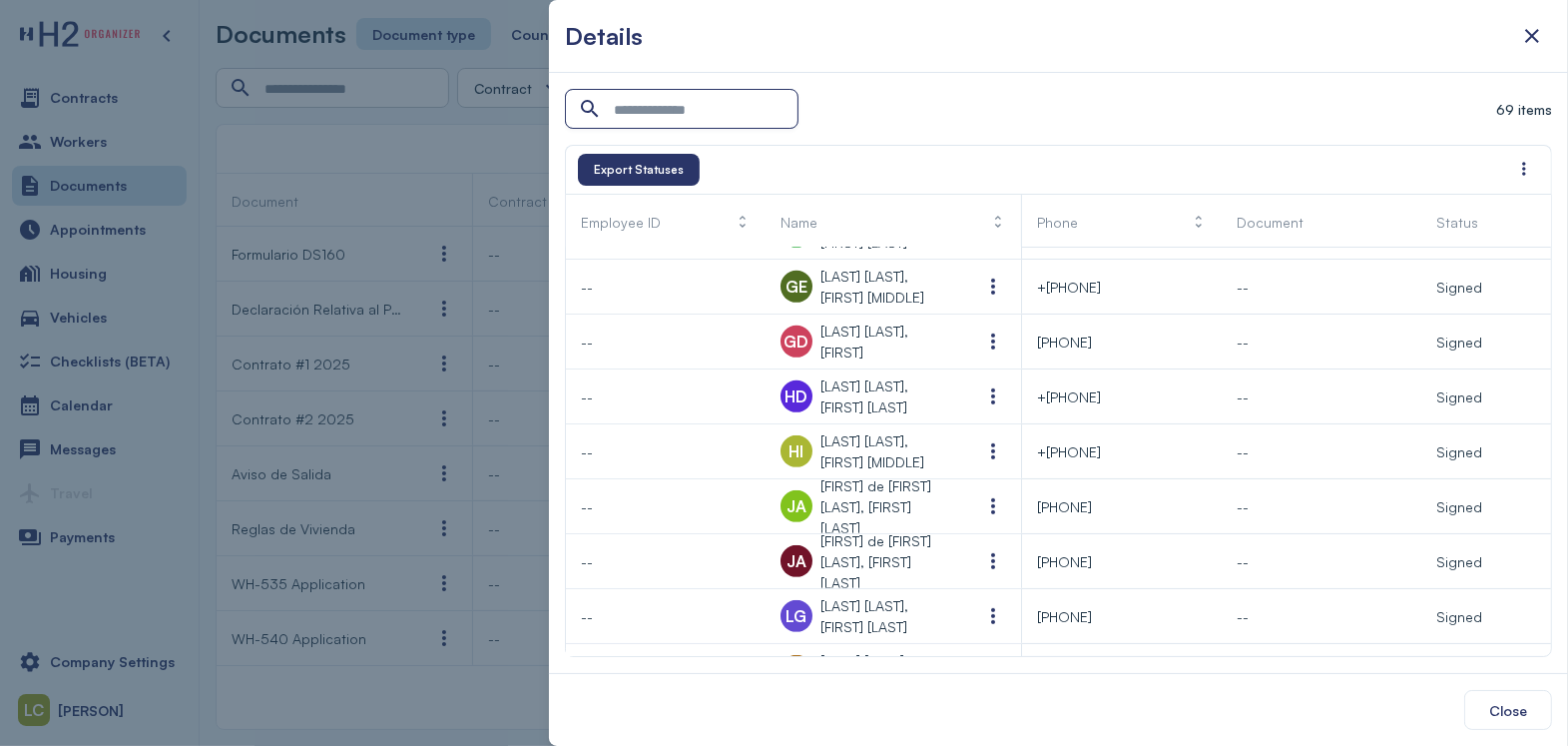 scroll, scrollTop: 1201, scrollLeft: 0, axis: vertical 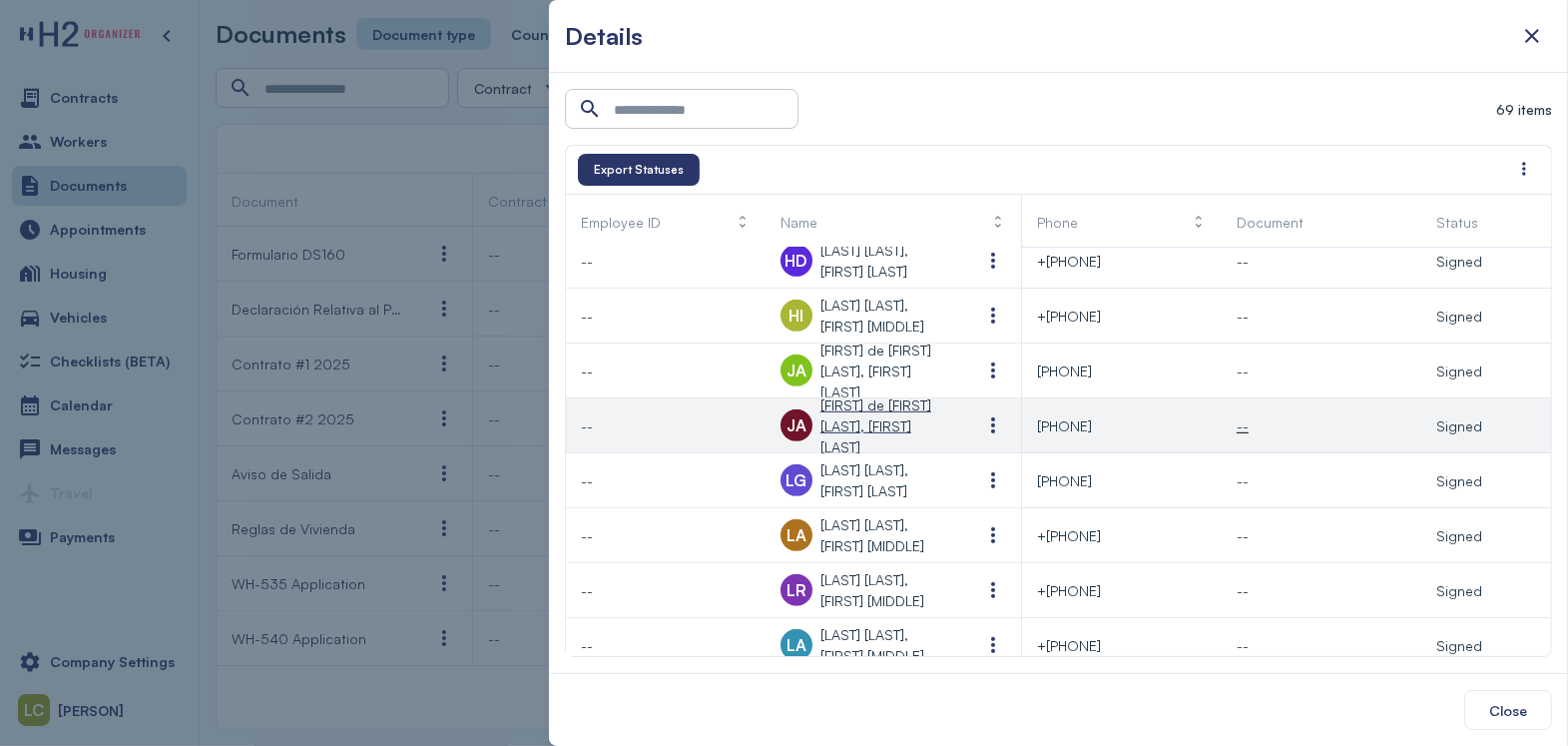 click on "[FIRST] de [FIRST] [LAST], [FIRST] [LAST]" at bounding box center [885, 425] 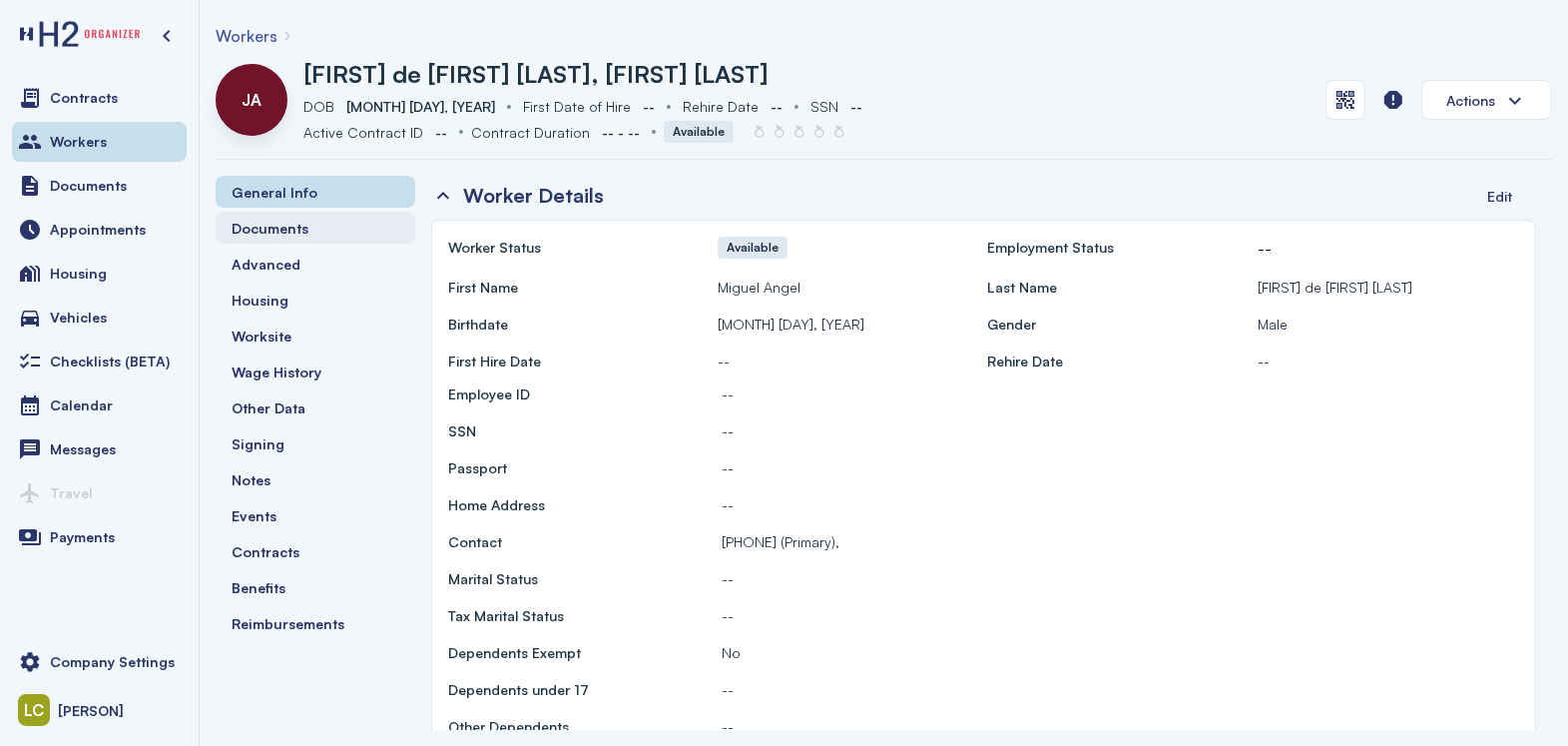 click on "Documents" at bounding box center (269, 228) 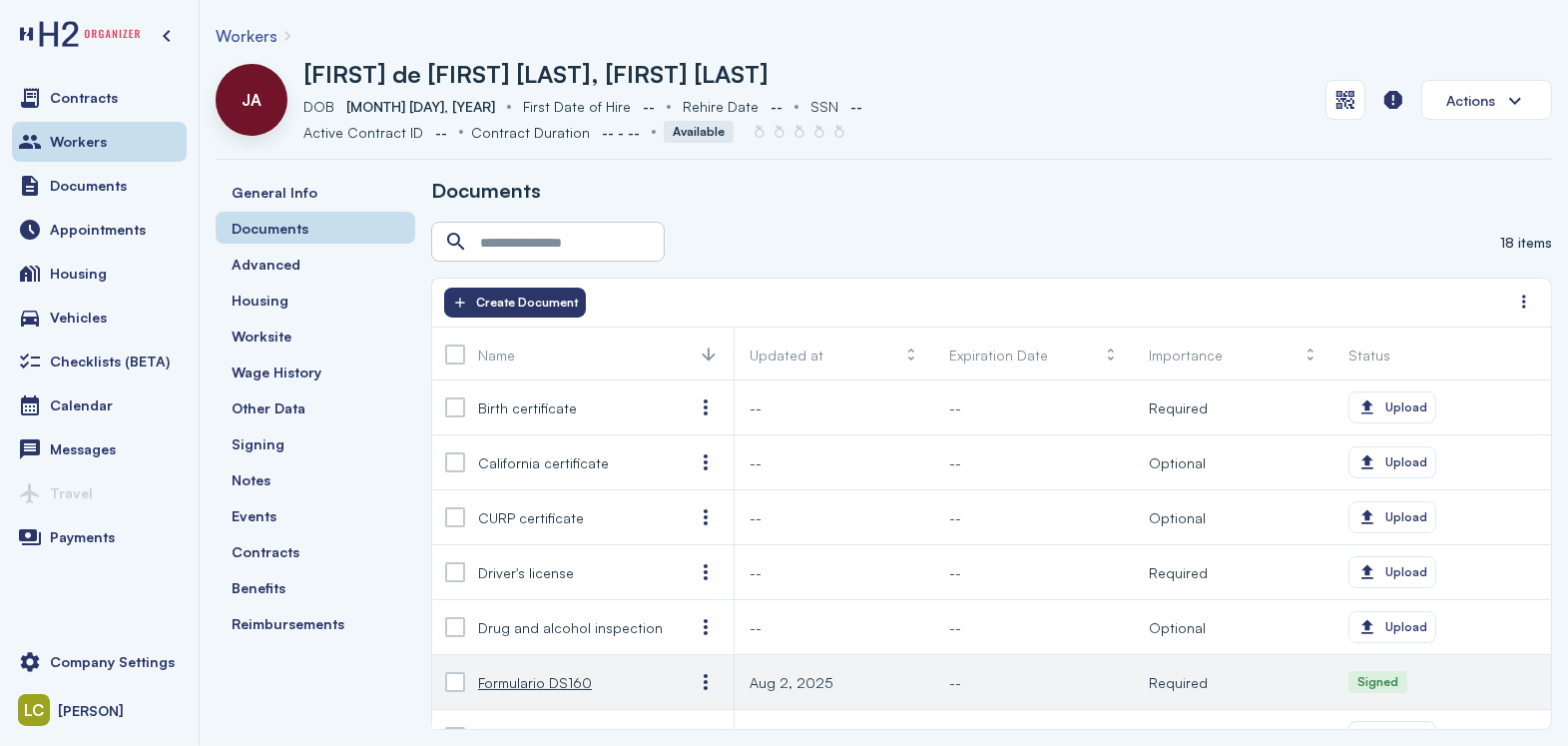 click on "Formulario DS160" at bounding box center (535, 682) 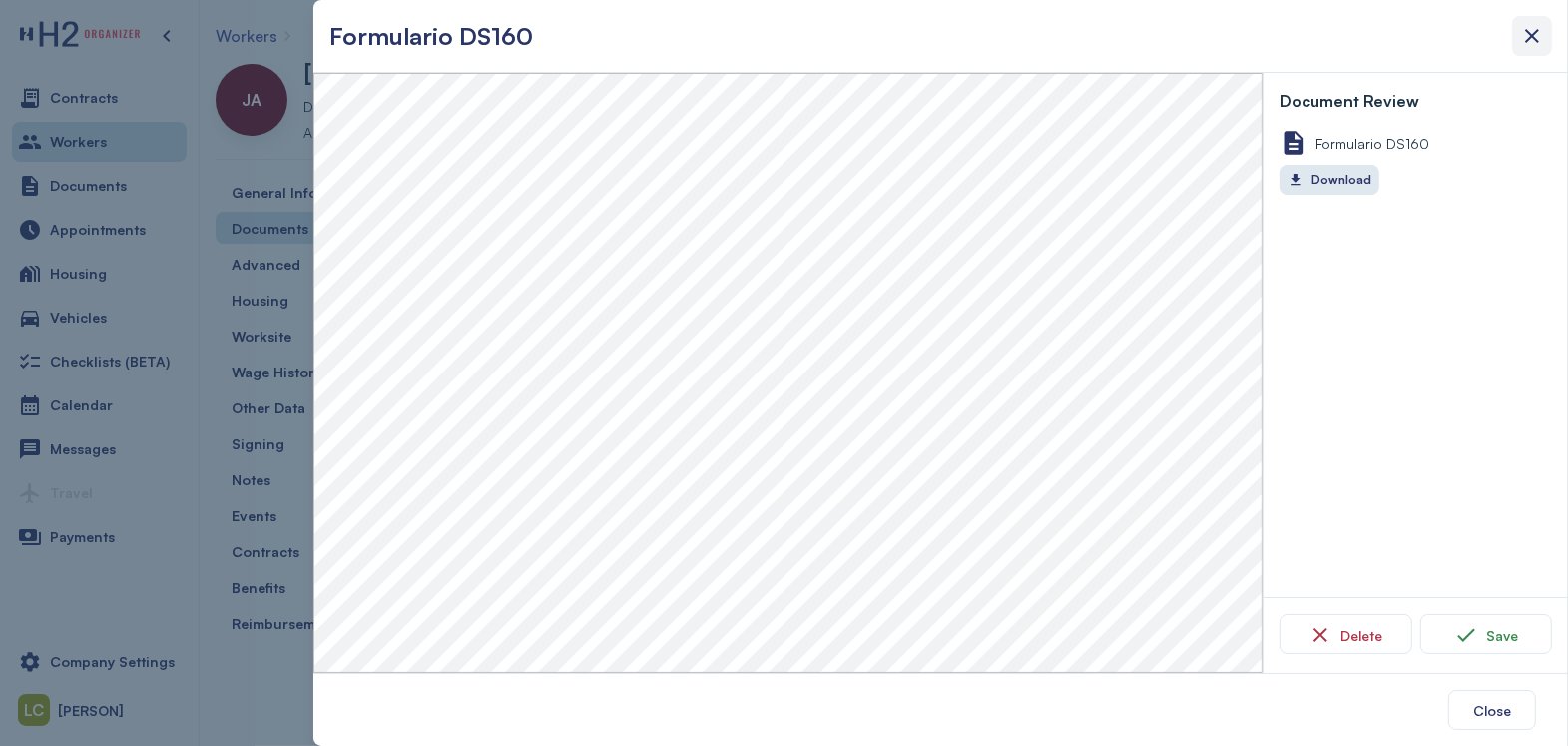 click at bounding box center [1532, 36] 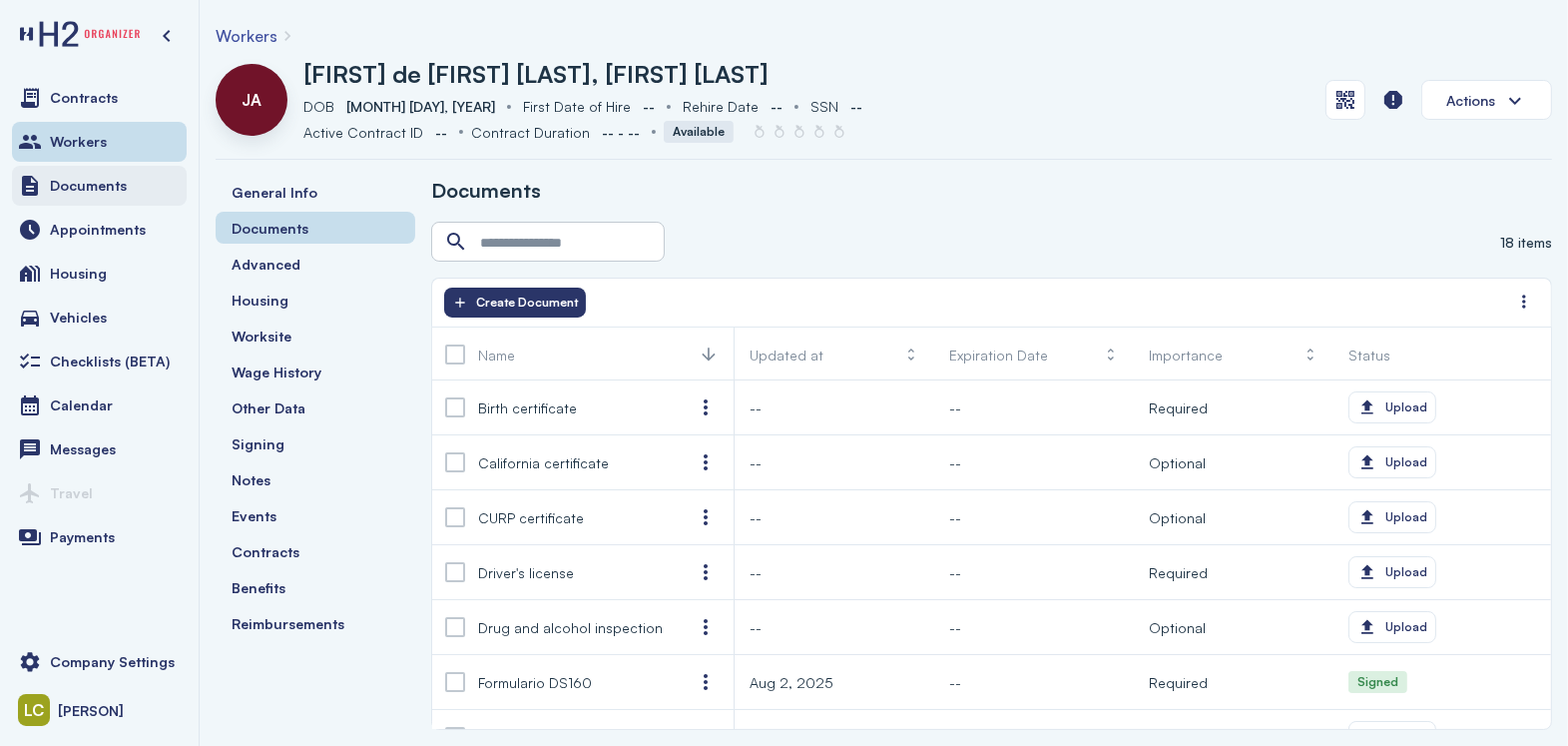 click on "Documents" at bounding box center (88, 186) 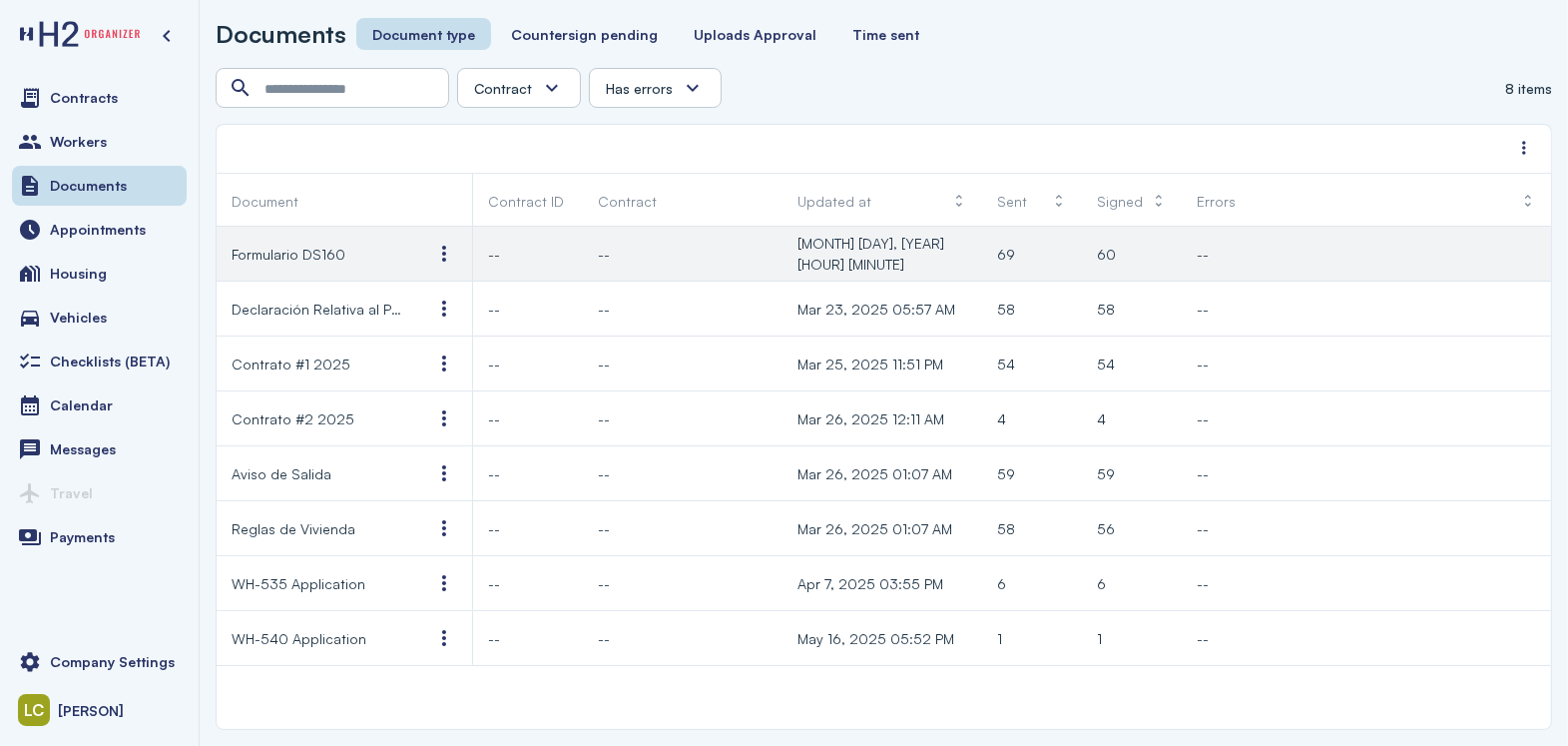 click on "Formulario DS160" at bounding box center [316, 254] 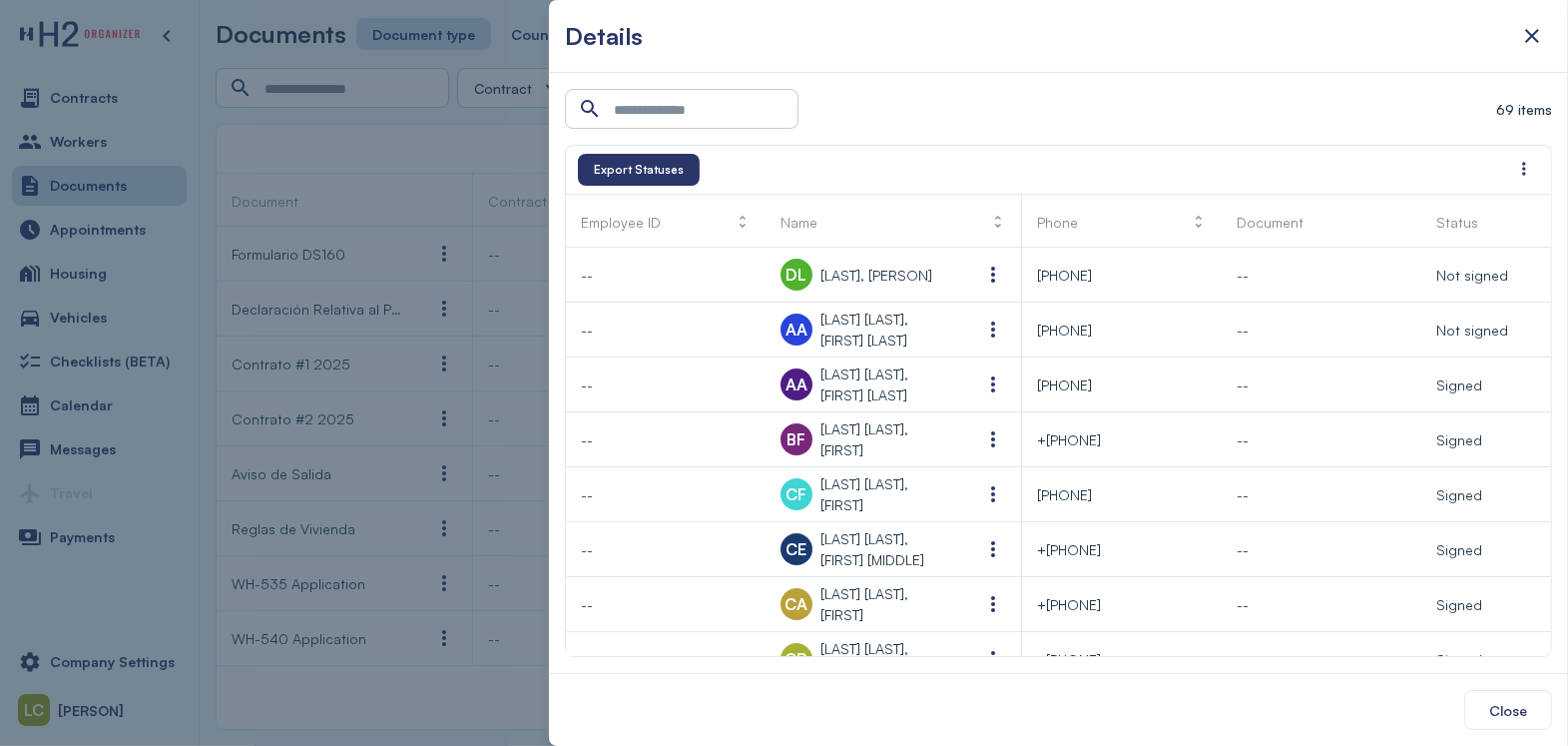click at bounding box center (784, 373) 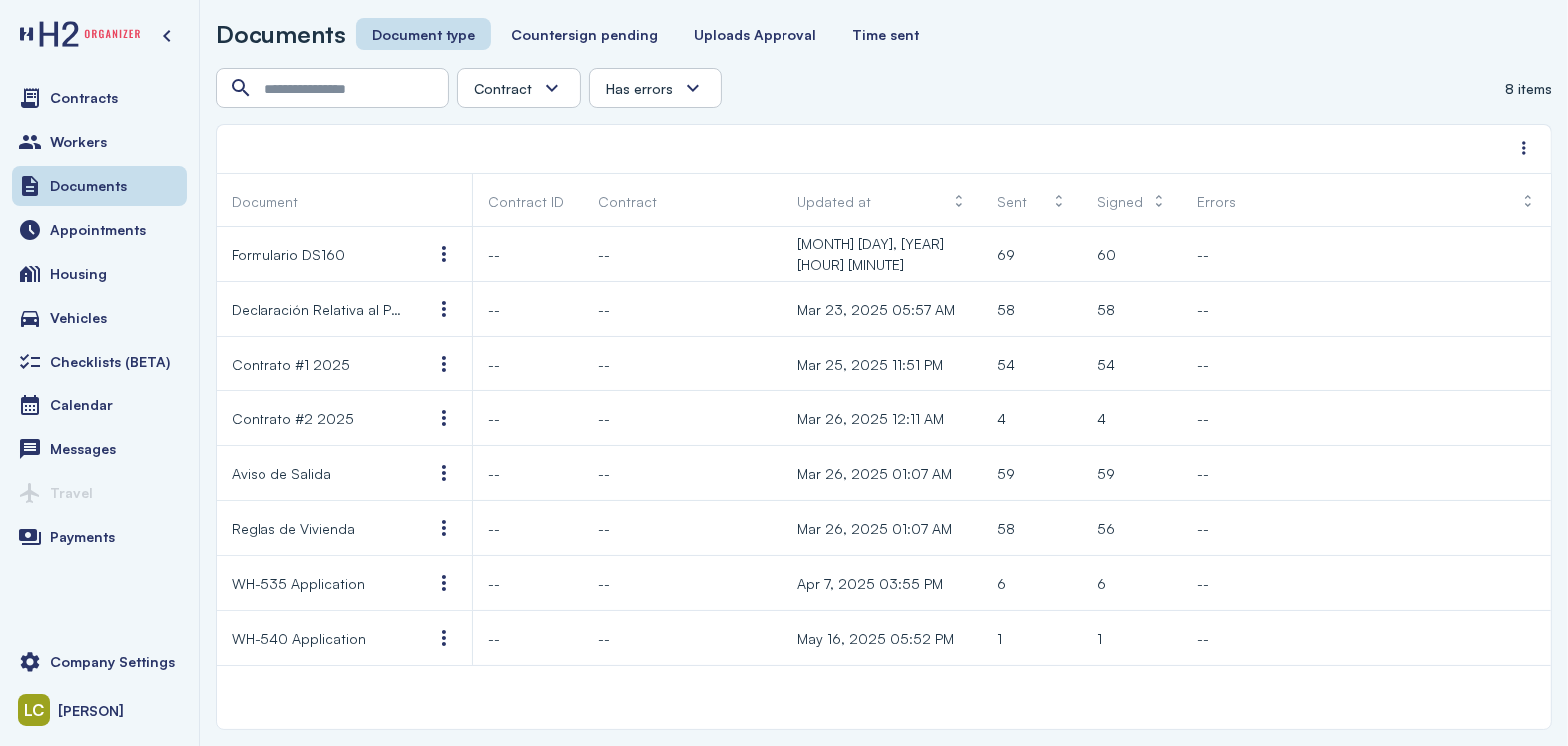 click on "Formulario DS160" at bounding box center (288, 254) 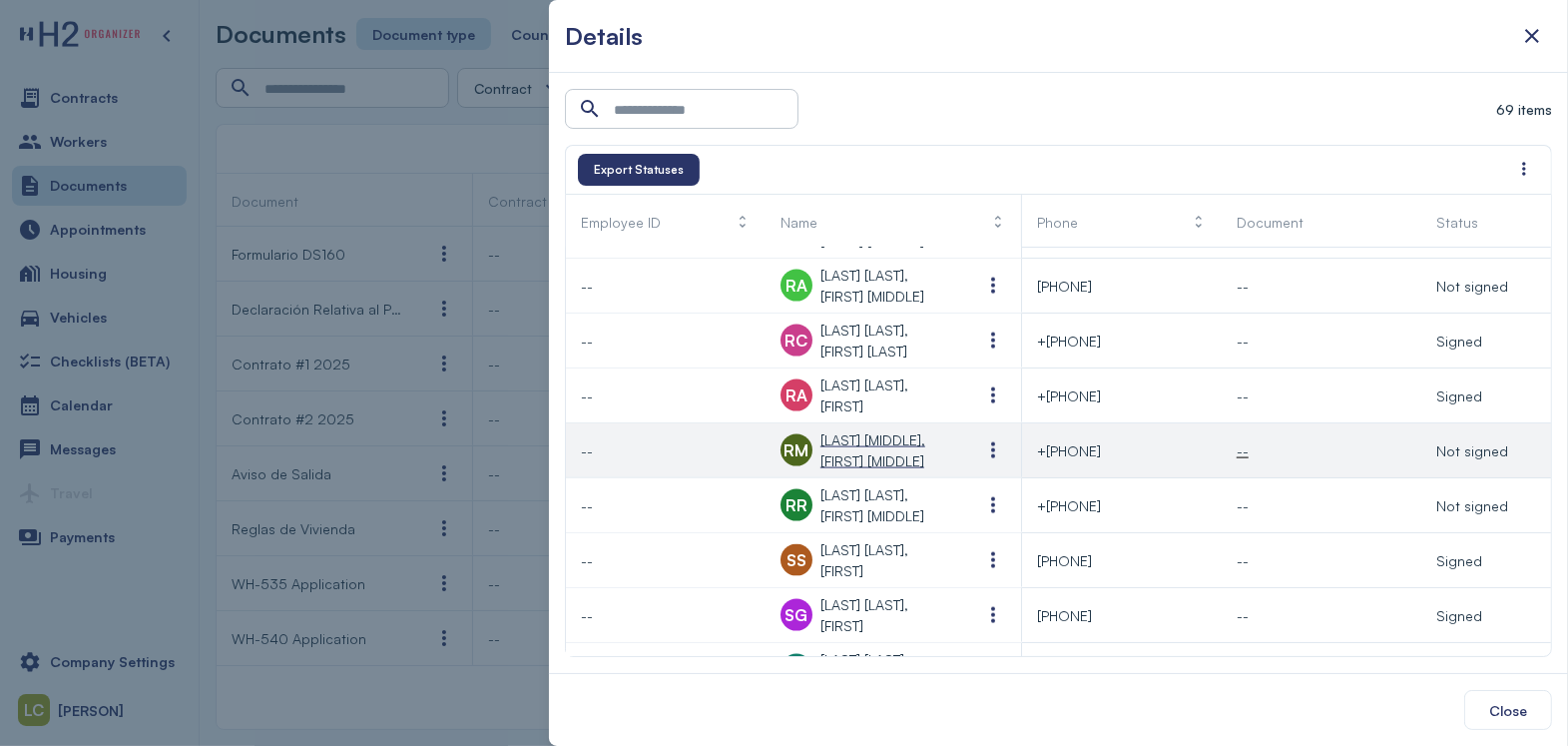 scroll, scrollTop: 2932, scrollLeft: 0, axis: vertical 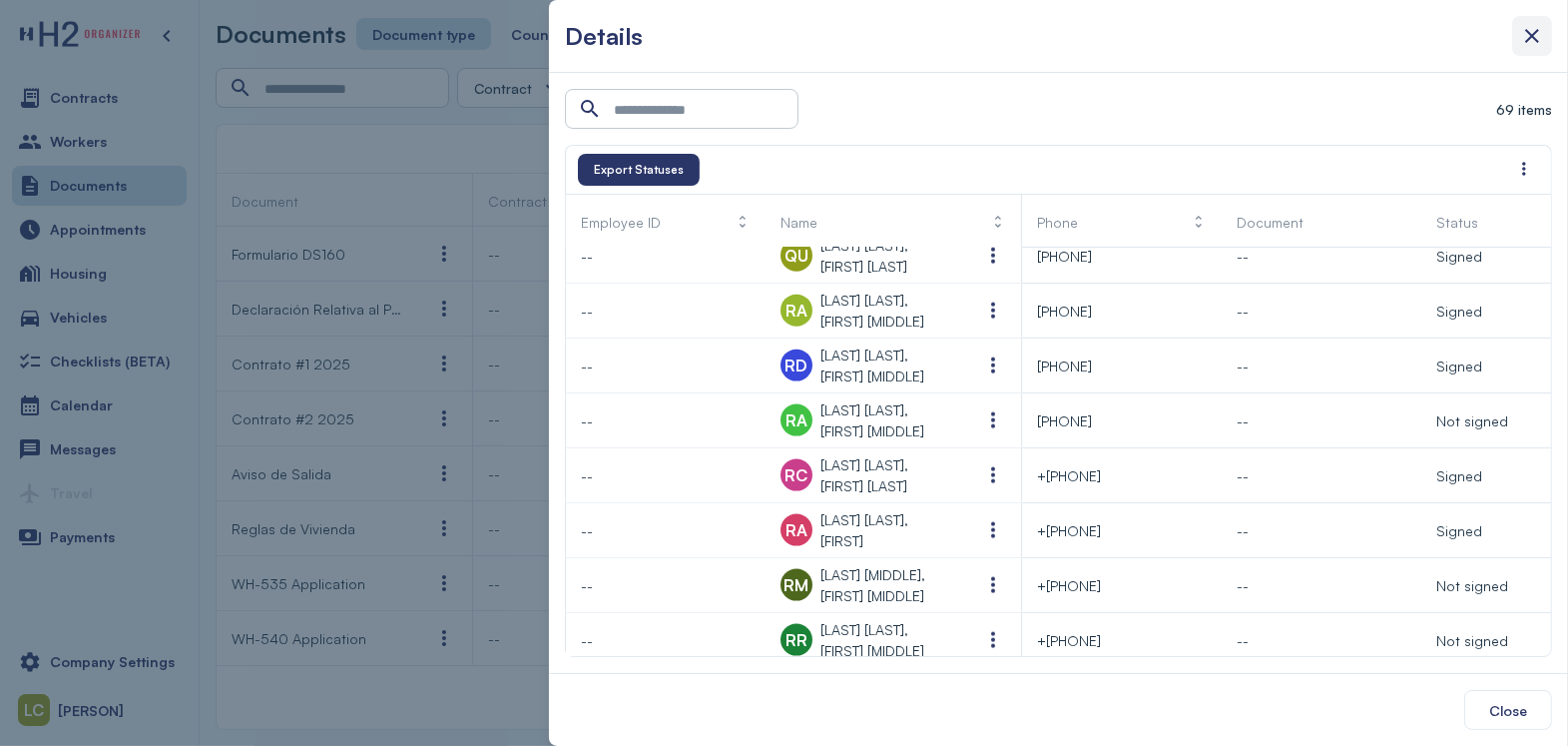 click at bounding box center (1532, 36) 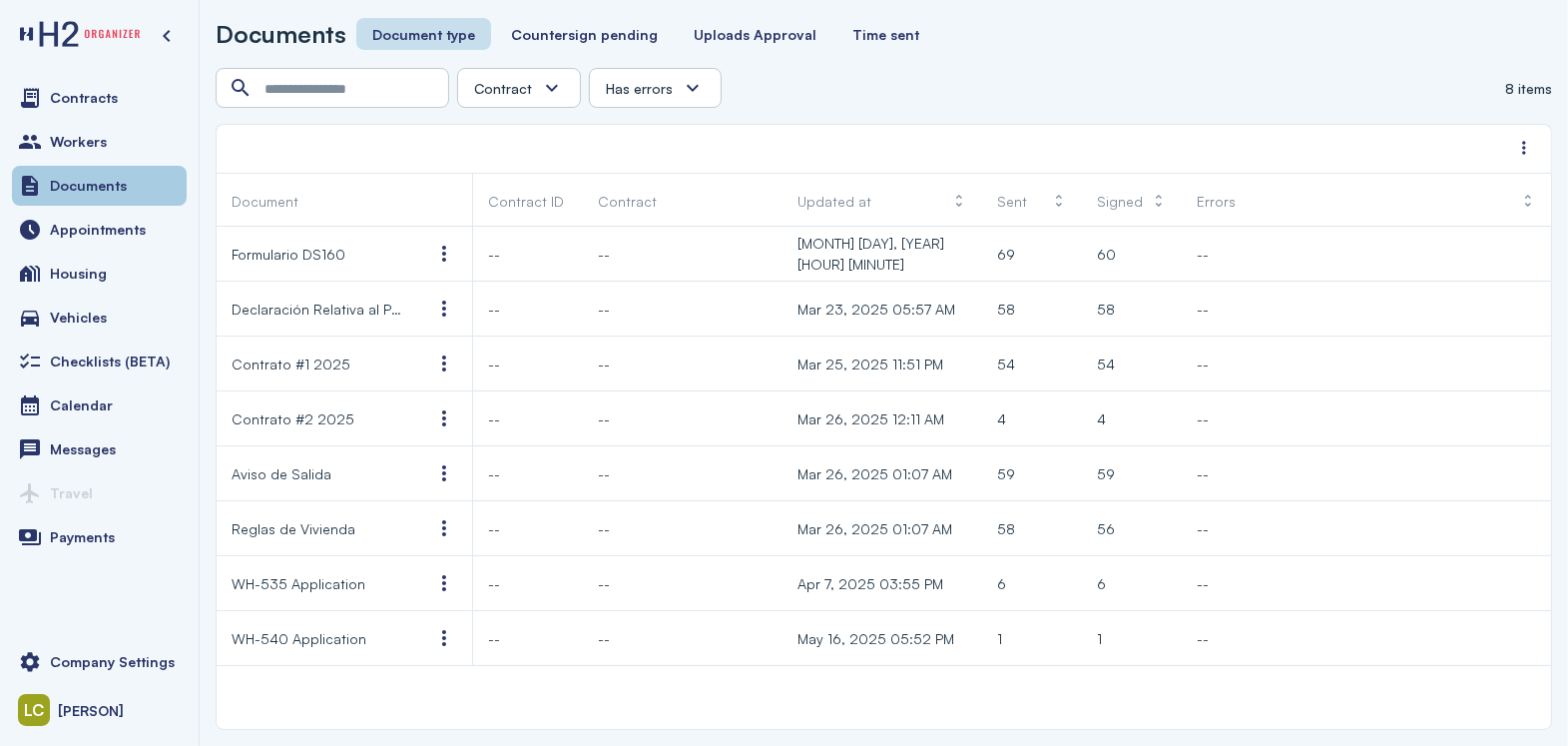 click on "Documents" at bounding box center [99, 186] 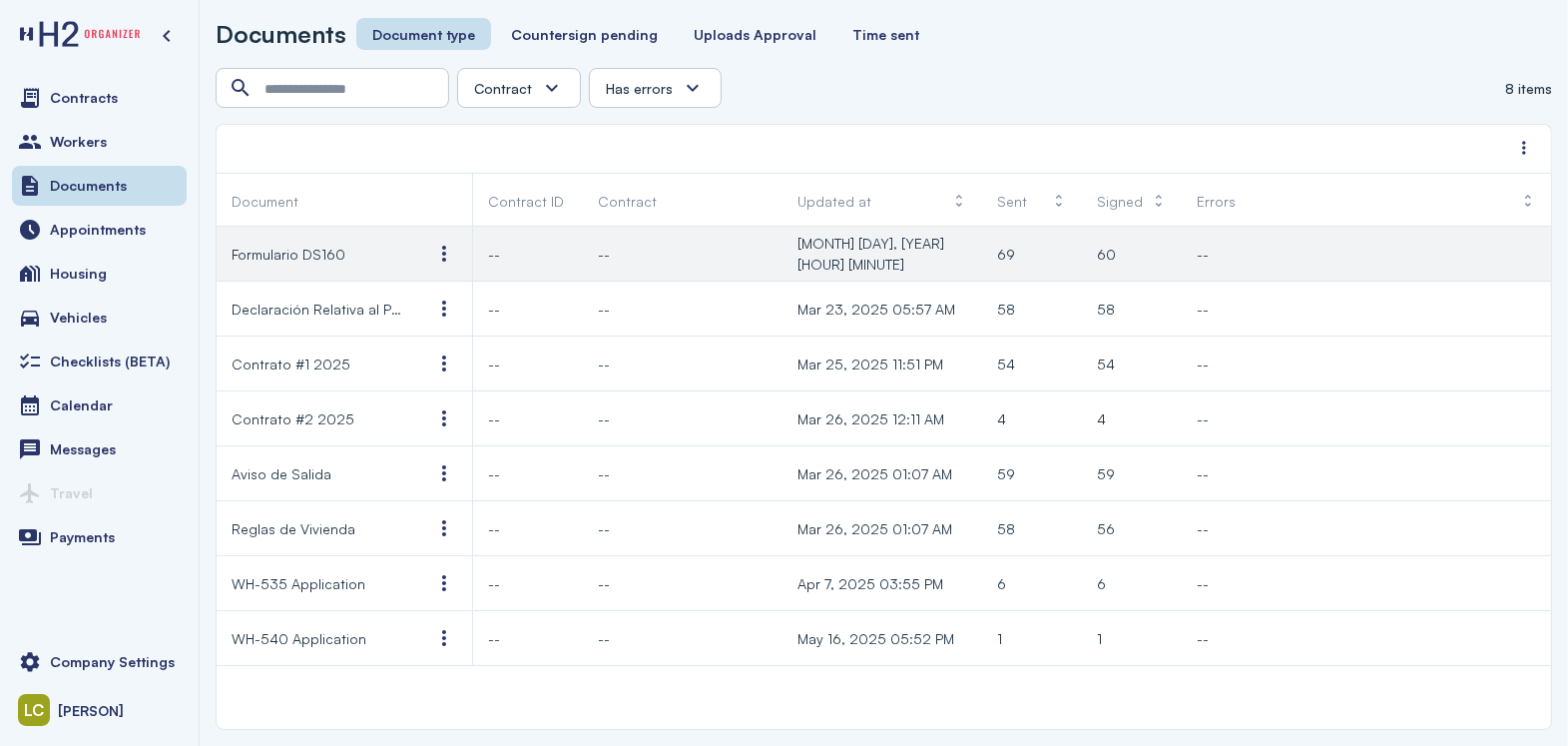 click on "Formulario DS160" at bounding box center (288, 254) 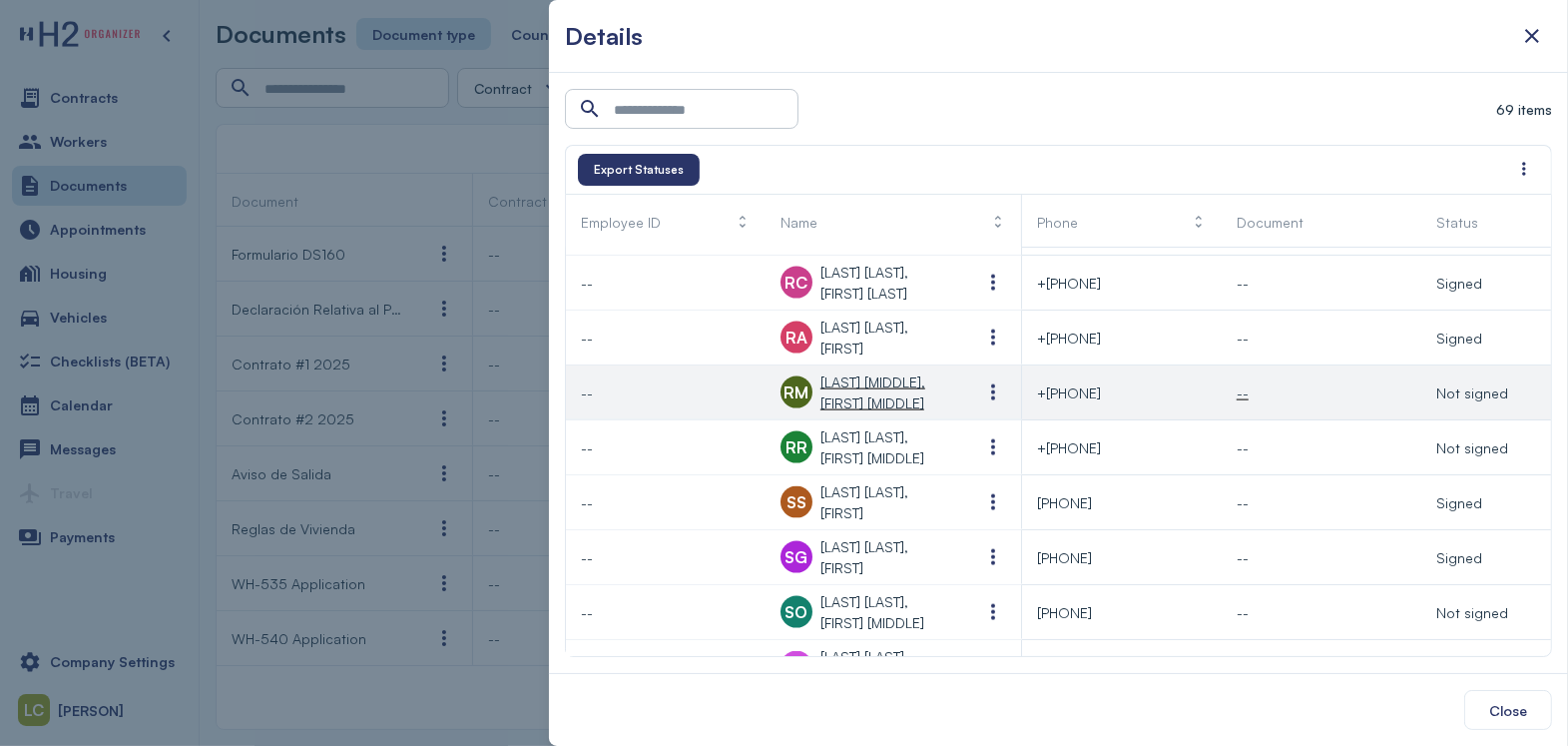 scroll, scrollTop: 3196, scrollLeft: 0, axis: vertical 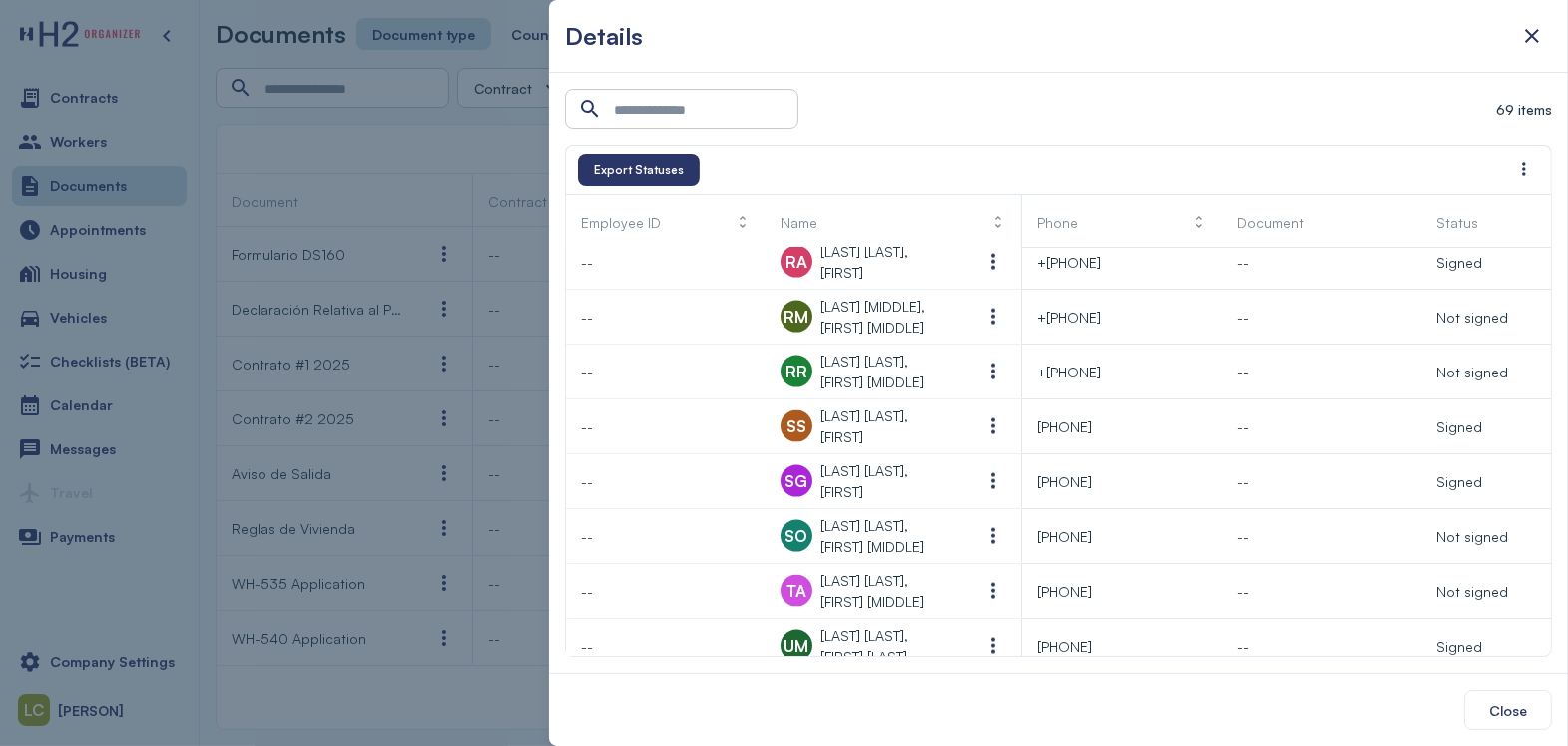click at bounding box center [784, 373] 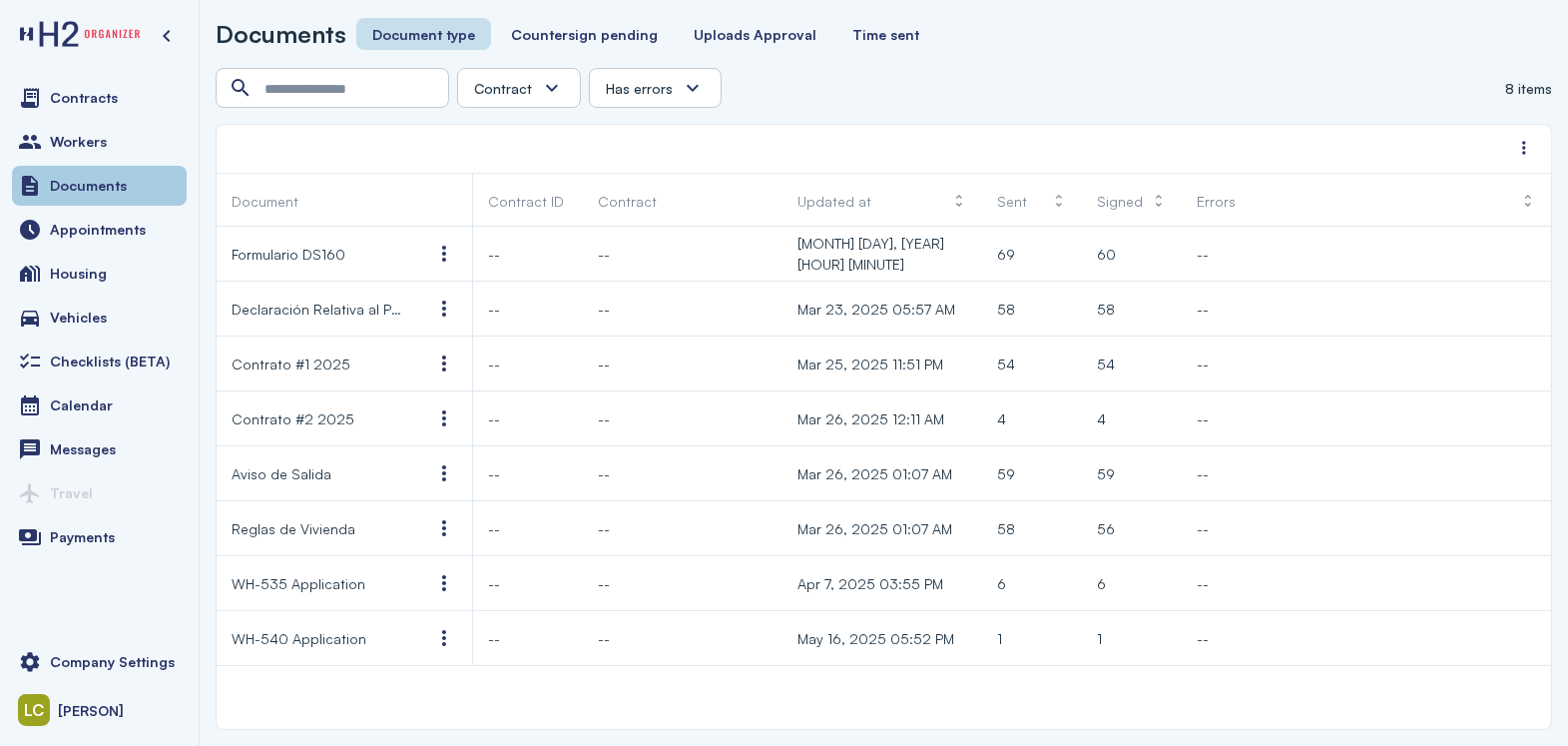 click on "Documents" at bounding box center (88, 186) 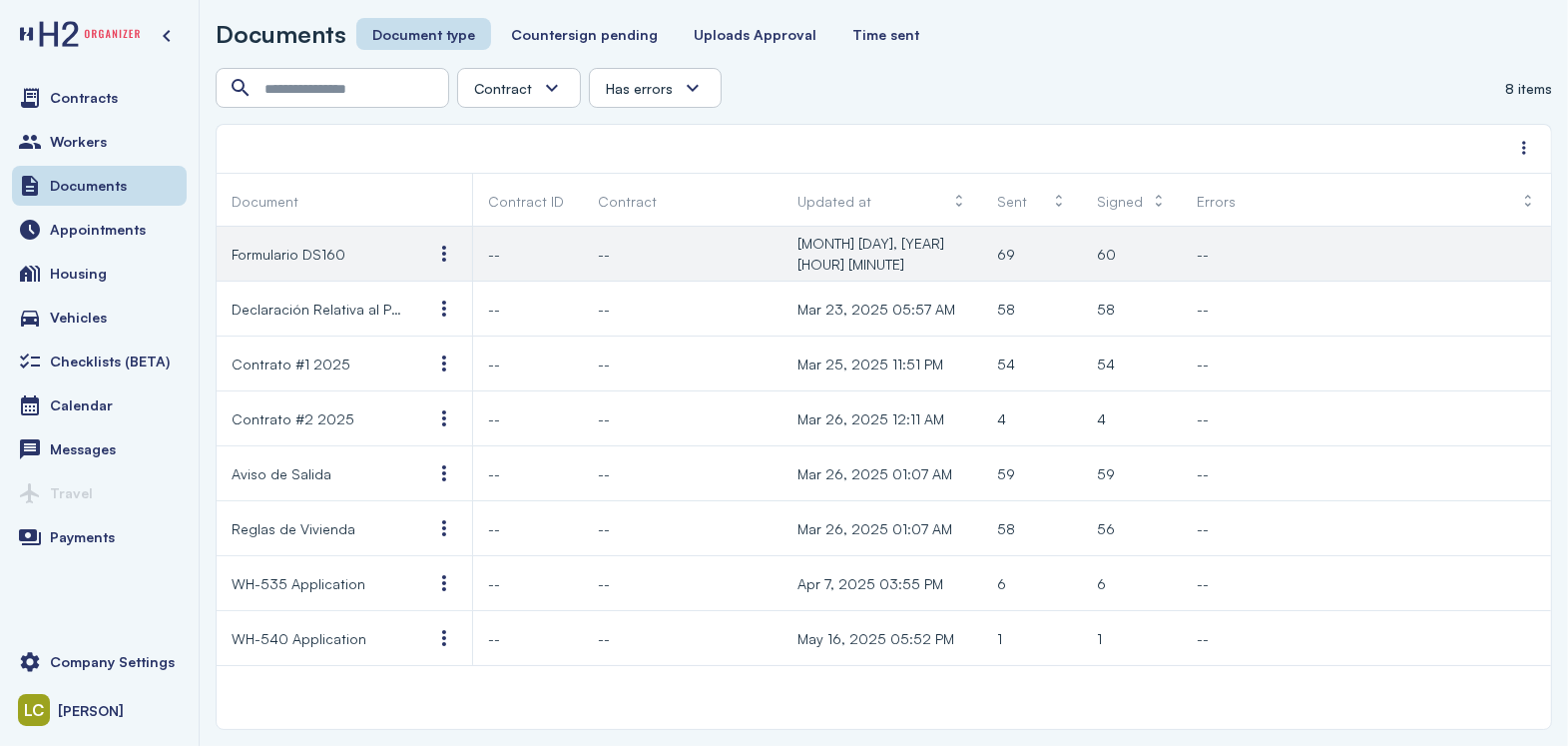 click on "Formulario DS160" at bounding box center (288, 254) 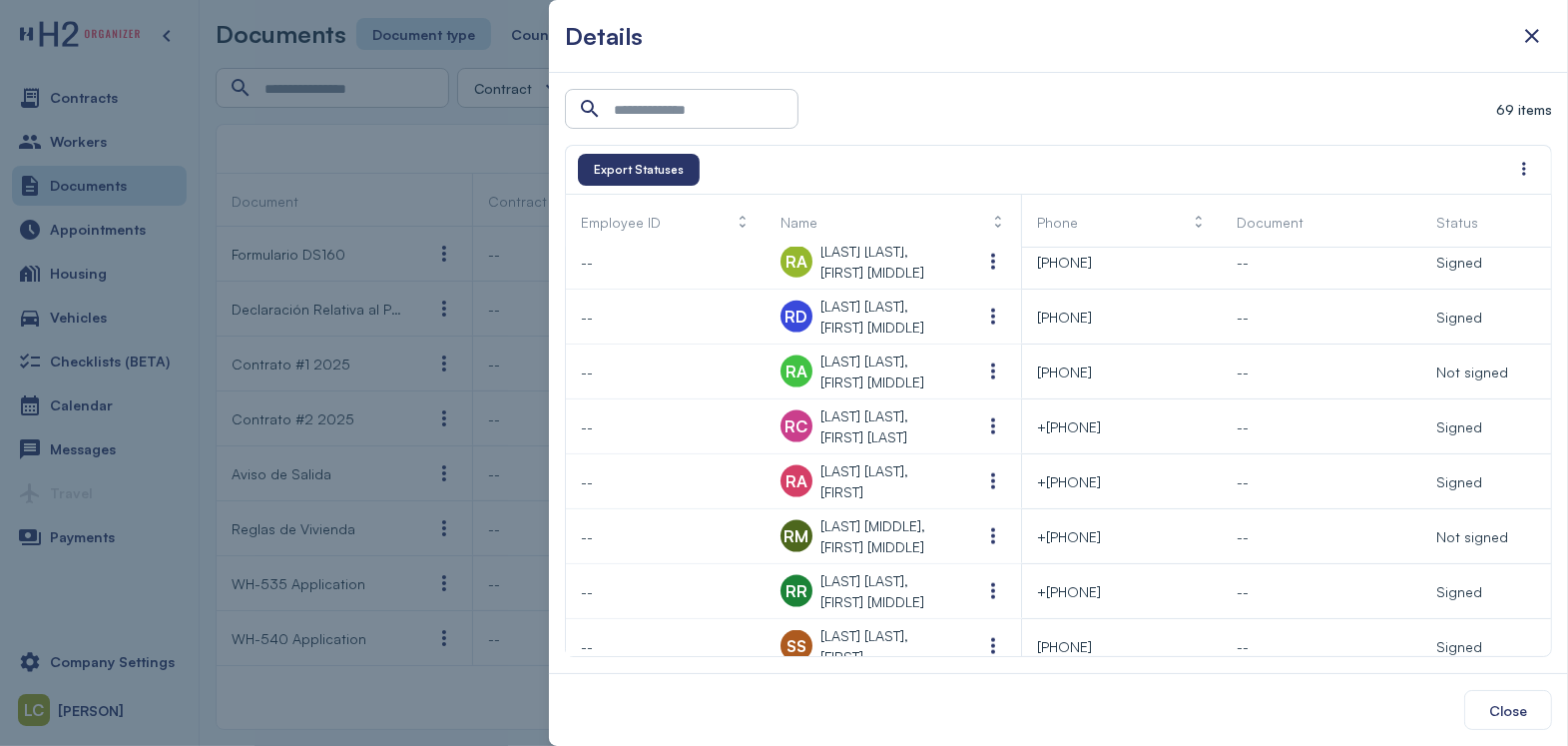 scroll, scrollTop: 3062, scrollLeft: 0, axis: vertical 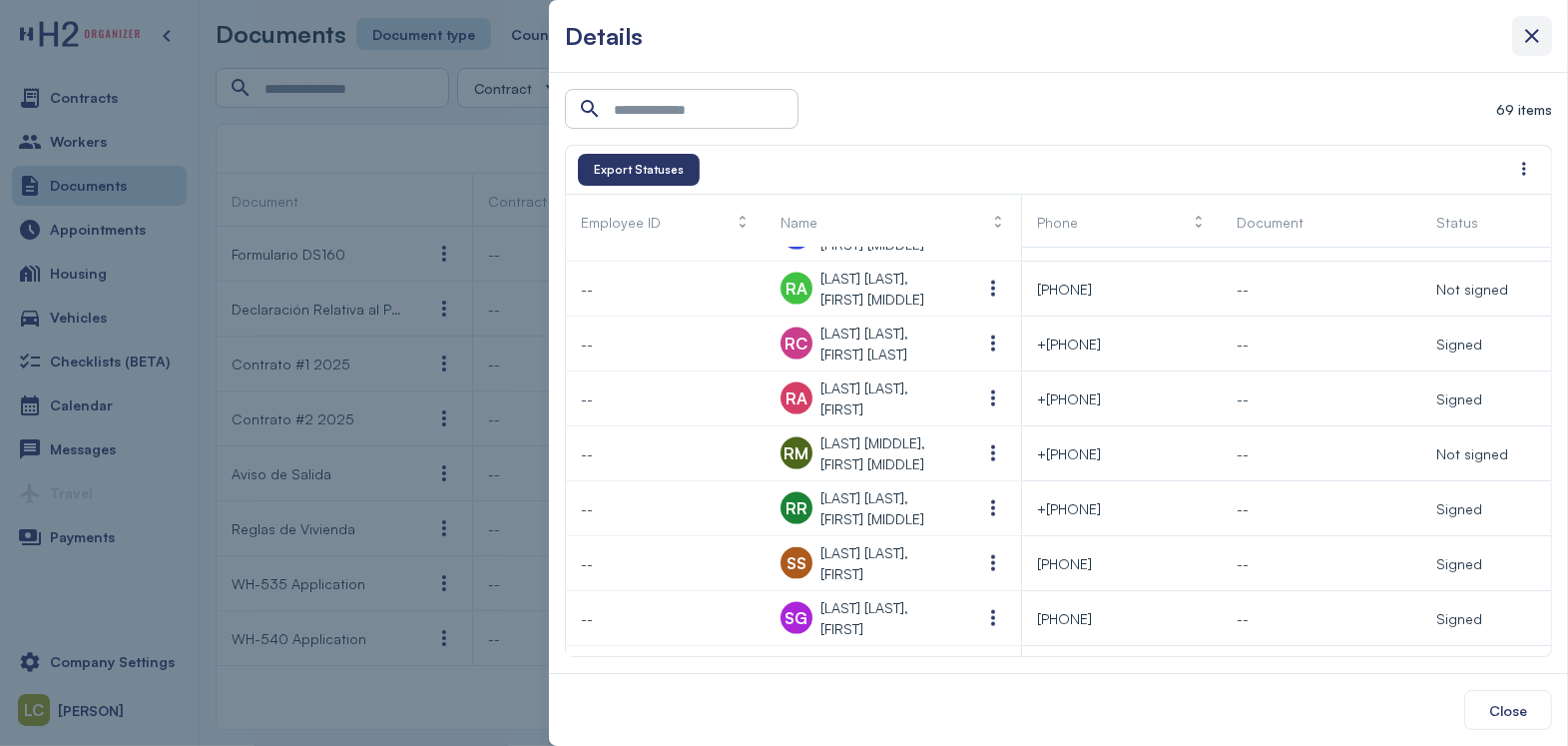 click at bounding box center (1532, 36) 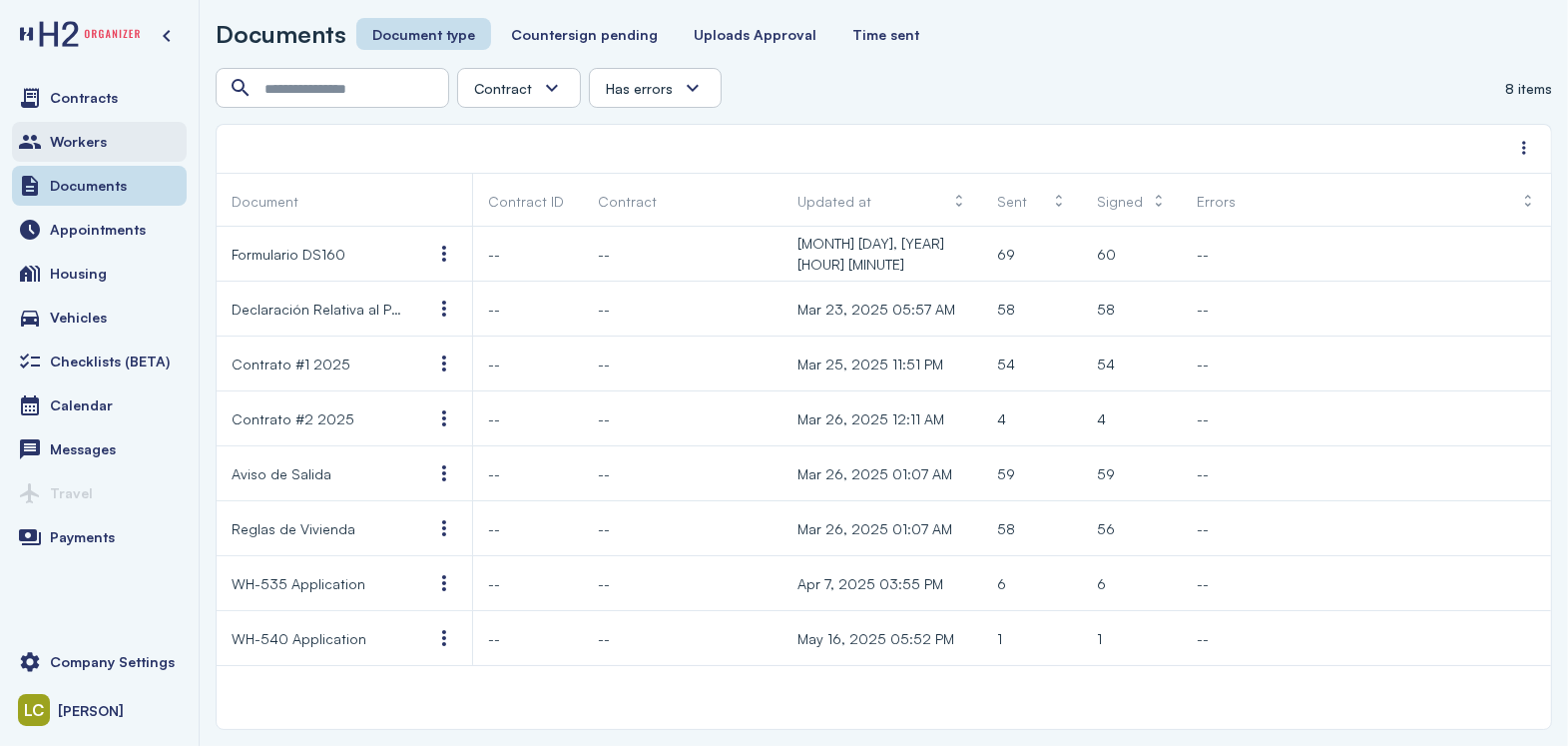 click on "Workers" at bounding box center (78, 142) 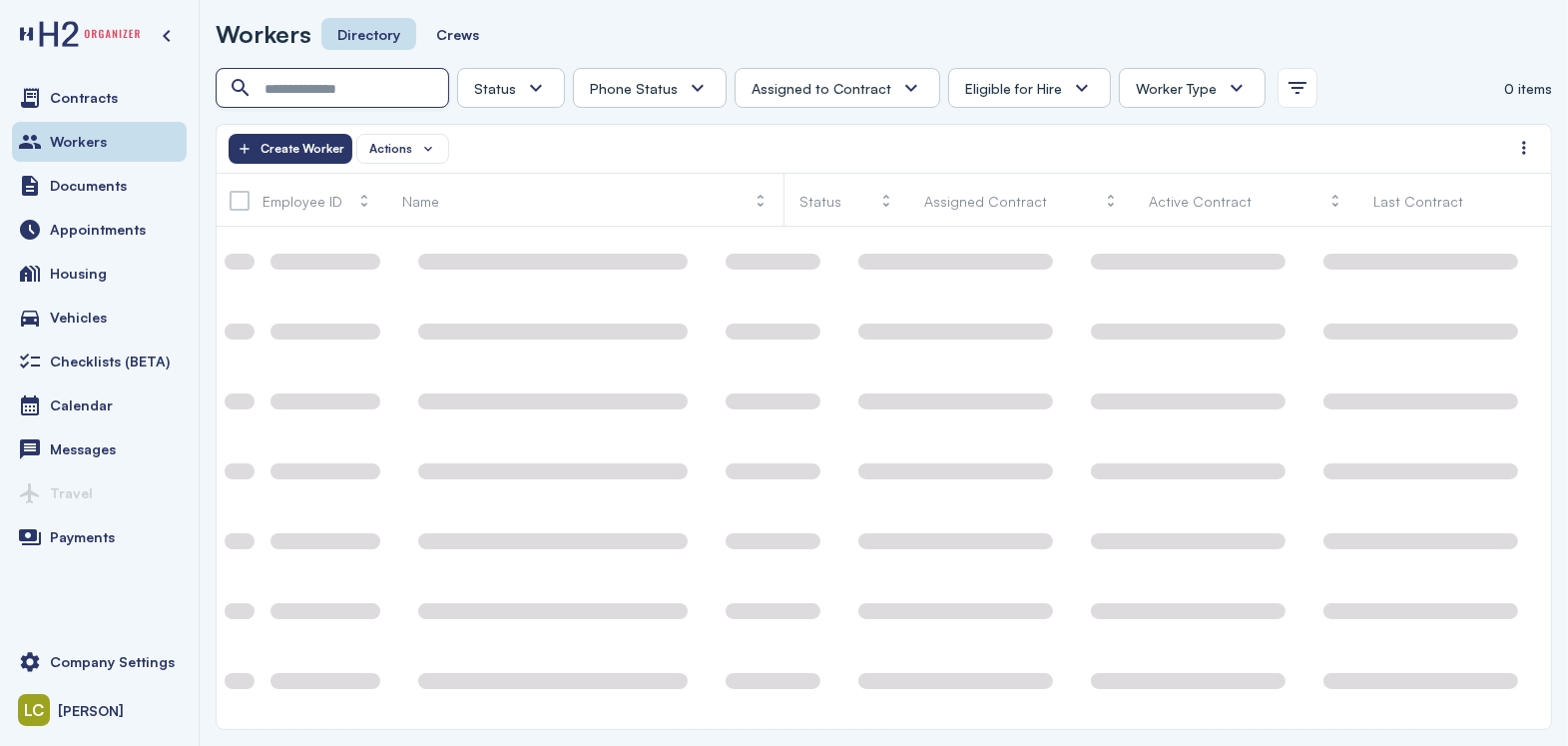 click at bounding box center (334, 89) 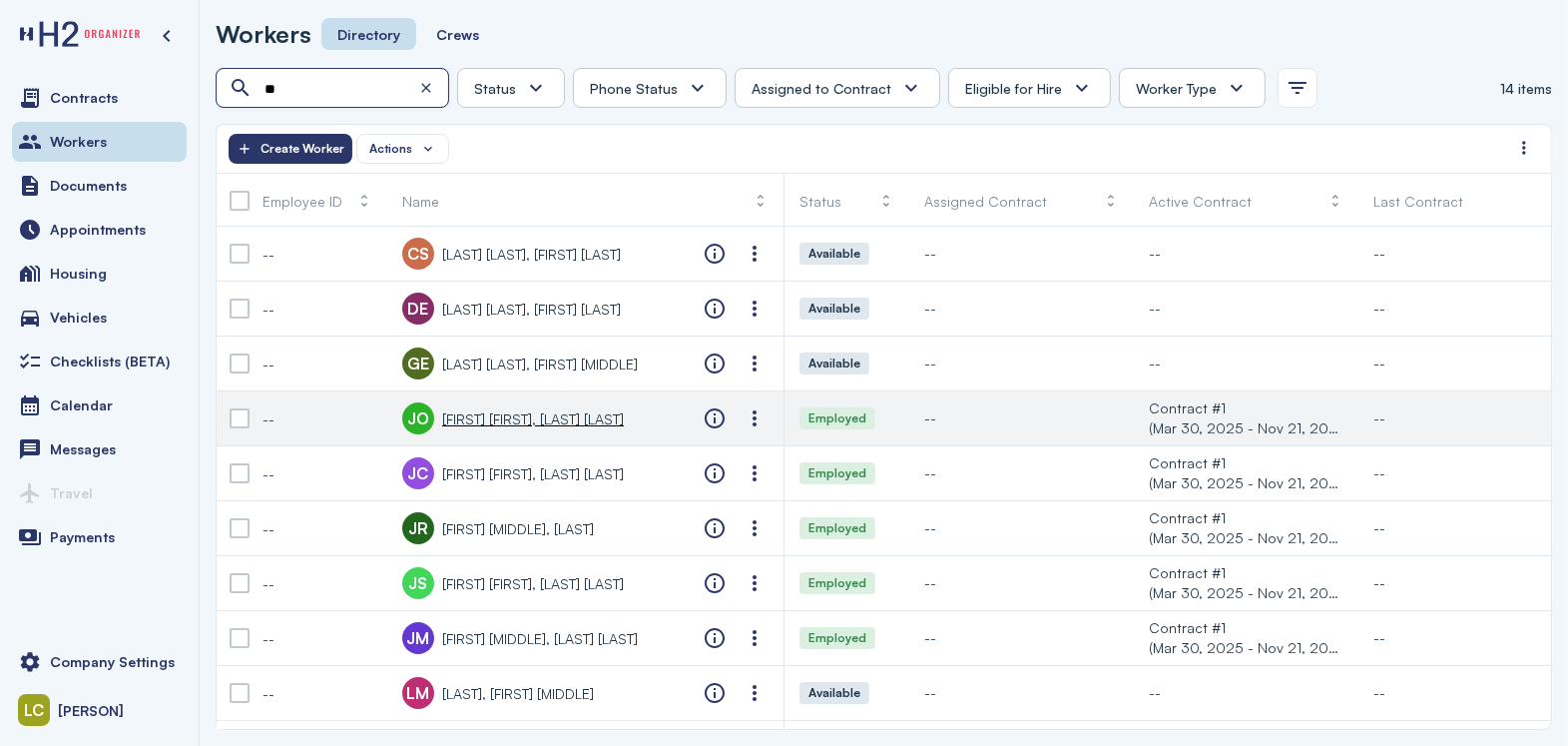 type on "*" 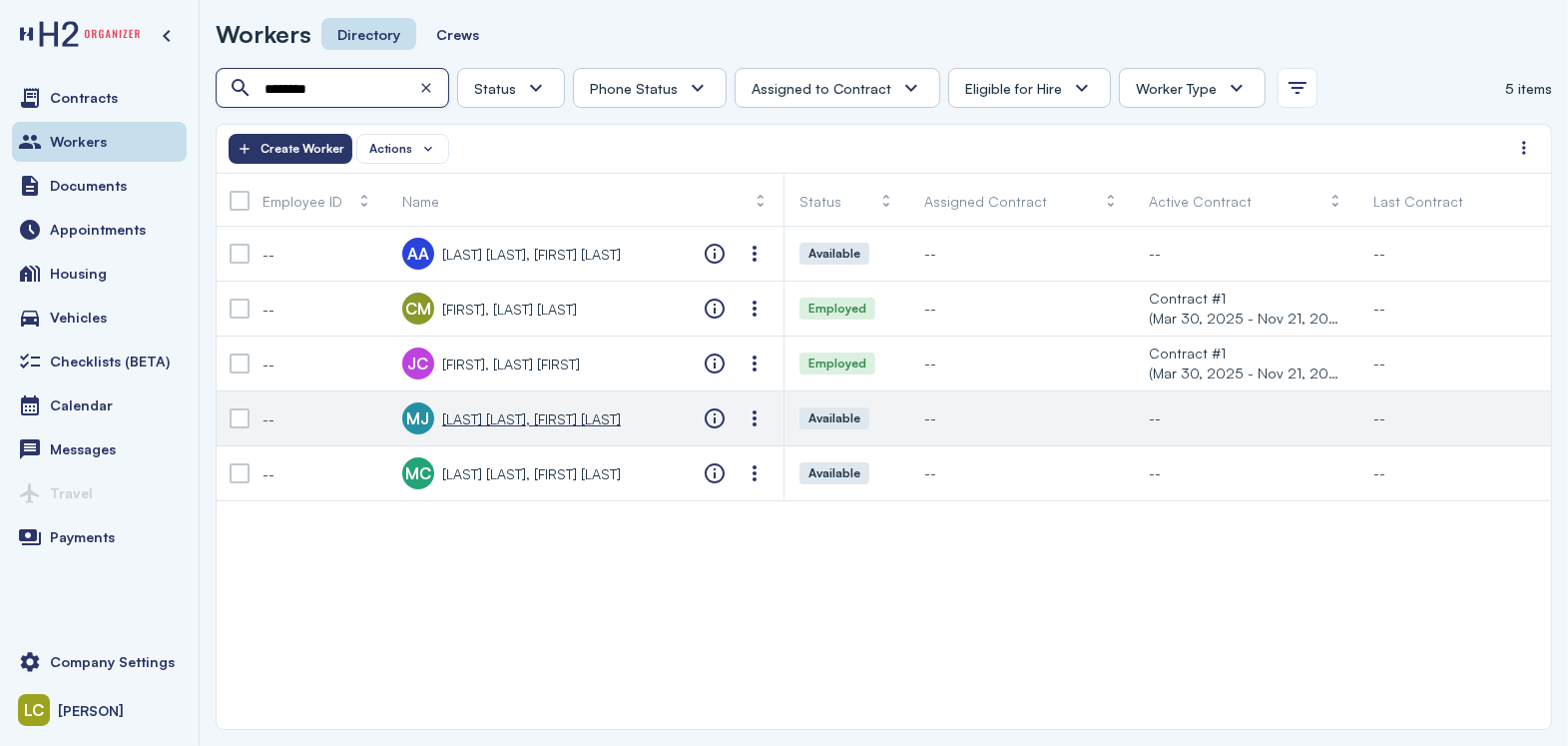 type on "********" 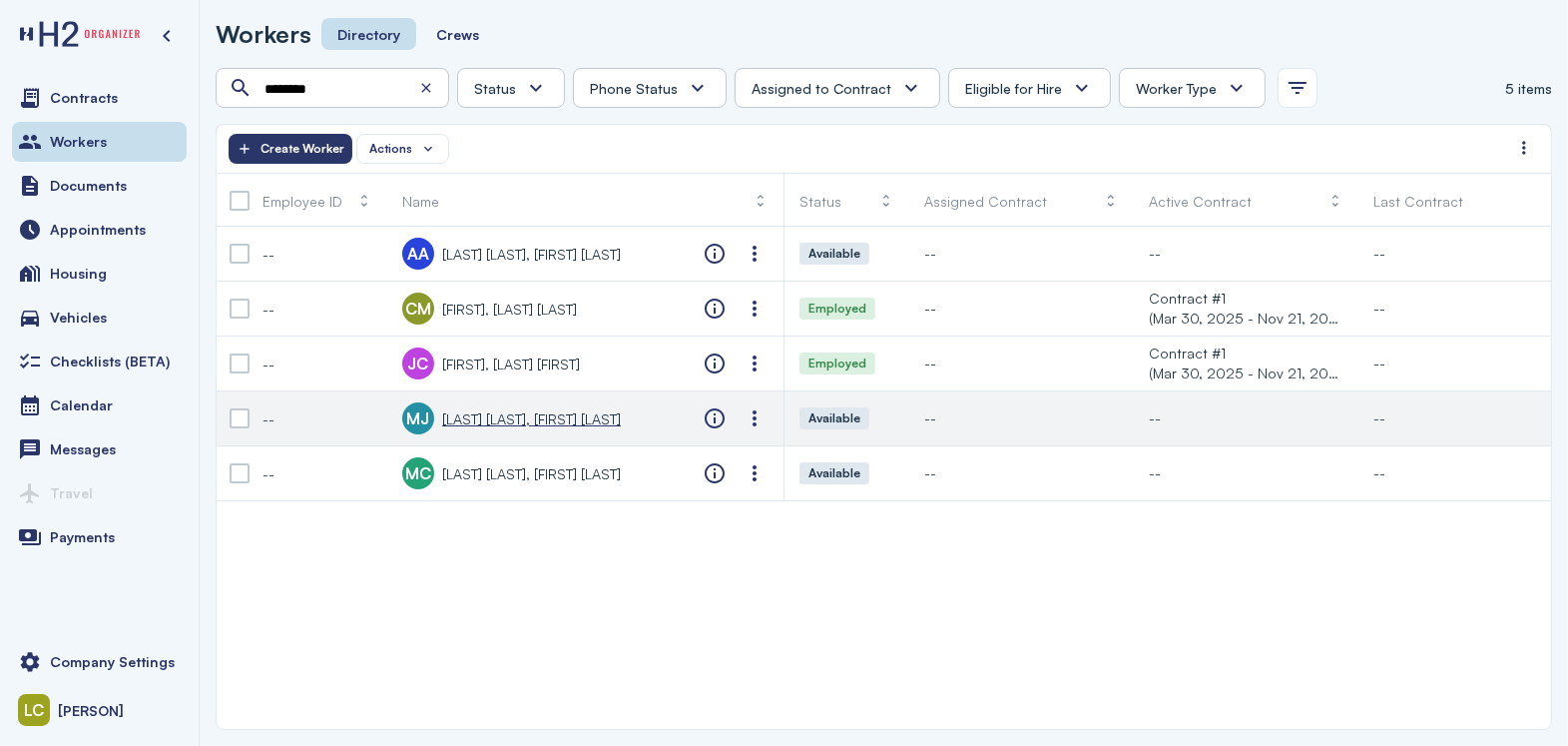 click on "[LAST] [LAST], [FIRST] [LAST]" at bounding box center [531, 418] 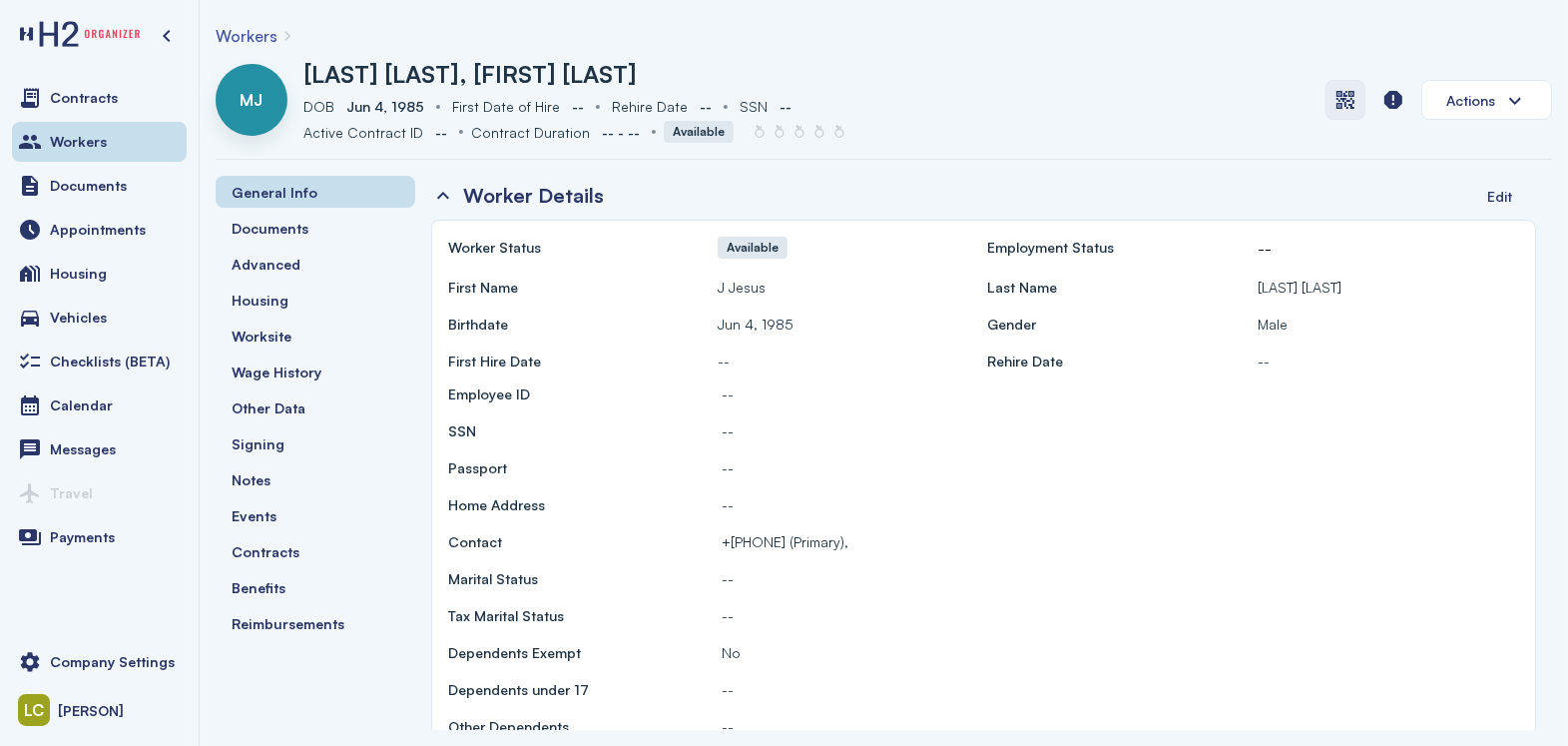 click at bounding box center [1345, 100] 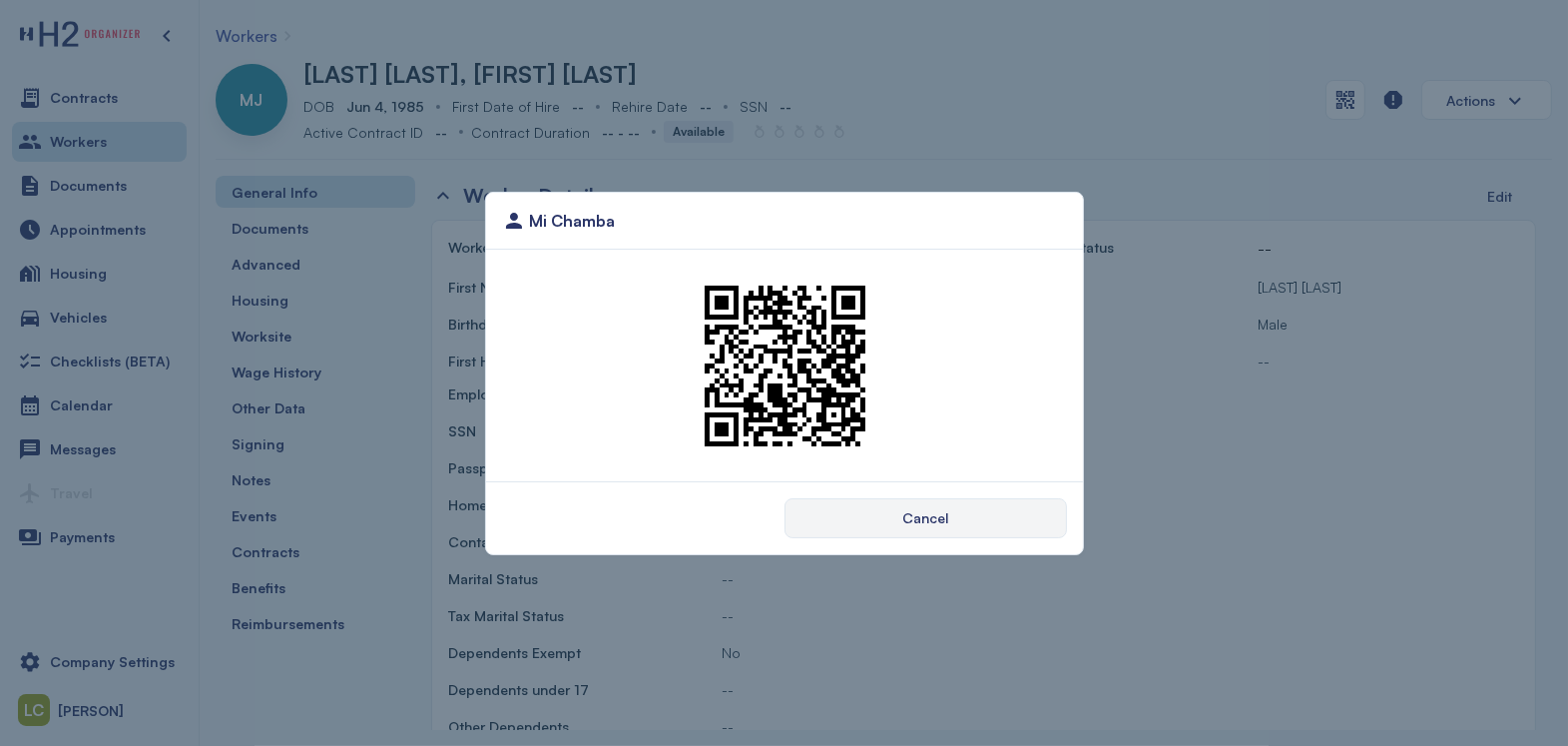 click on "Cancel" at bounding box center [925, 518] 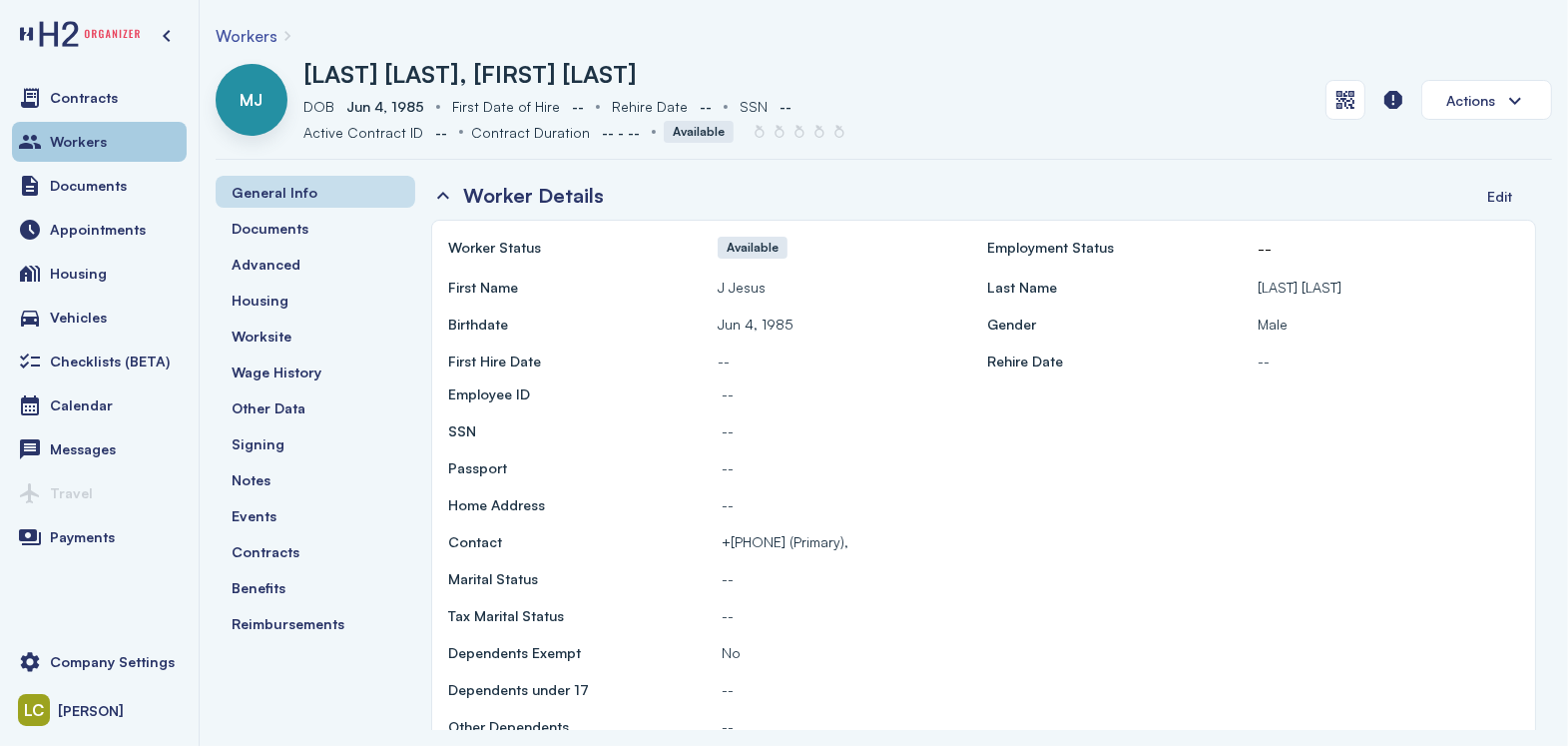 click on "Workers" at bounding box center [78, 142] 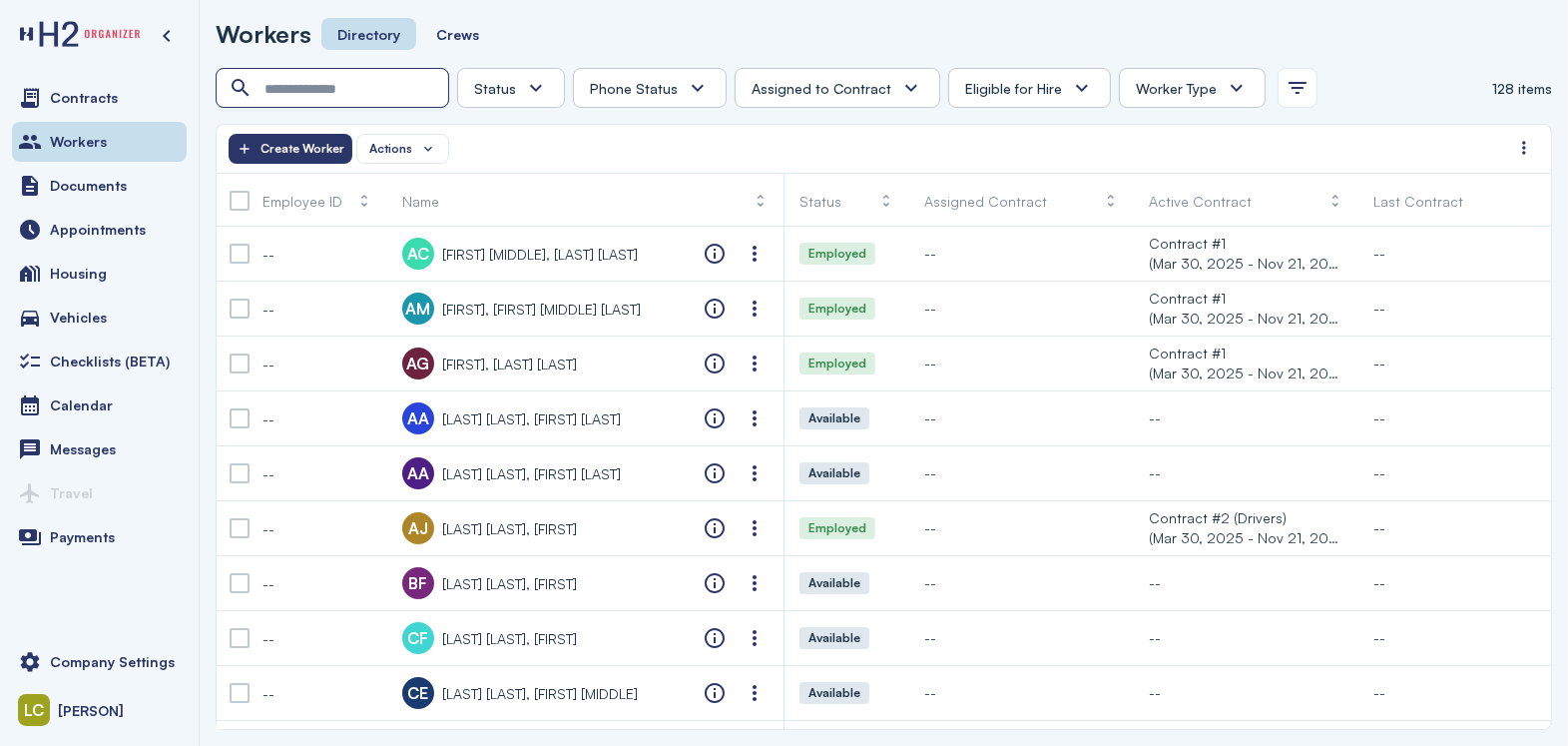 click at bounding box center [334, 89] 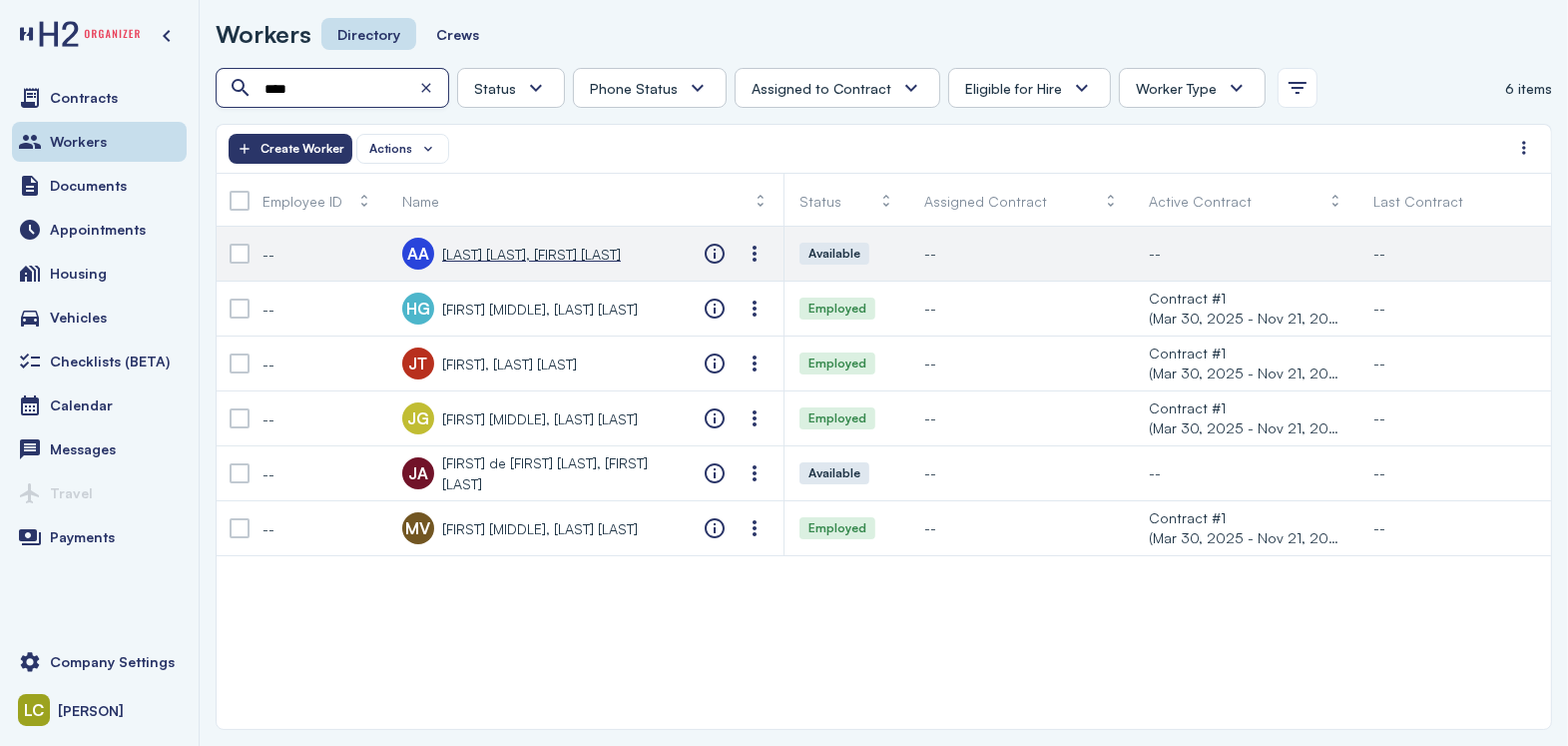 type on "****" 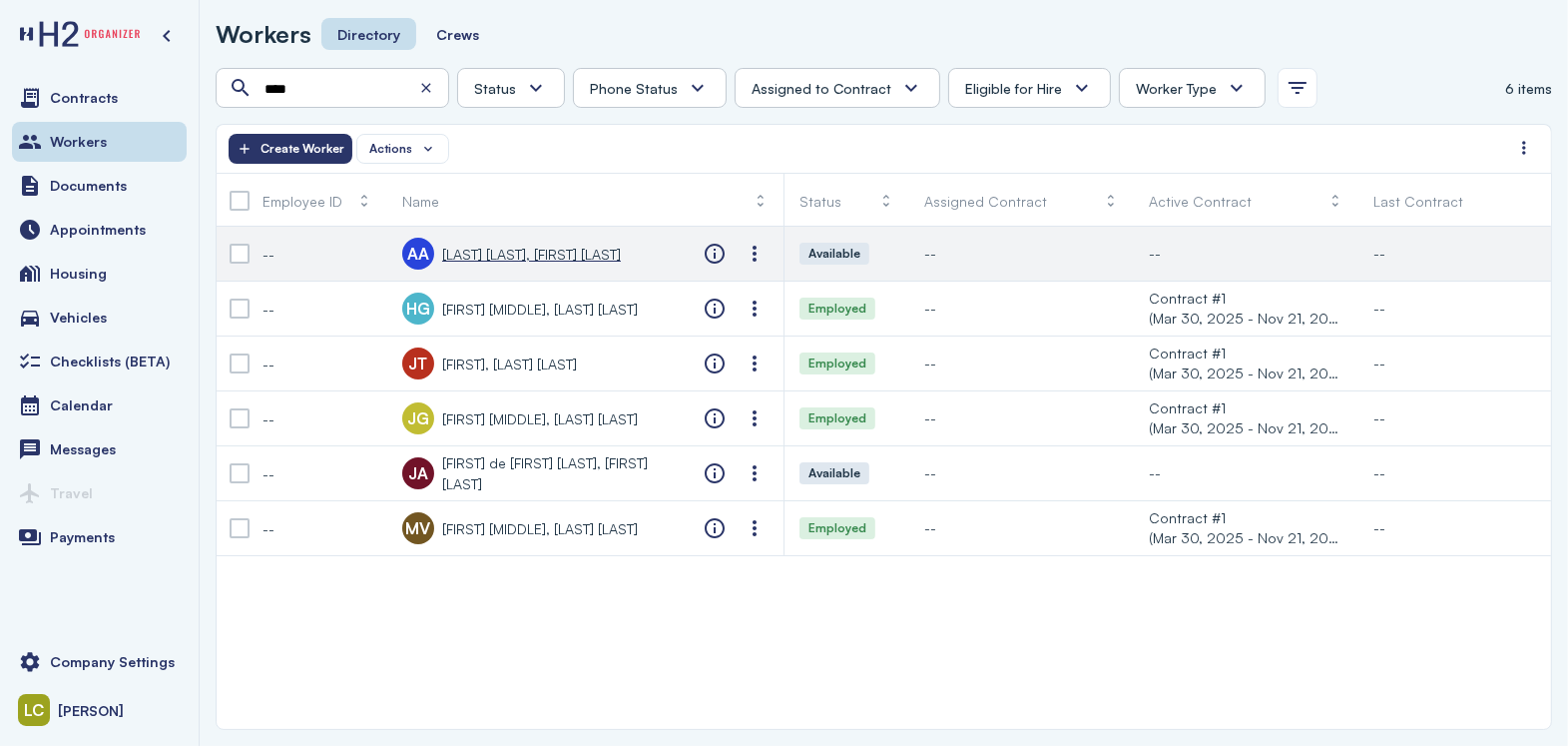 click on "[LAST] [LAST], [FIRST] [LAST]" at bounding box center [531, 254] 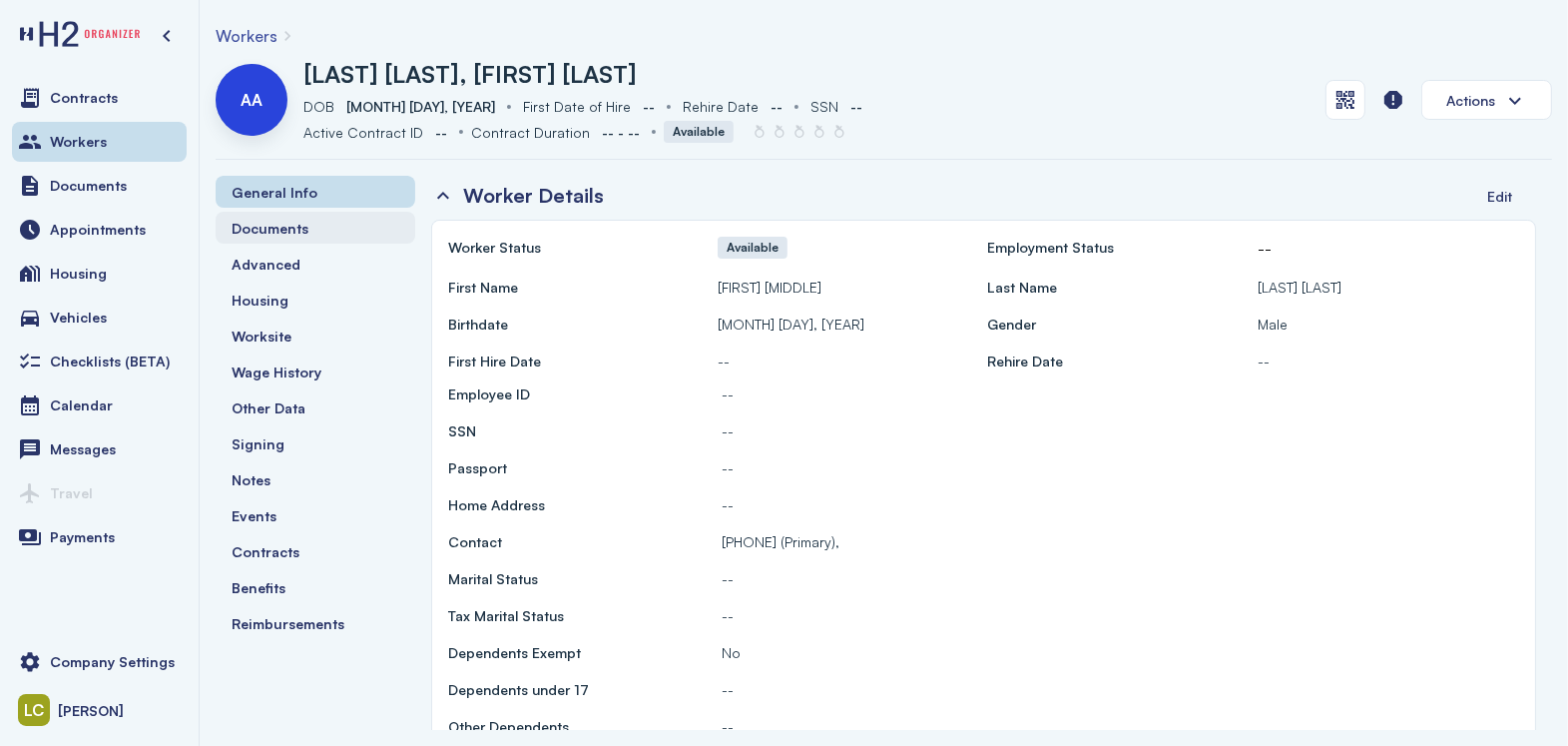 click on "Documents" at bounding box center (315, 228) 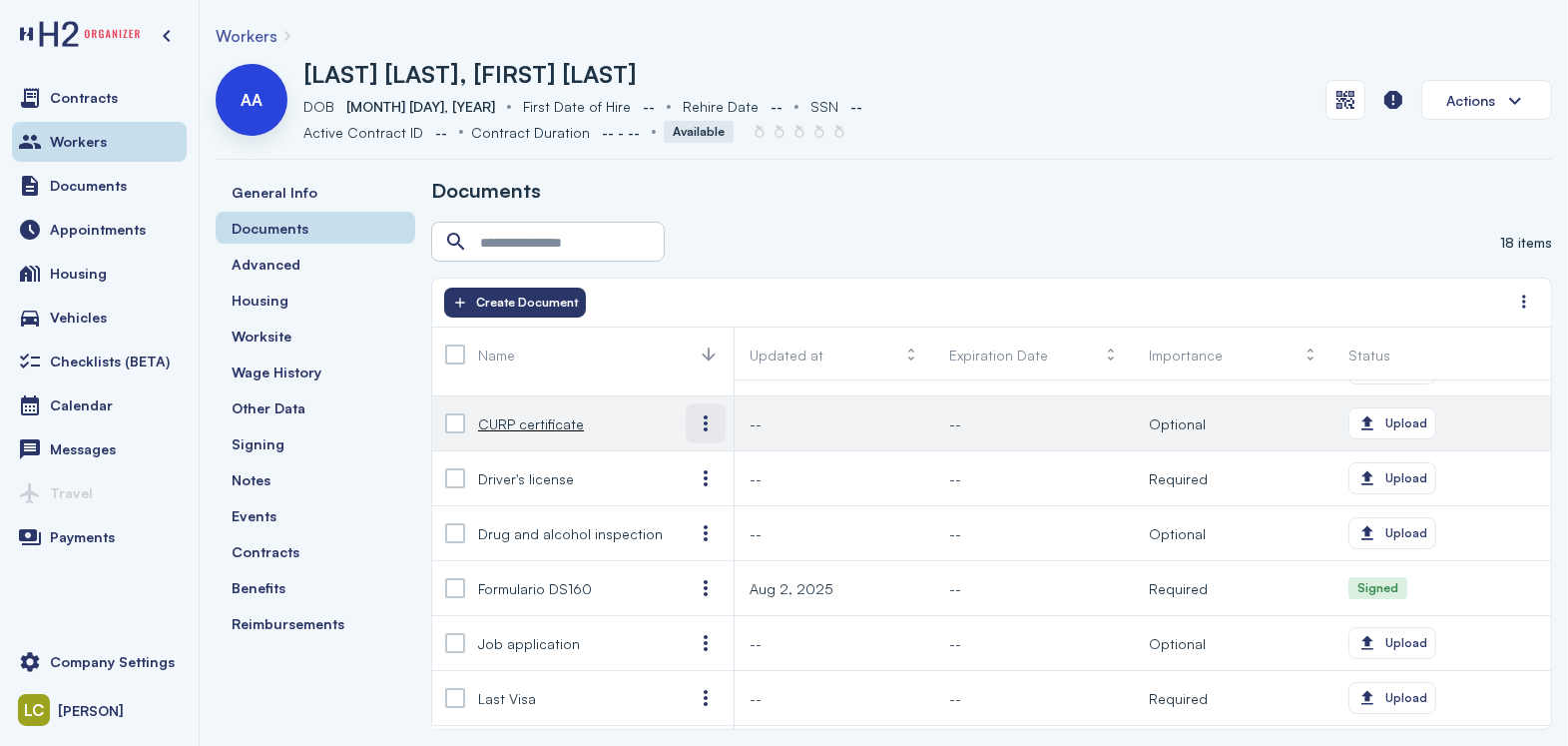 scroll, scrollTop: 133, scrollLeft: 0, axis: vertical 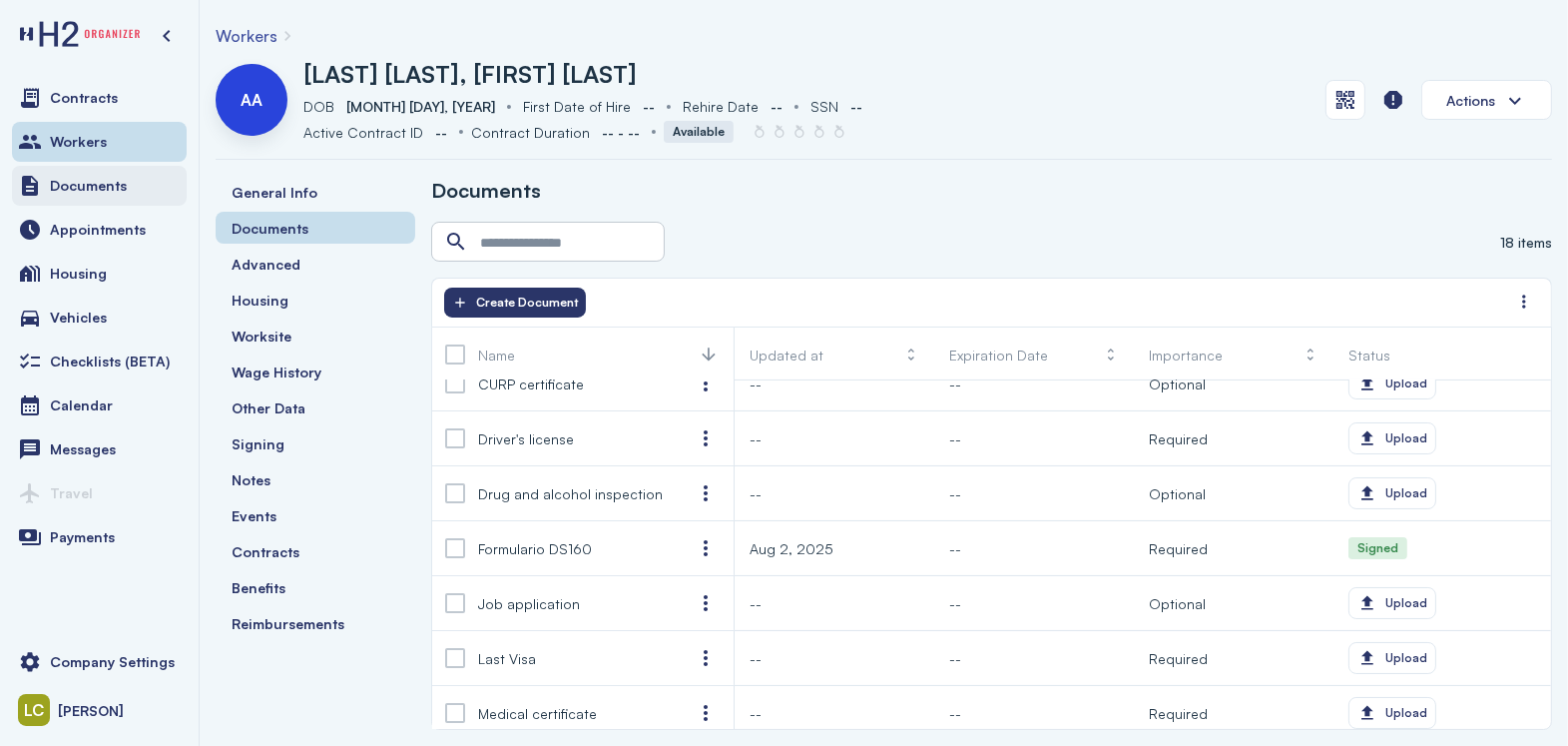 click on "Documents" at bounding box center [88, 186] 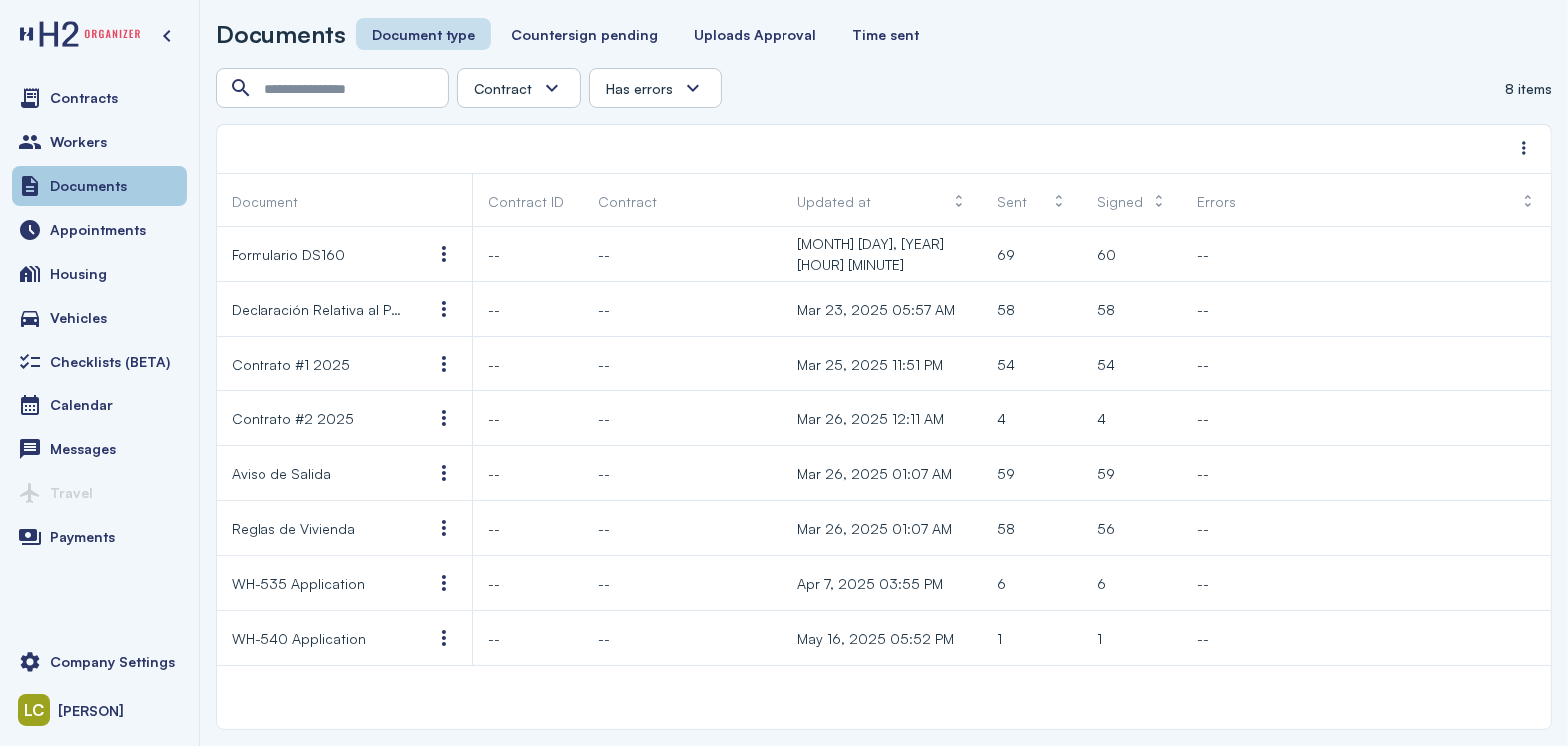 click on "Documents" at bounding box center (88, 186) 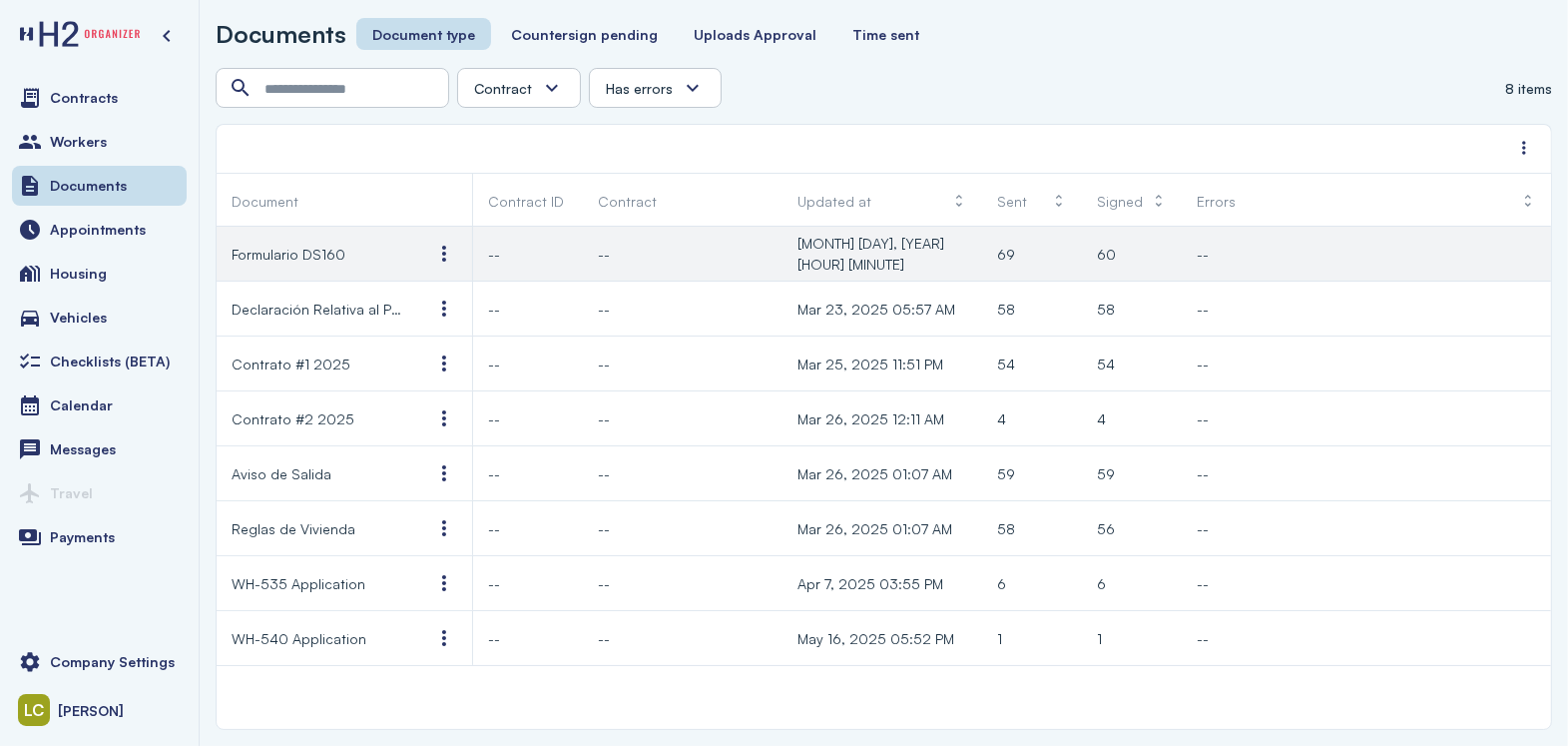 click on "Formulario DS160" at bounding box center (288, 254) 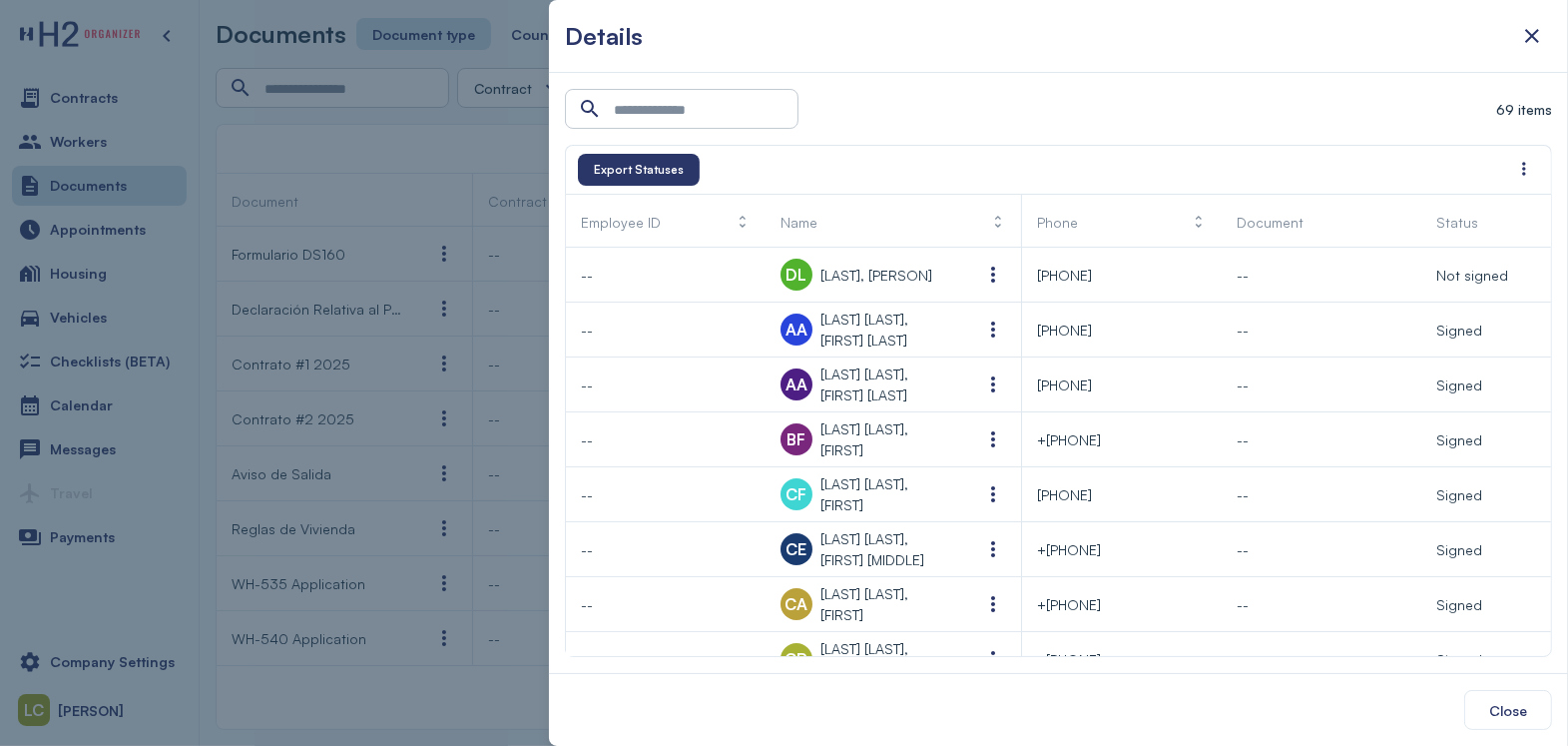 scroll, scrollTop: 0, scrollLeft: 82, axis: horizontal 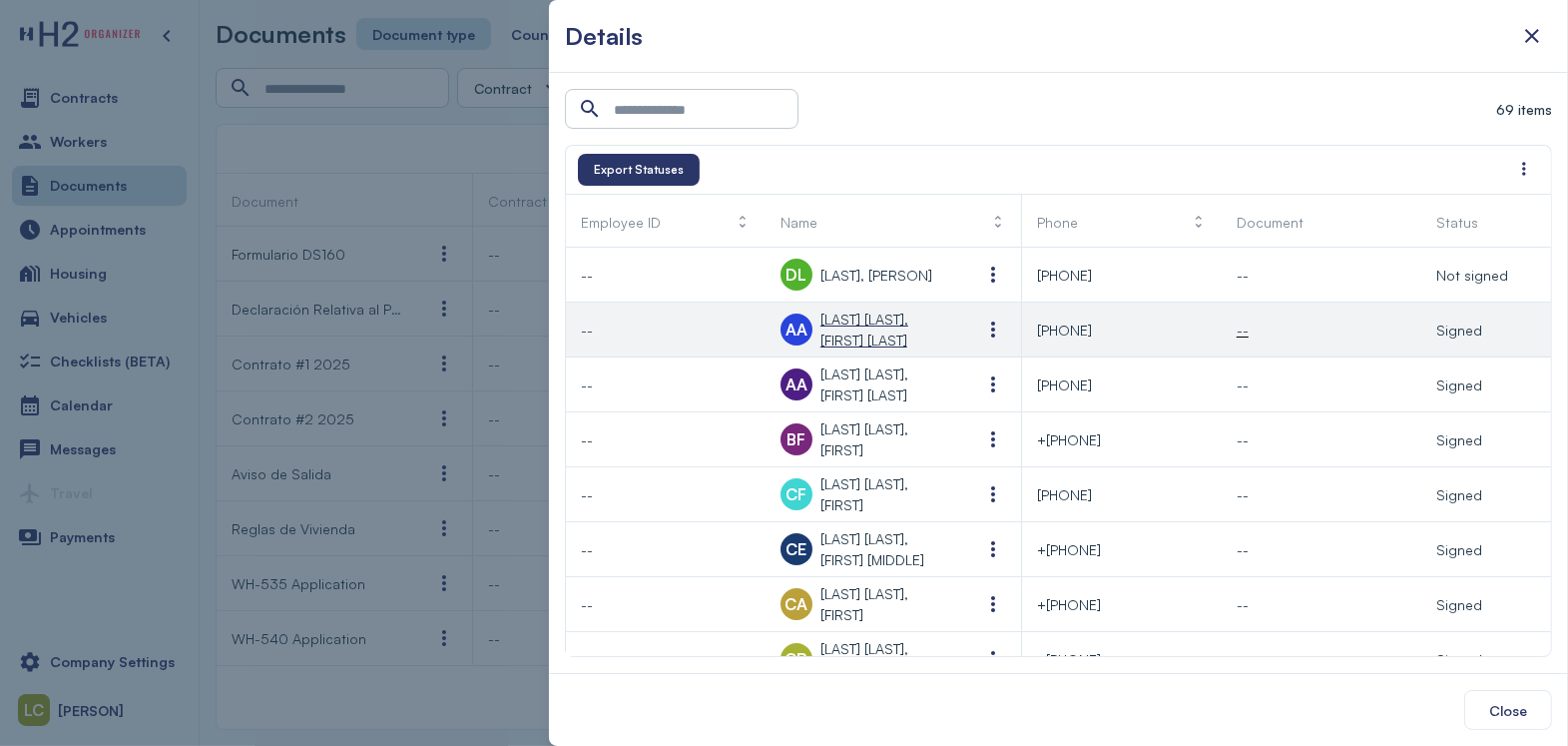 click on "[LAST] [LAST], [FIRST] [LAST]" at bounding box center (885, 330) 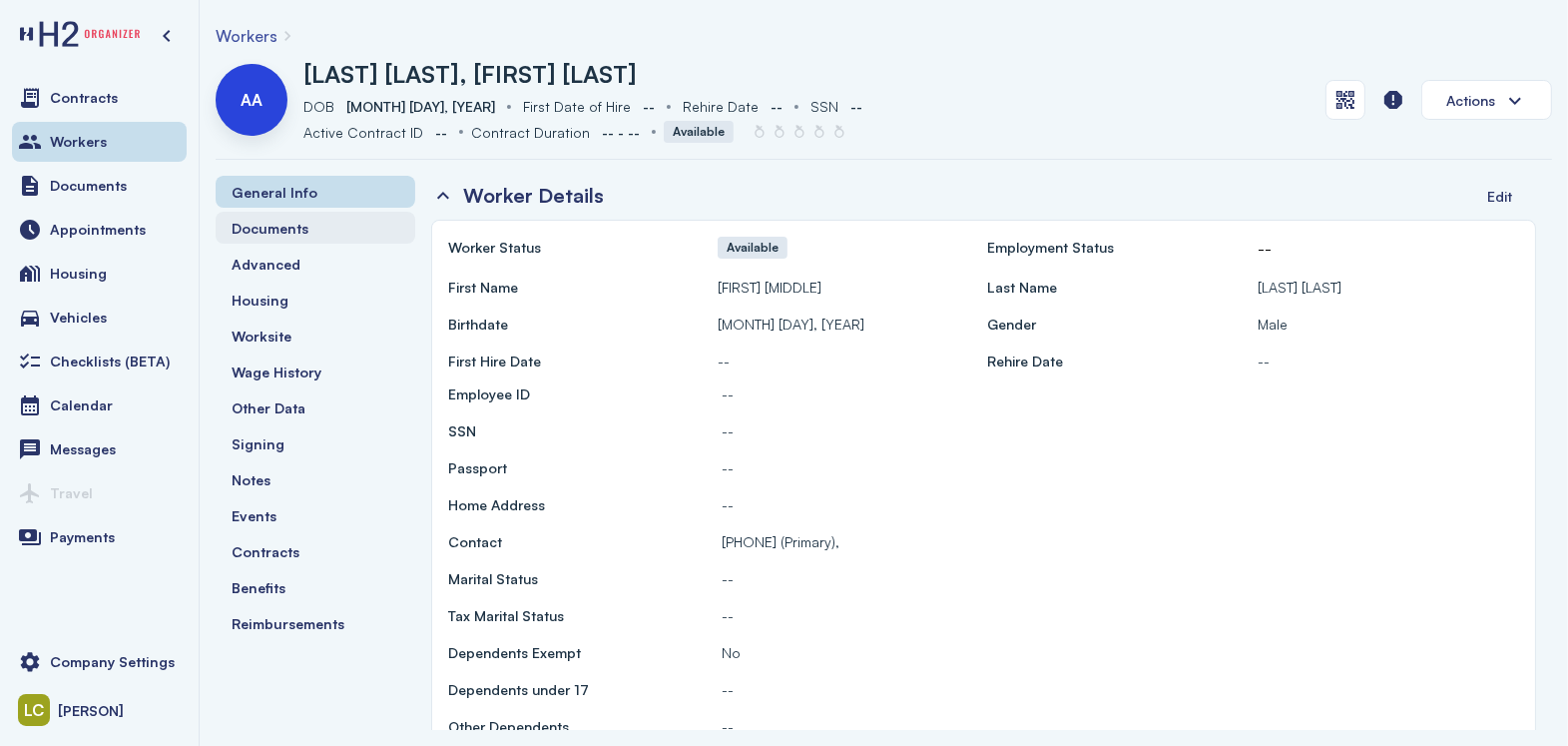 click on "Documents" at bounding box center [269, 228] 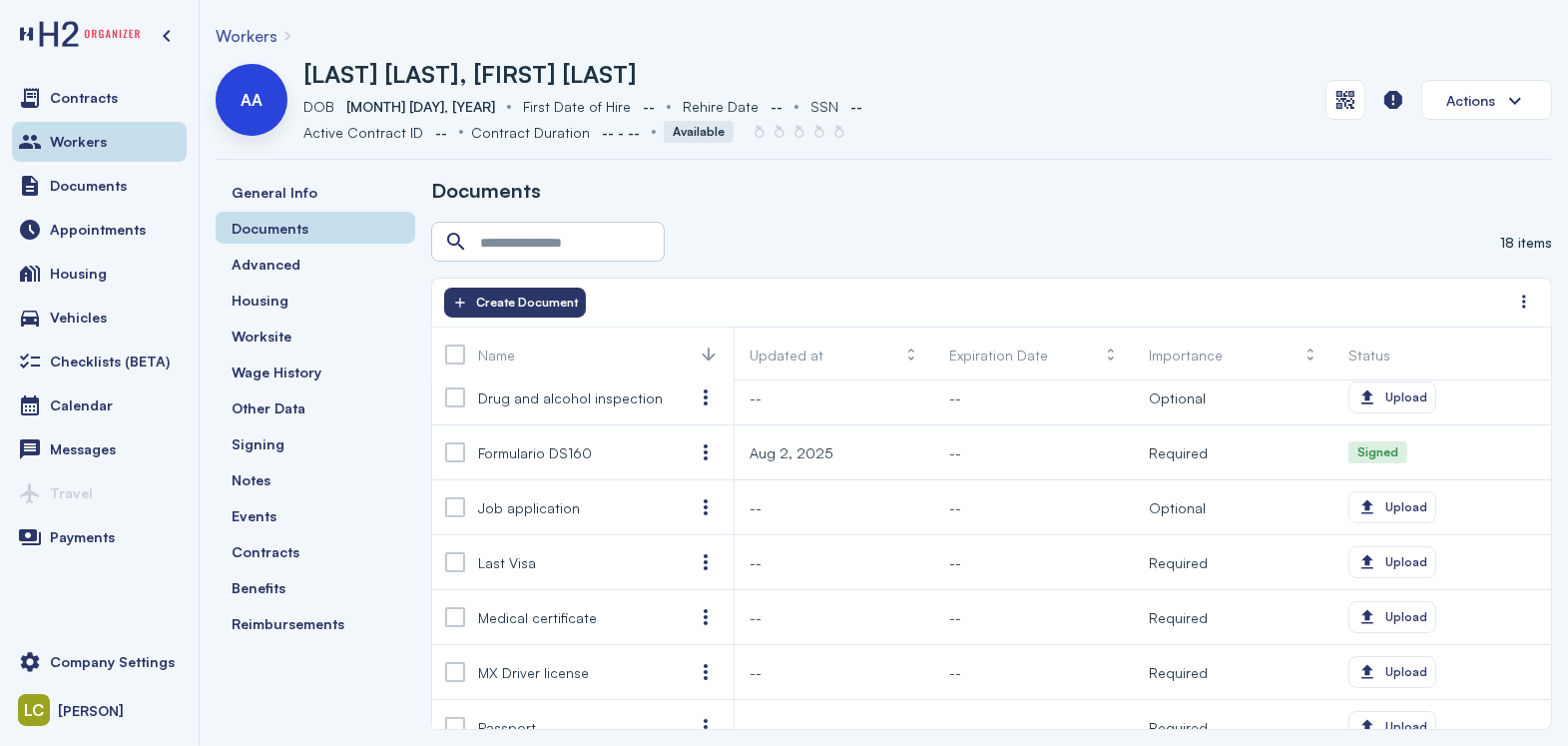 scroll, scrollTop: 221, scrollLeft: 0, axis: vertical 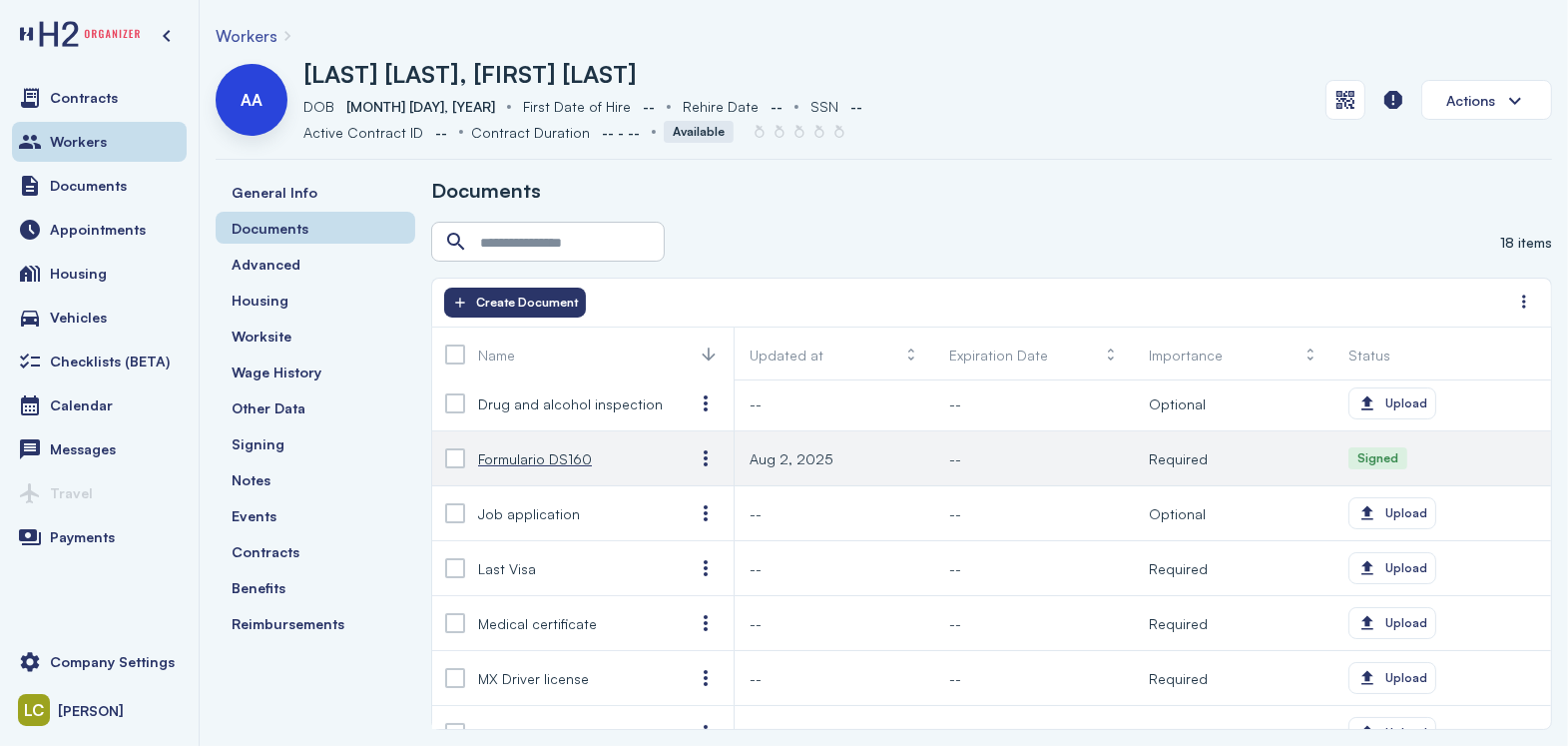 click on "Formulario DS160" at bounding box center (535, 458) 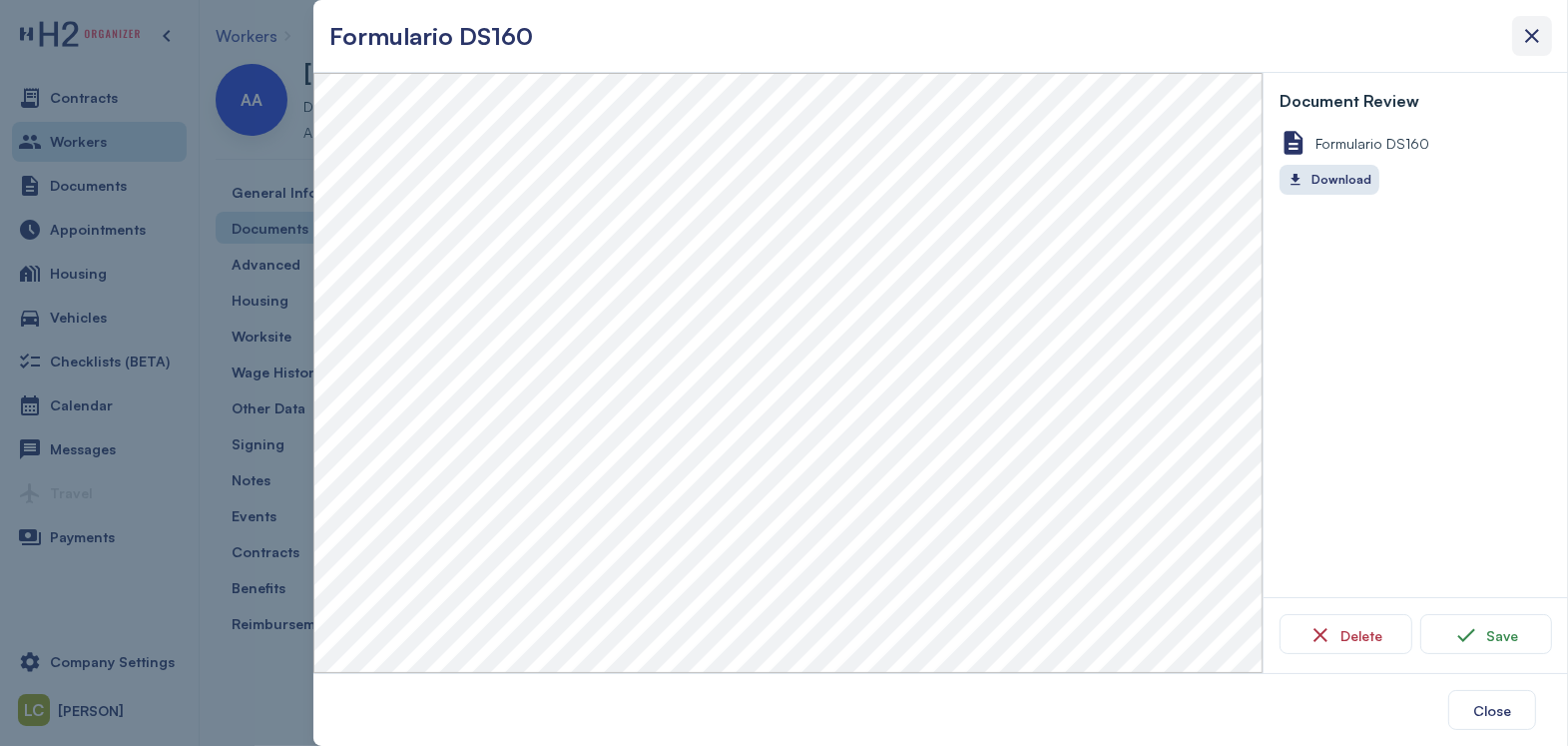 click at bounding box center [1532, 36] 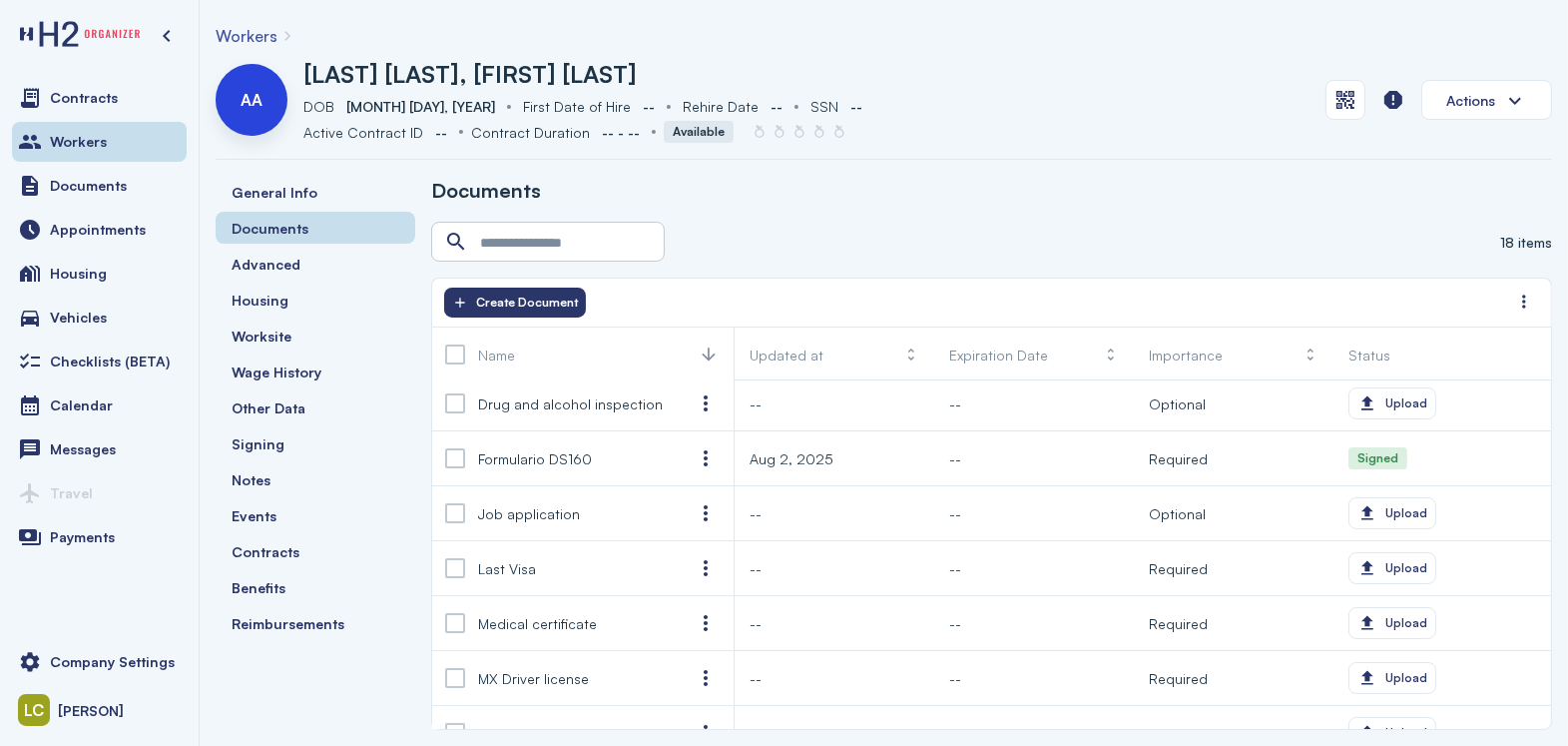click on "Active Contract ID   Active Contract ID   --   Contract Duration   Contract Duration   -- - --   Available" at bounding box center (806, 132) 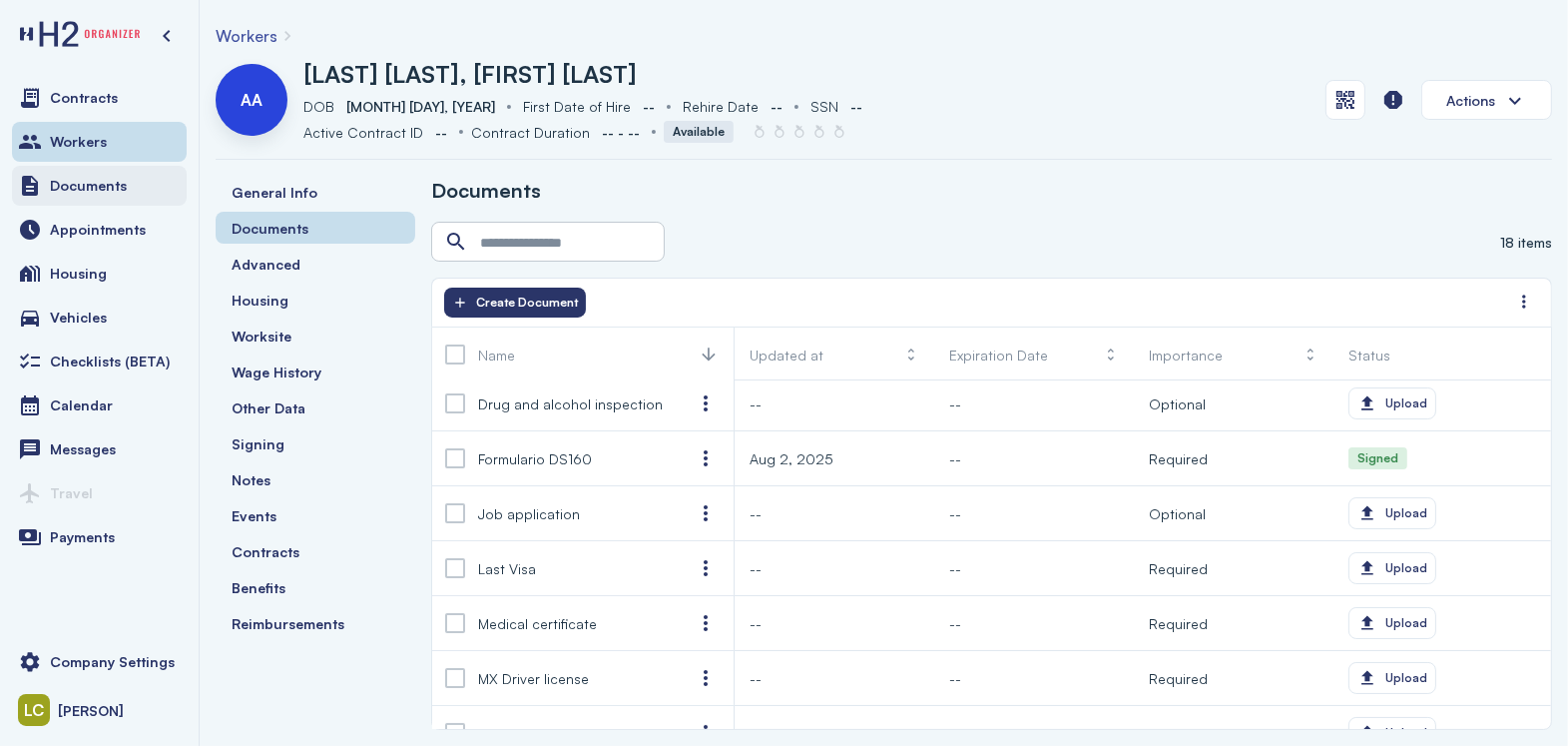 click on "Documents" at bounding box center [99, 186] 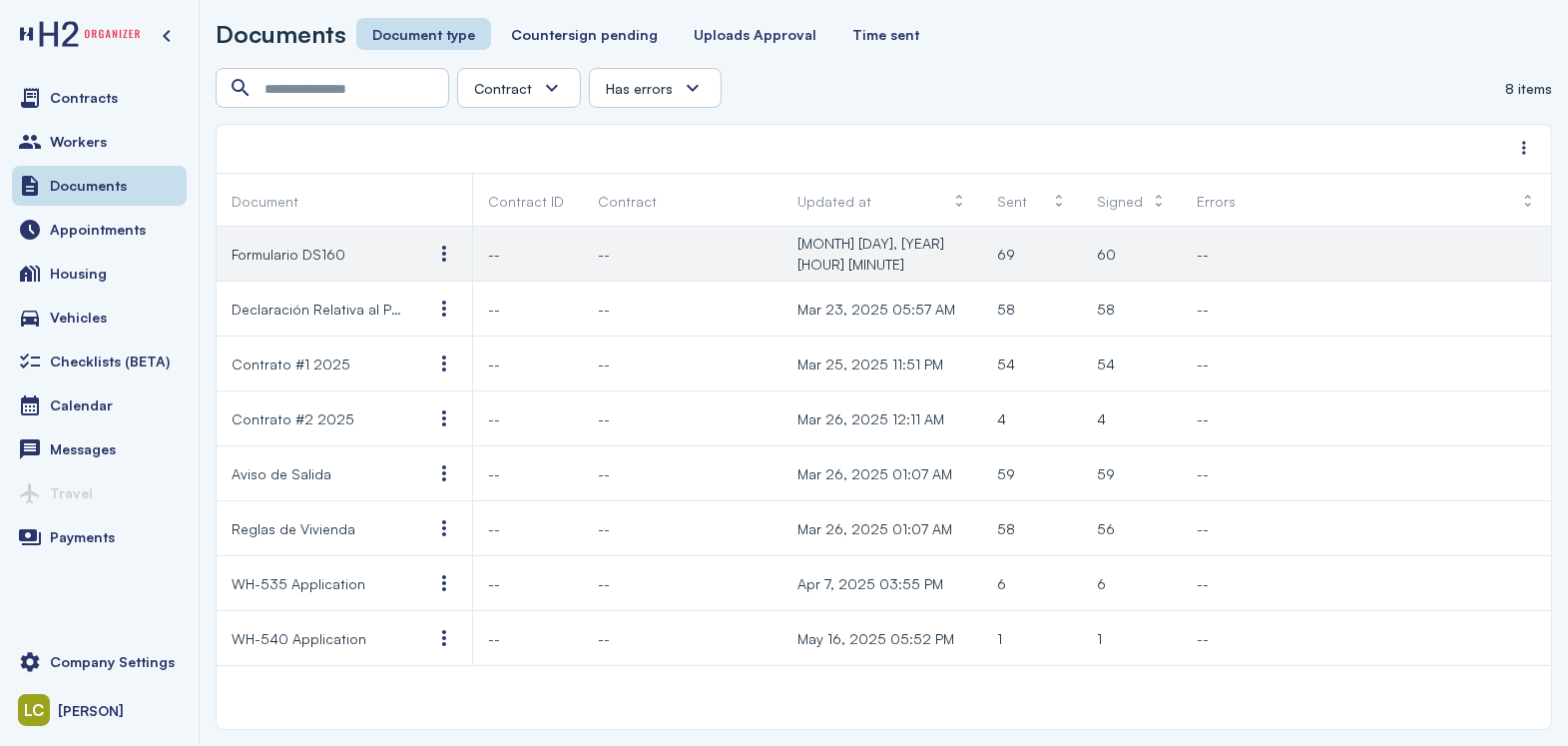click on "Formulario DS160" at bounding box center (288, 254) 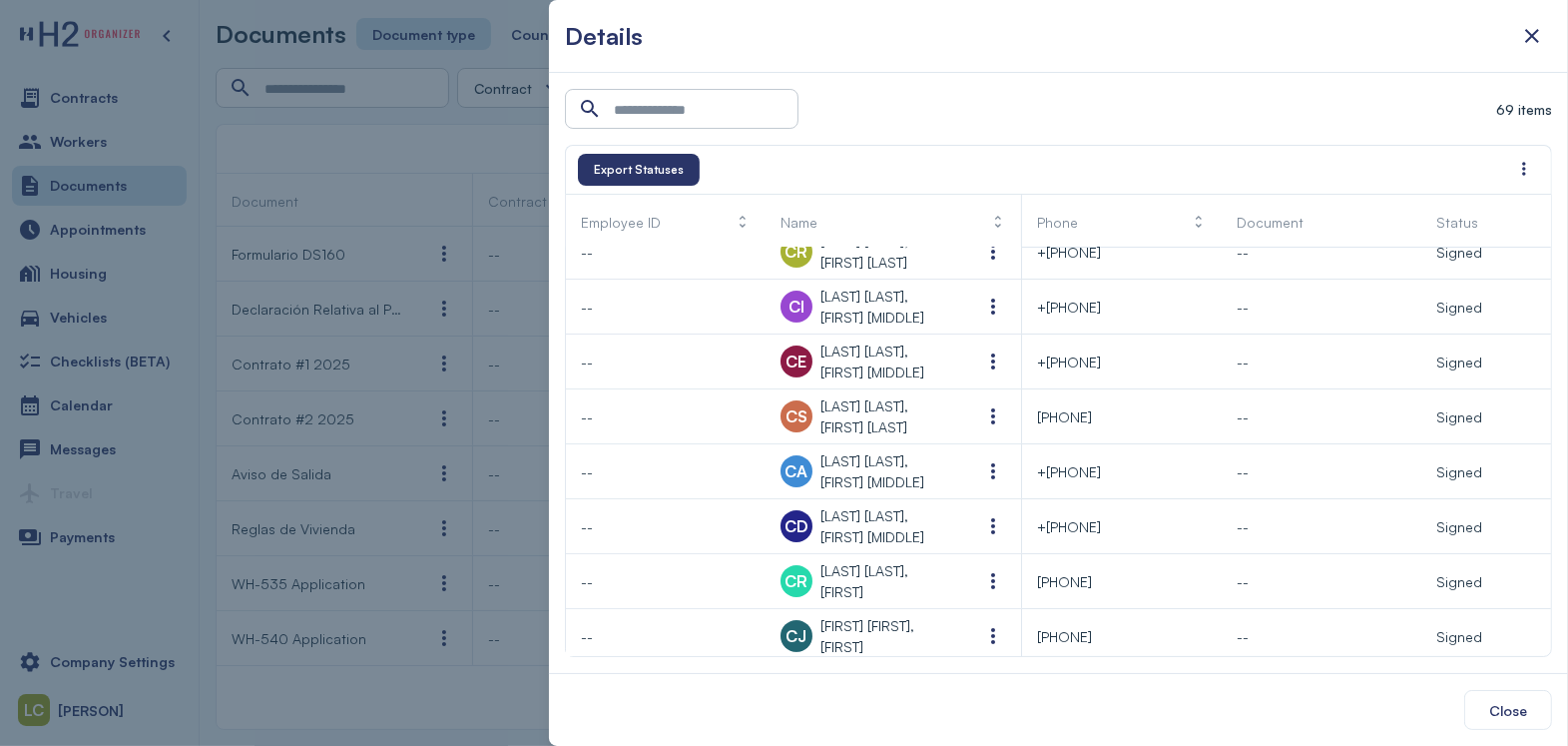 scroll, scrollTop: 0, scrollLeft: 0, axis: both 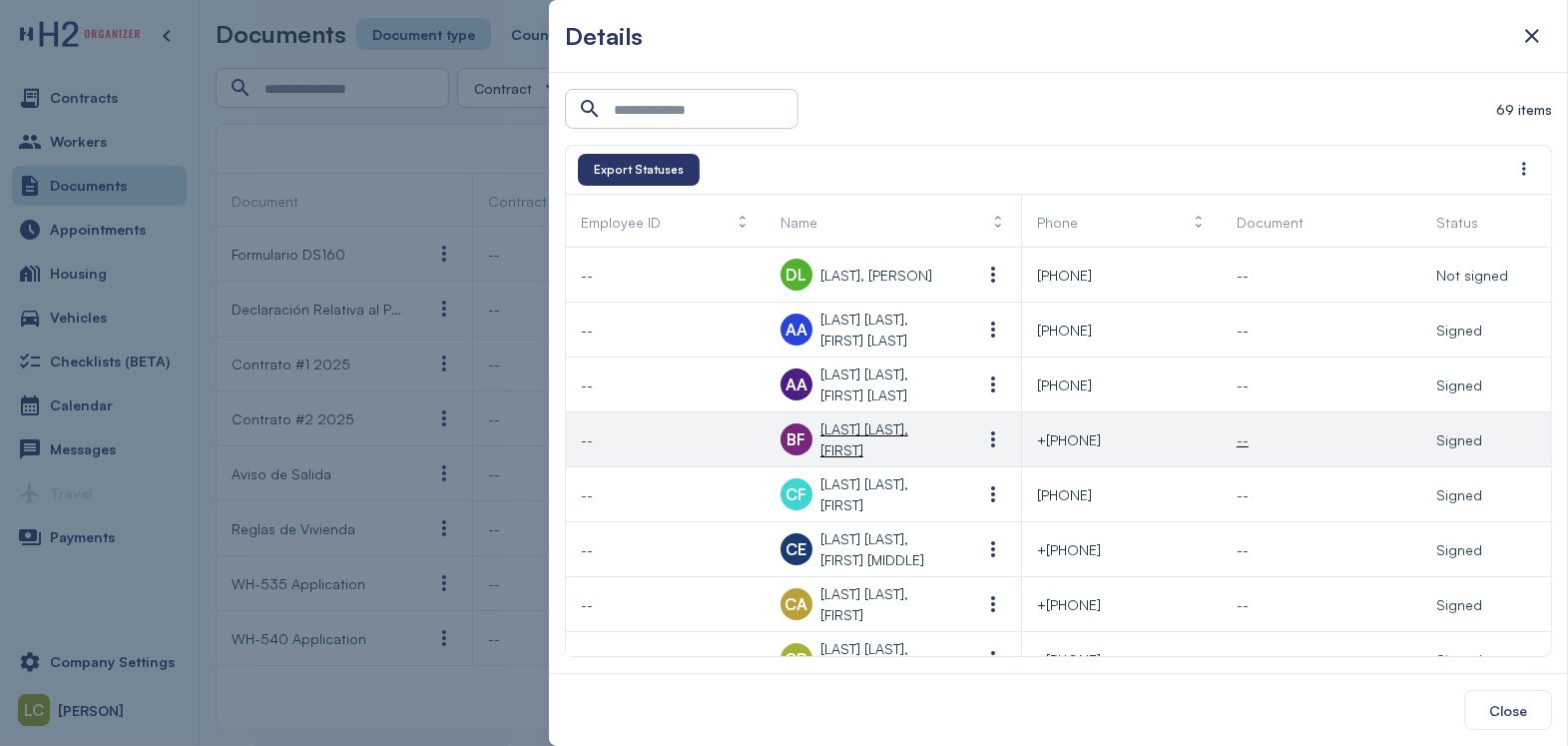 click on "+[PHONE]" at bounding box center (1122, 439) 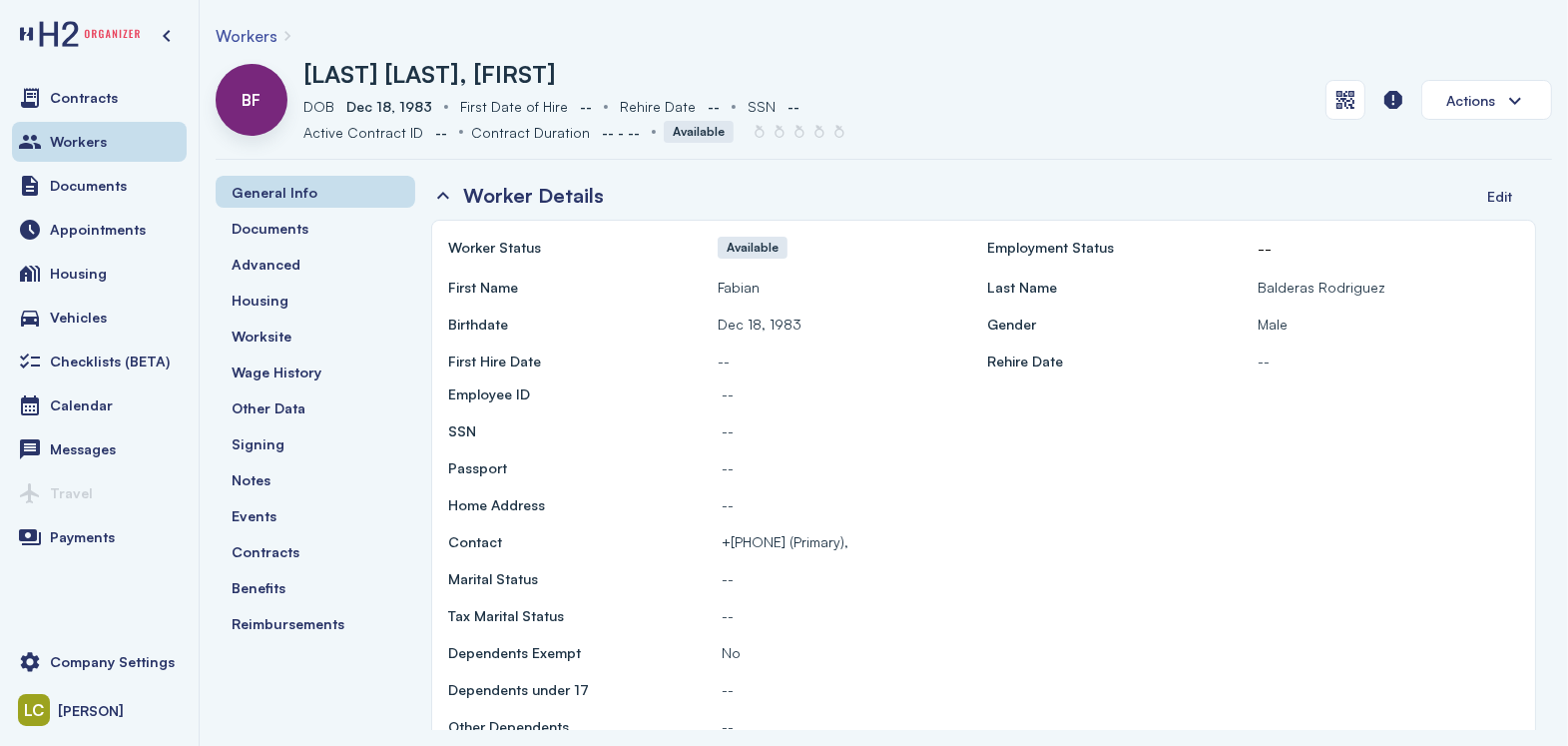 click on "Employee ID   --   SSN   --   Passport   --   Home Address   --   Contact   [PHONE] (Primary),    Marital Status   --   Tax Marital Status   --   Dependents Exempt   No   Dependents under 17   --   Other Dependents   --   Education   --" at bounding box center (983, 578) 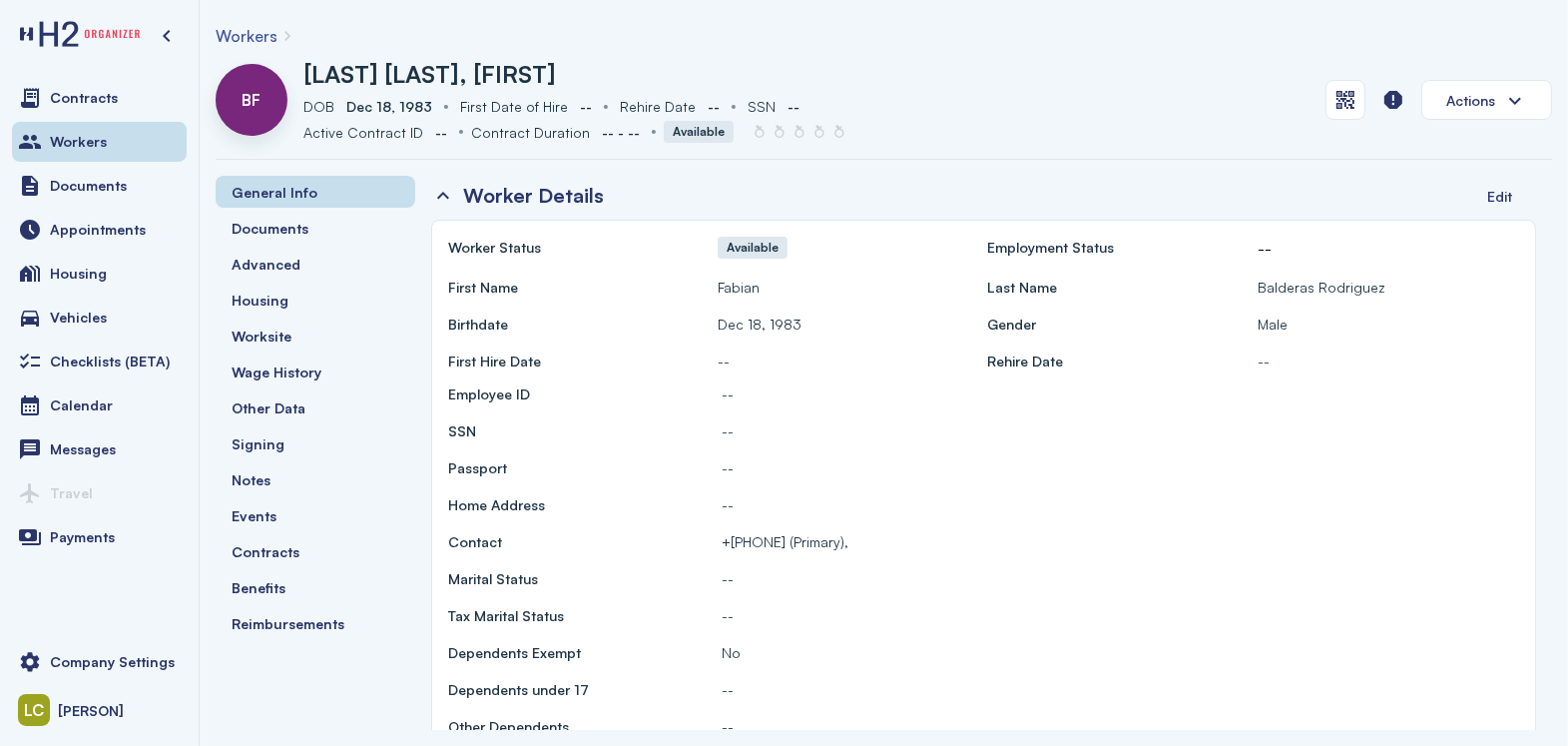 click on "Employee ID   --   SSN   --   Passport   --   Home Address   --   Contact   [PHONE] (Primary),    Marital Status   --   Tax Marital Status   --   Dependents Exempt   No   Dependents under 17   --   Other Dependents   --   Education   --" at bounding box center (983, 578) 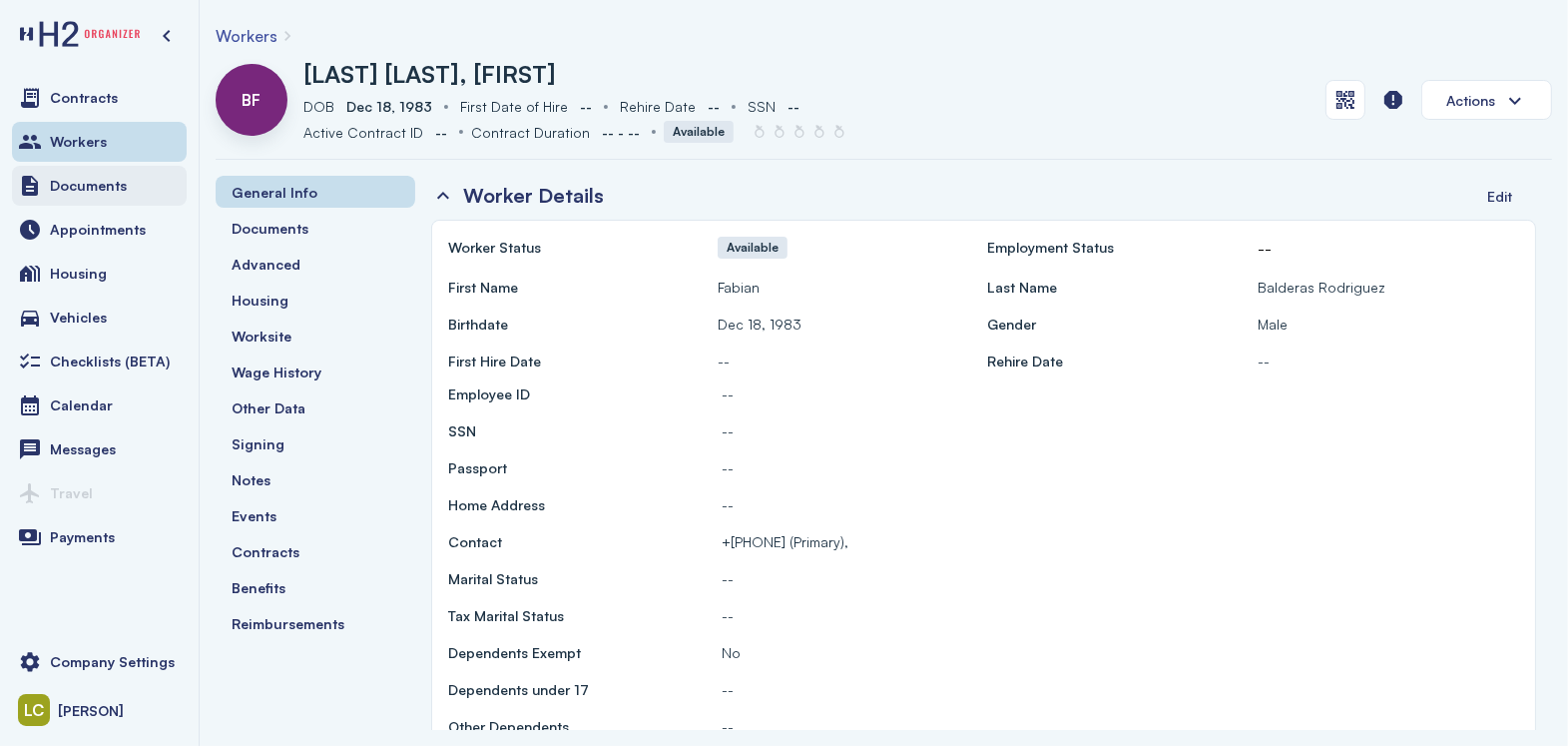 click on "Documents" at bounding box center (88, 186) 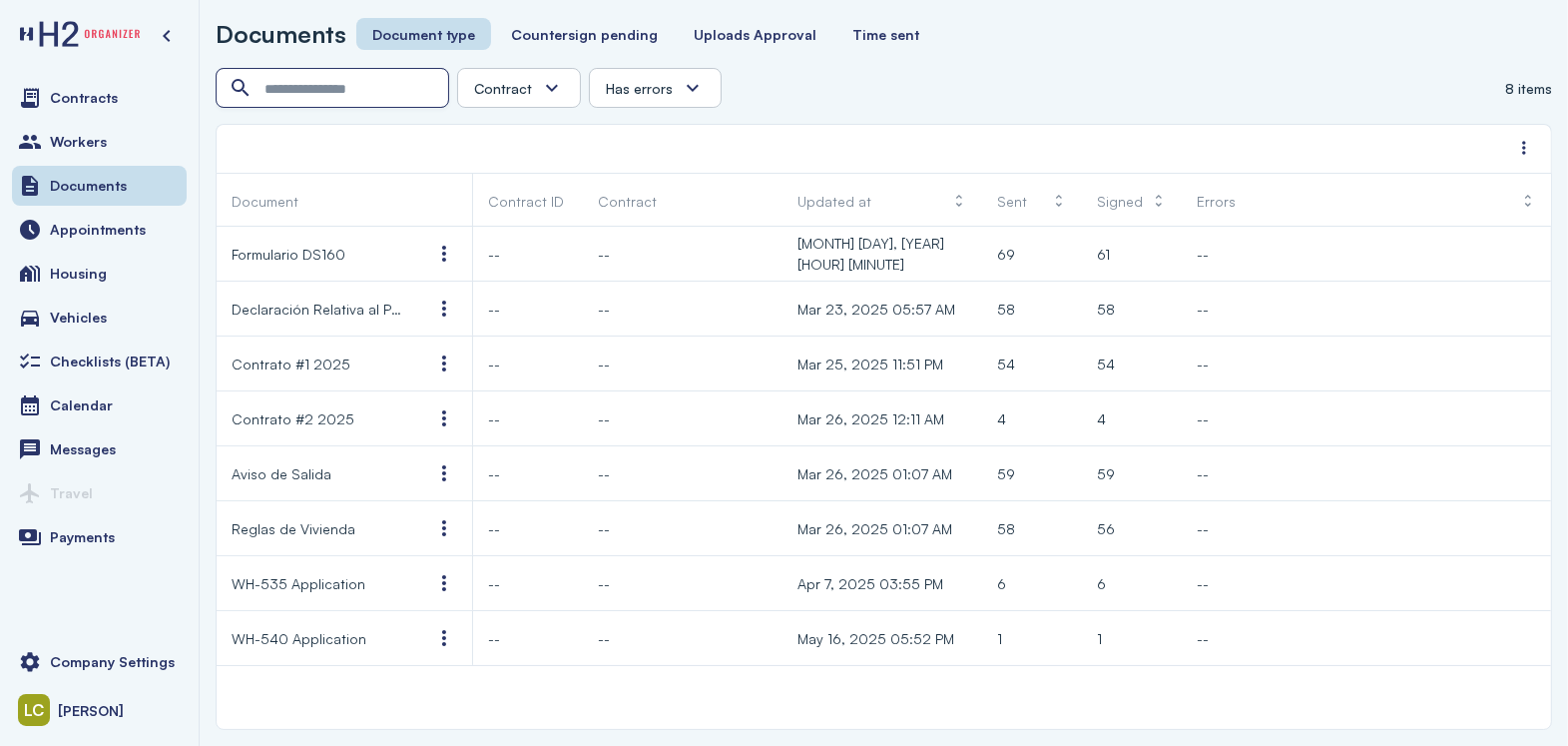 click at bounding box center (334, 89) 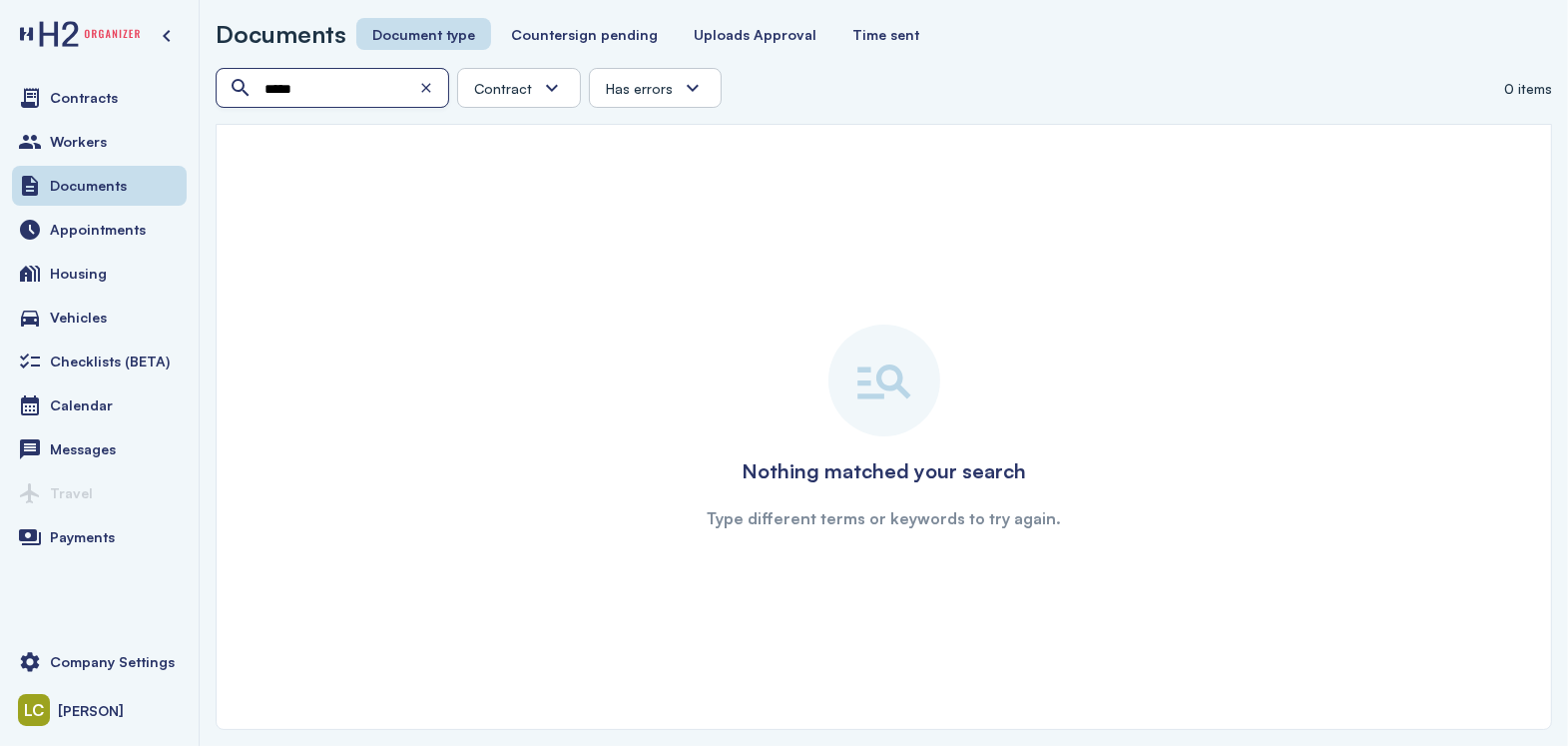 type on "*****" 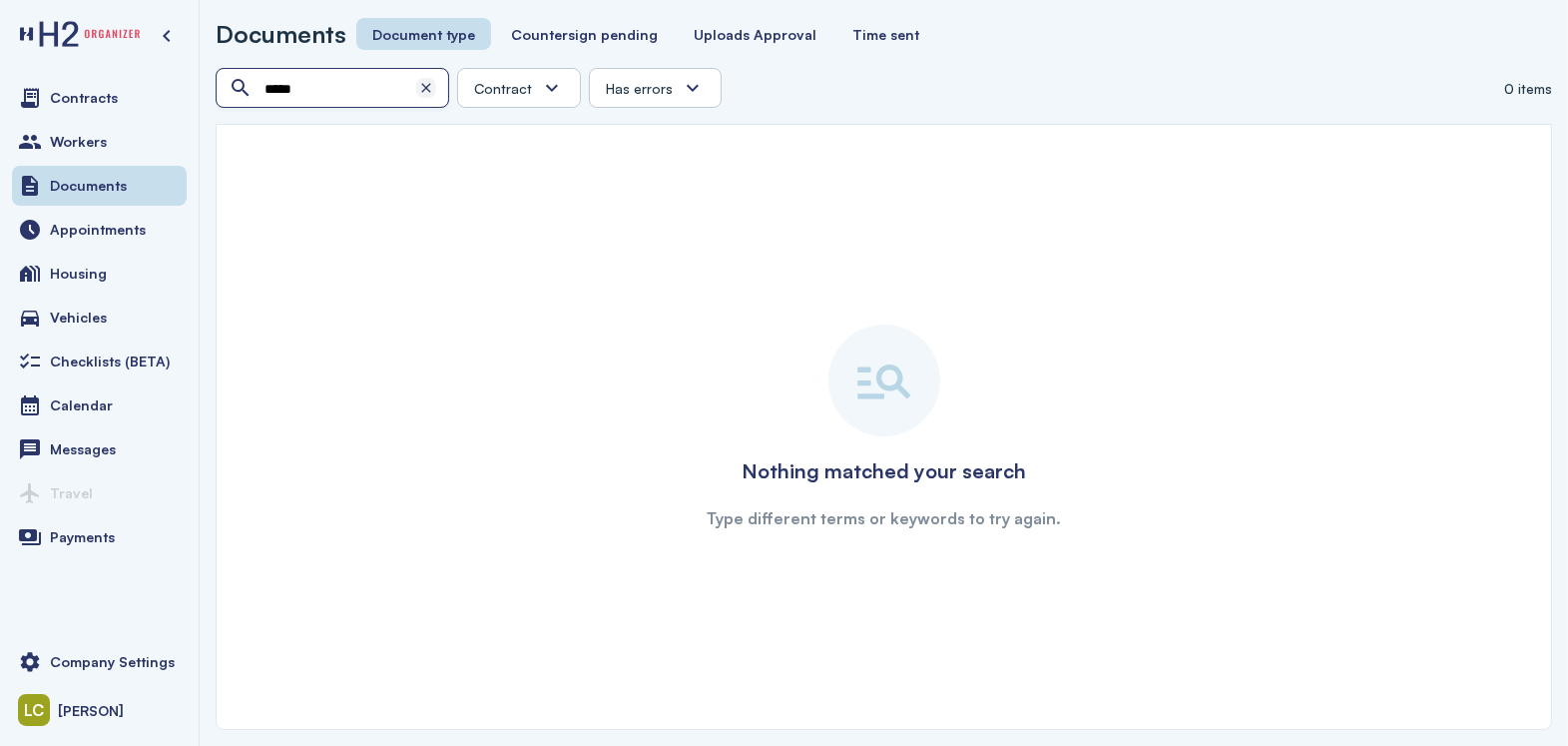 click at bounding box center [426, 88] 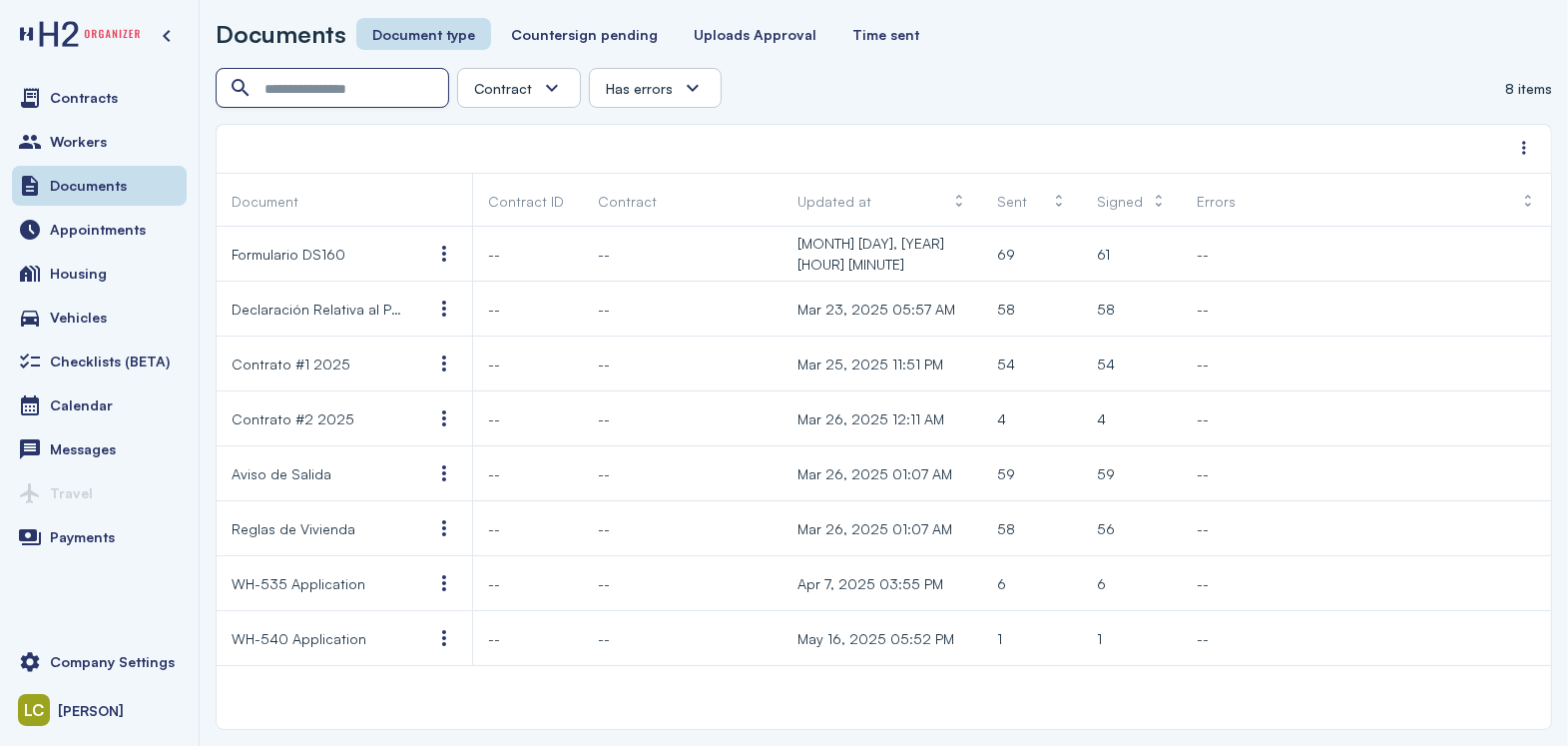 click at bounding box center (334, 89) 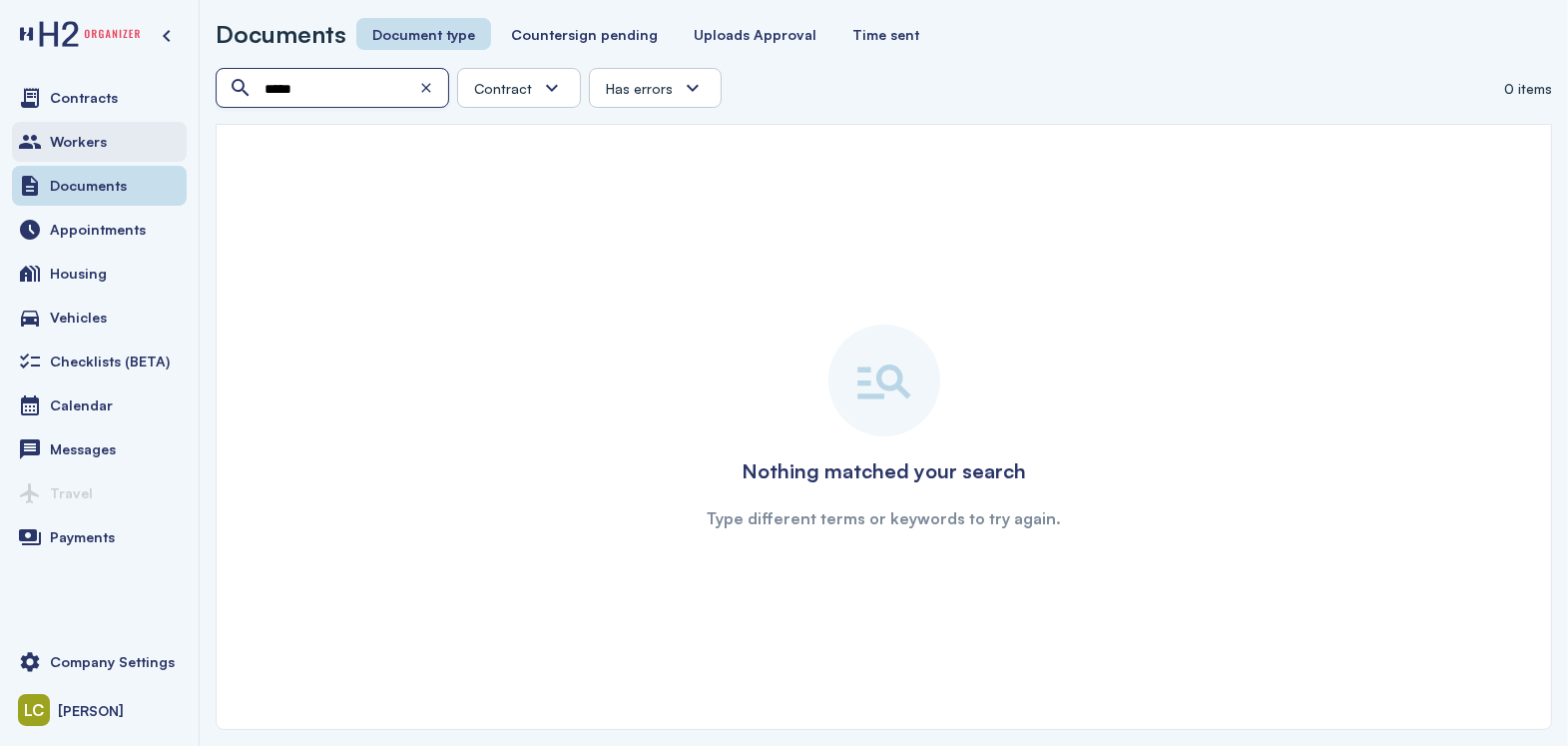 type on "*****" 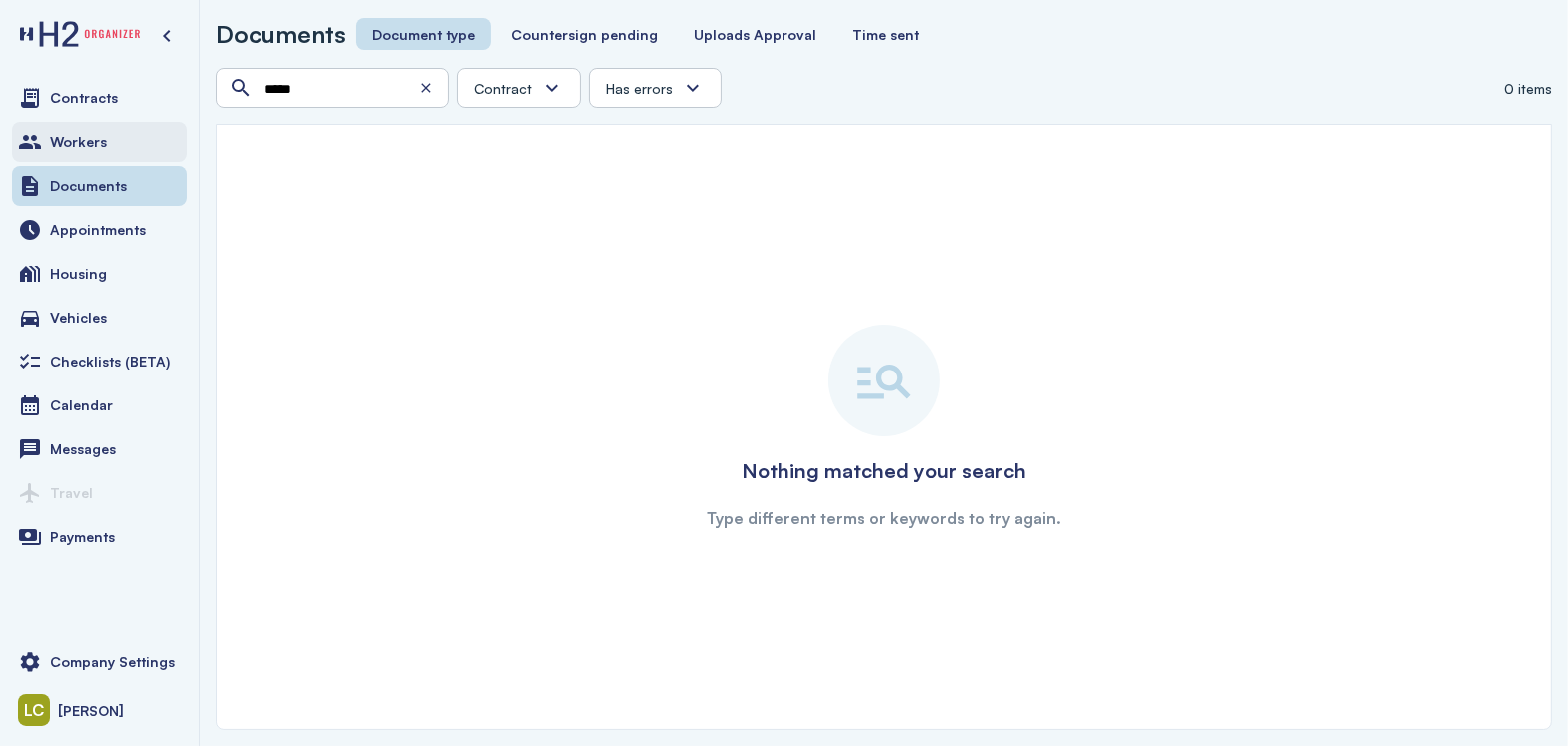 click on "Workers" at bounding box center [78, 142] 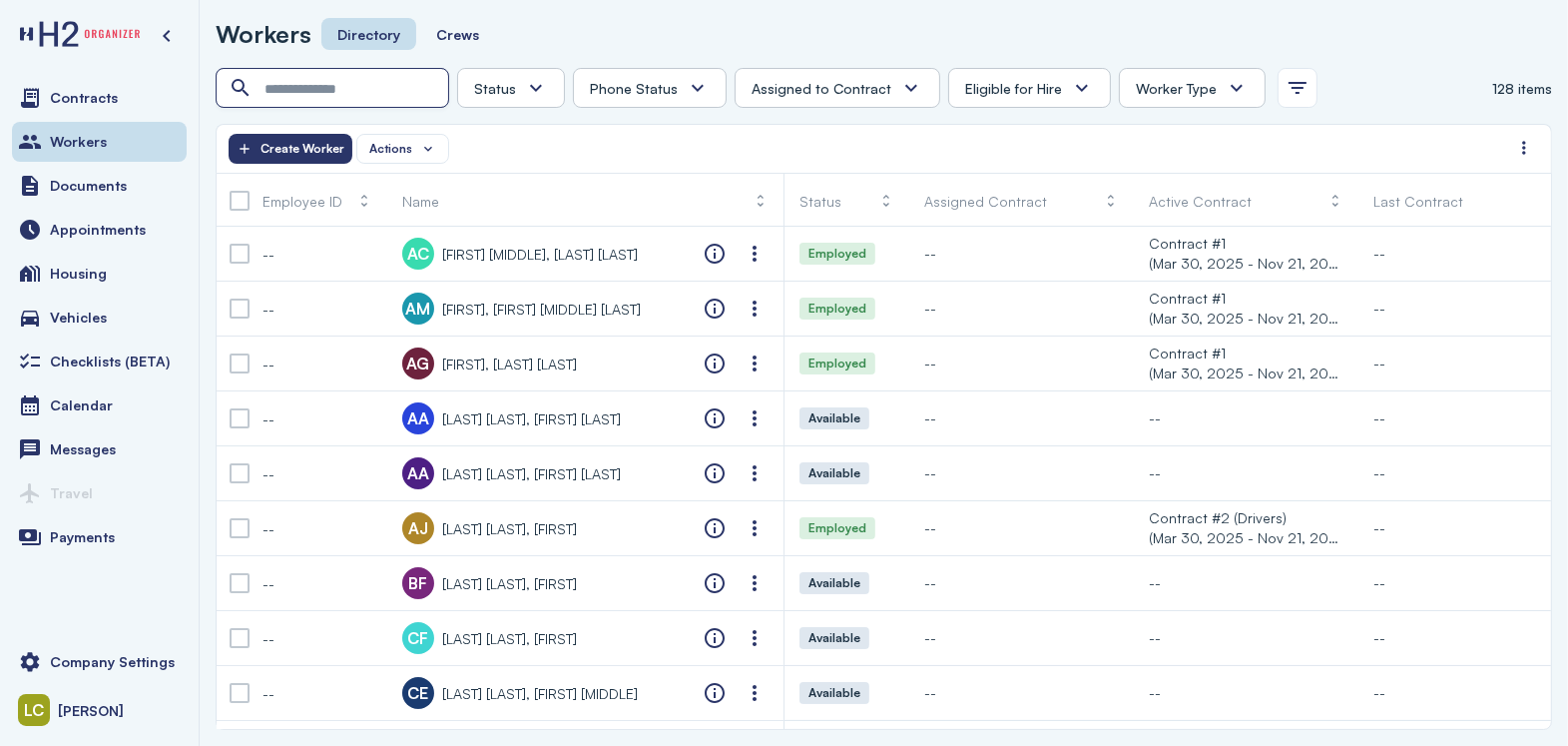 click at bounding box center (334, 89) 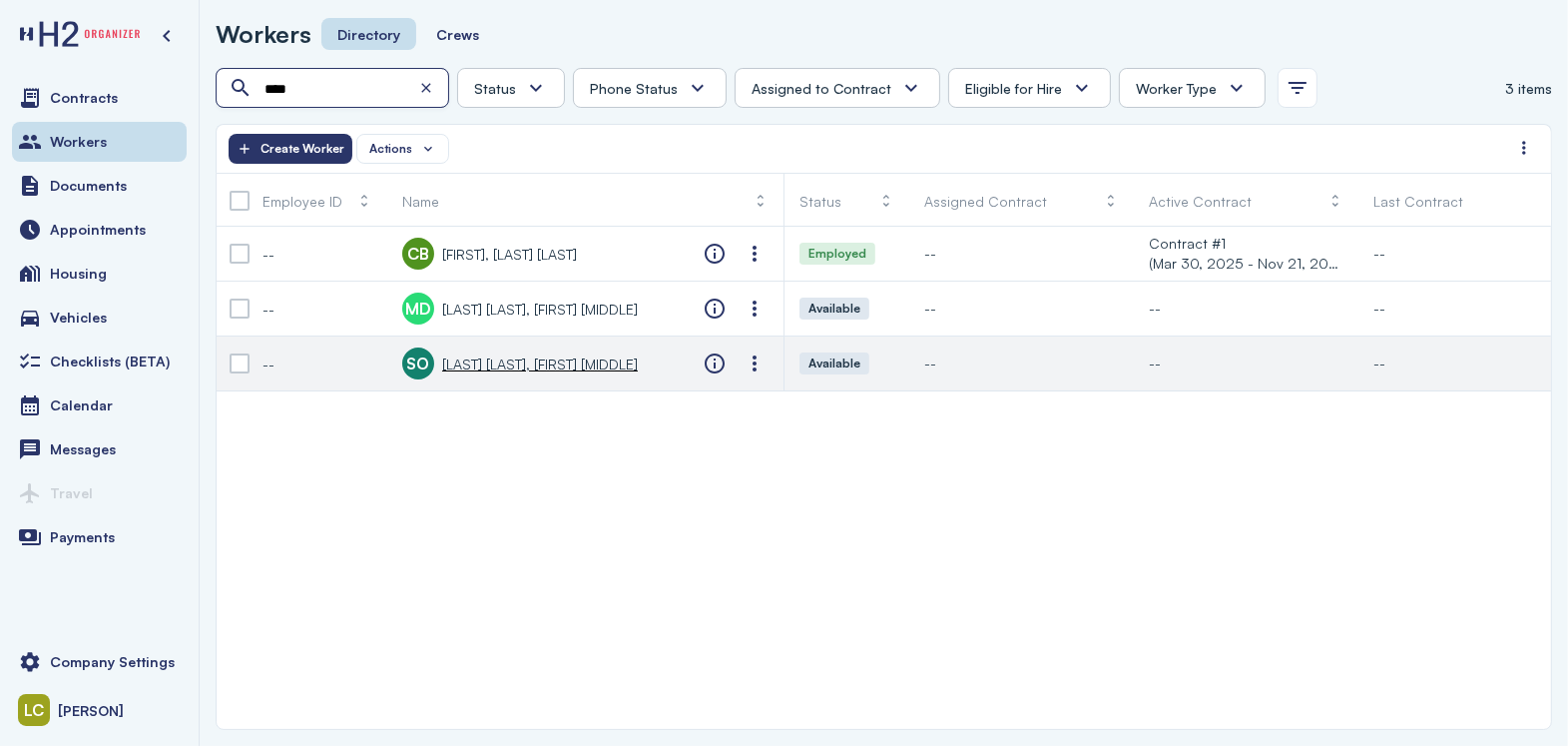 type on "****" 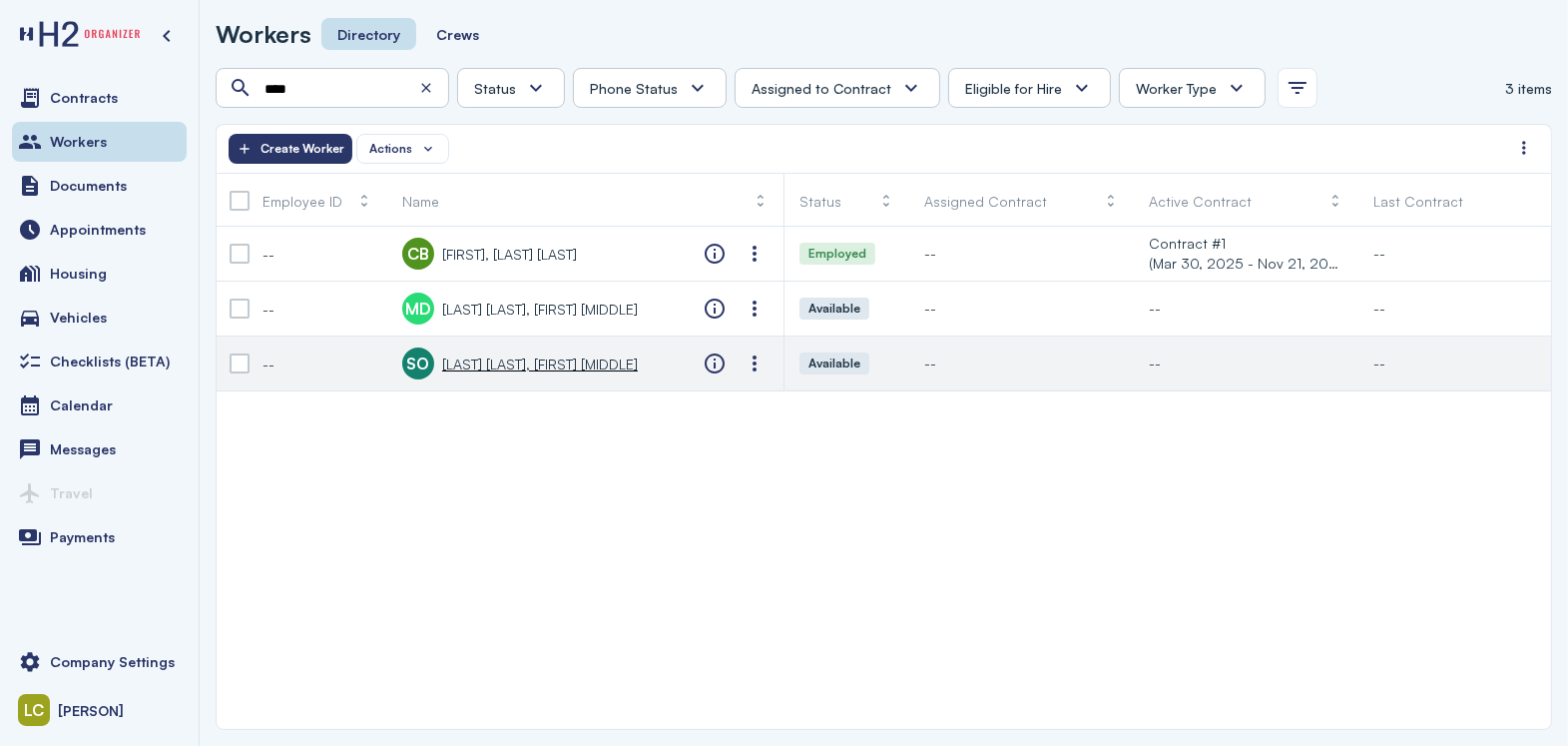 click on "SO       [LAST] [LAST], [FIRST]" at bounding box center (520, 364) 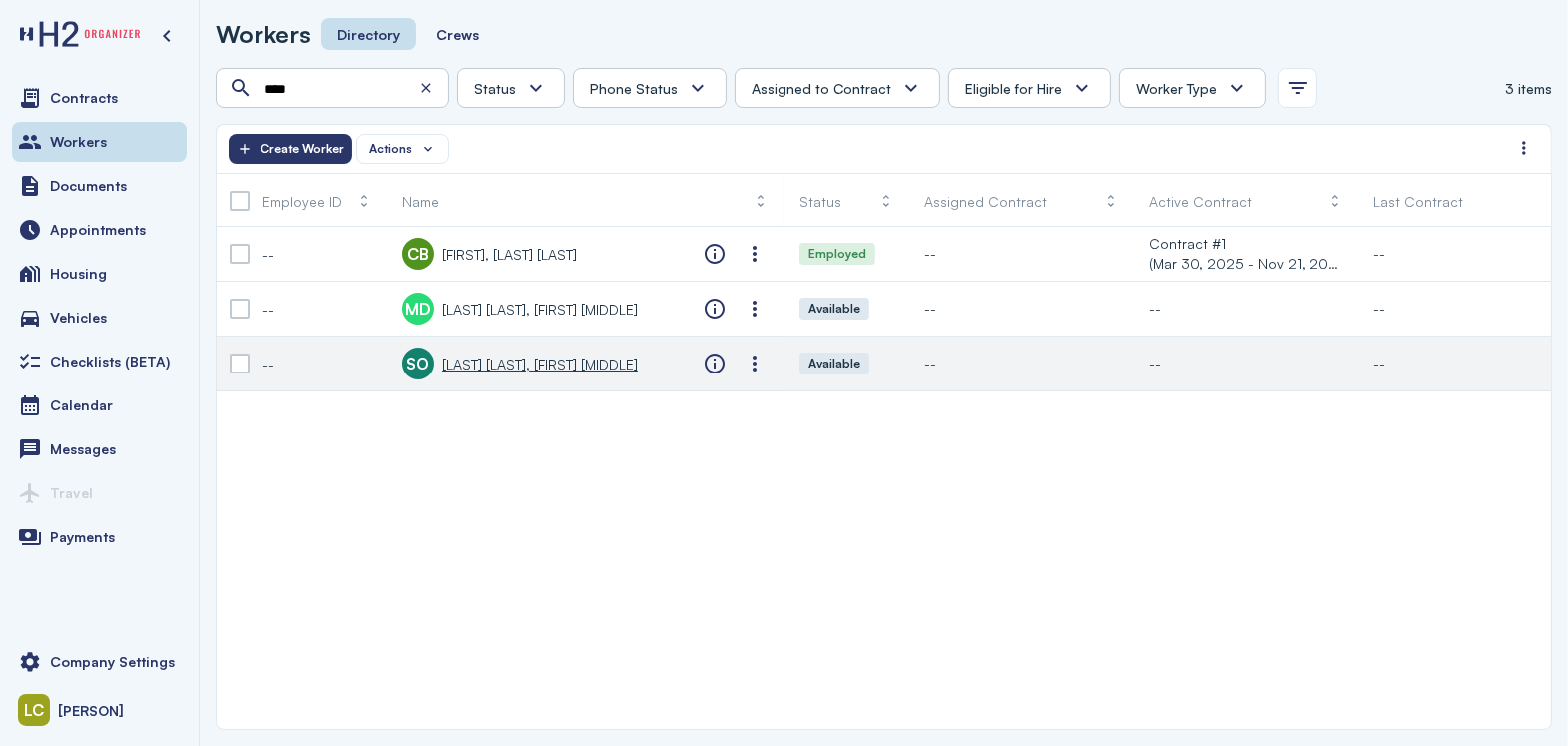 click on "[LAST] [LAST], [FIRST] [MIDDLE]" at bounding box center (540, 364) 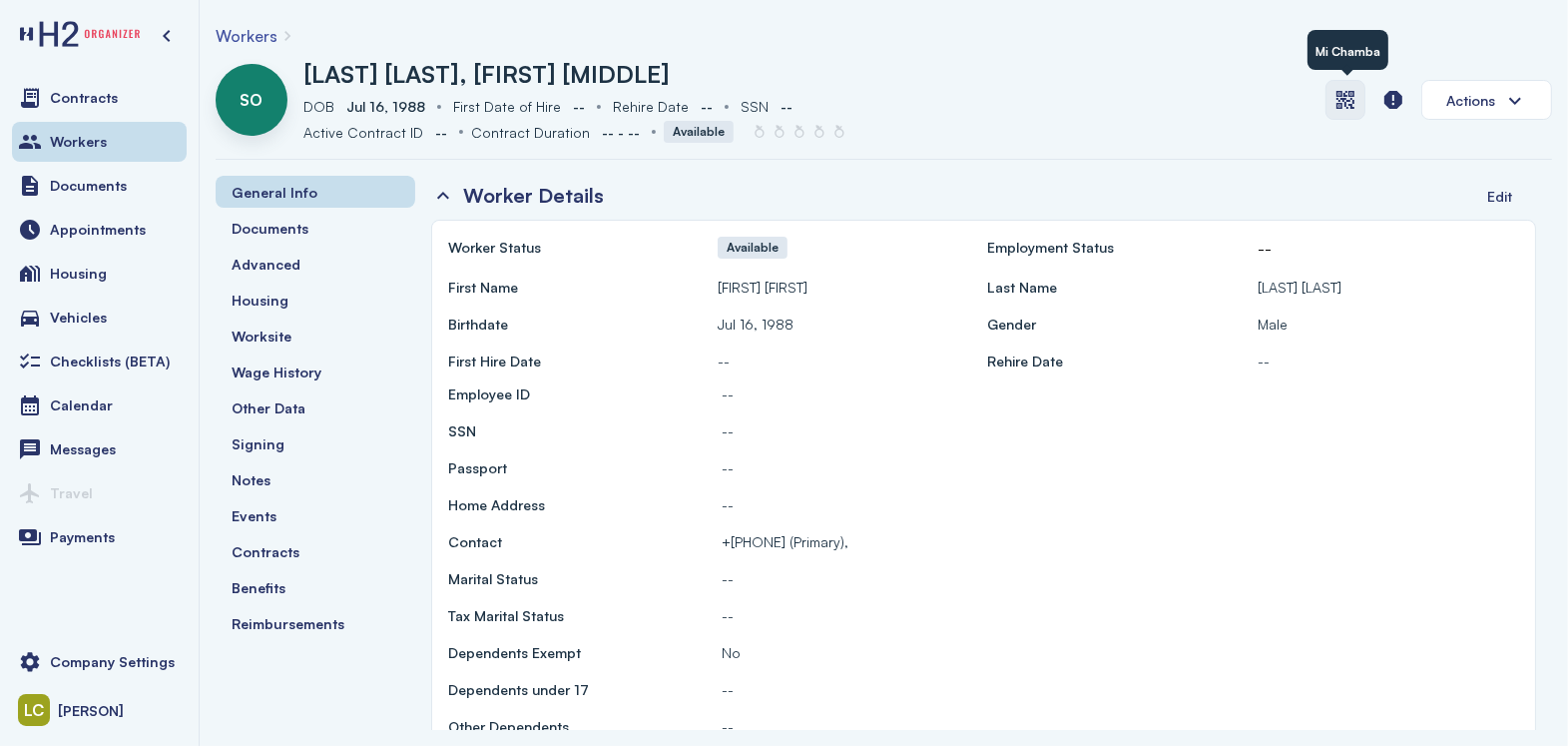 click at bounding box center [1345, 100] 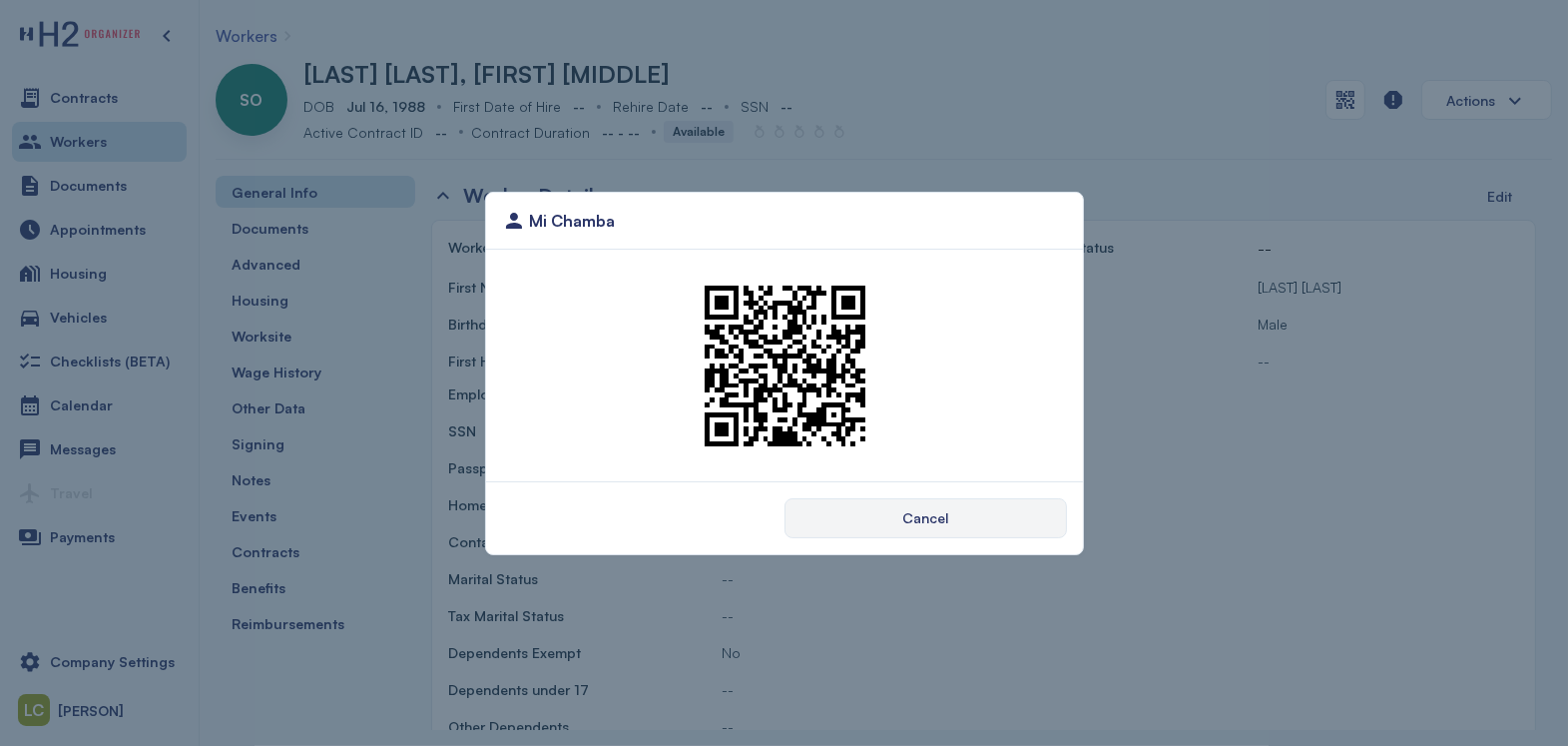 click on "Cancel" at bounding box center (925, 517) 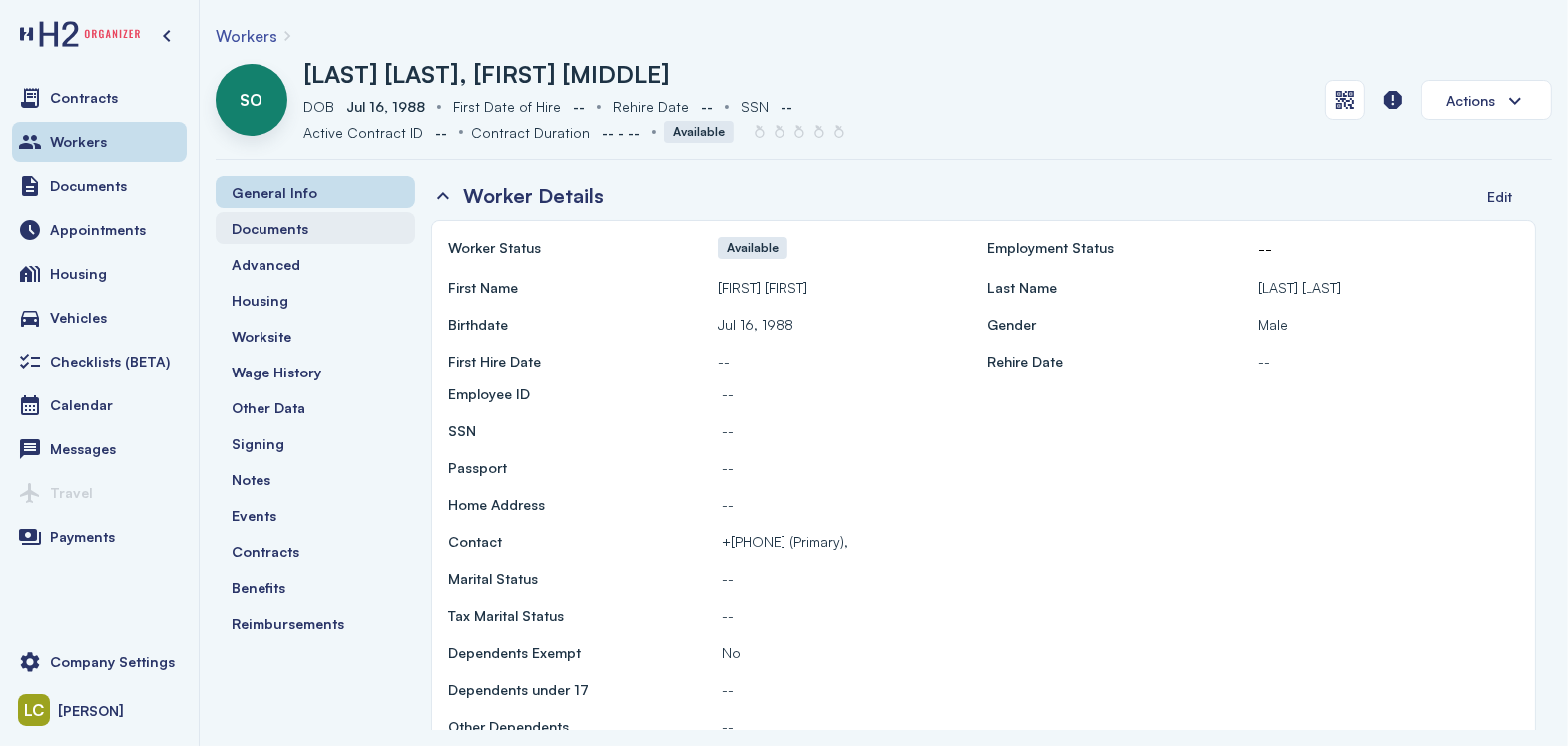 click on "Documents" at bounding box center (315, 228) 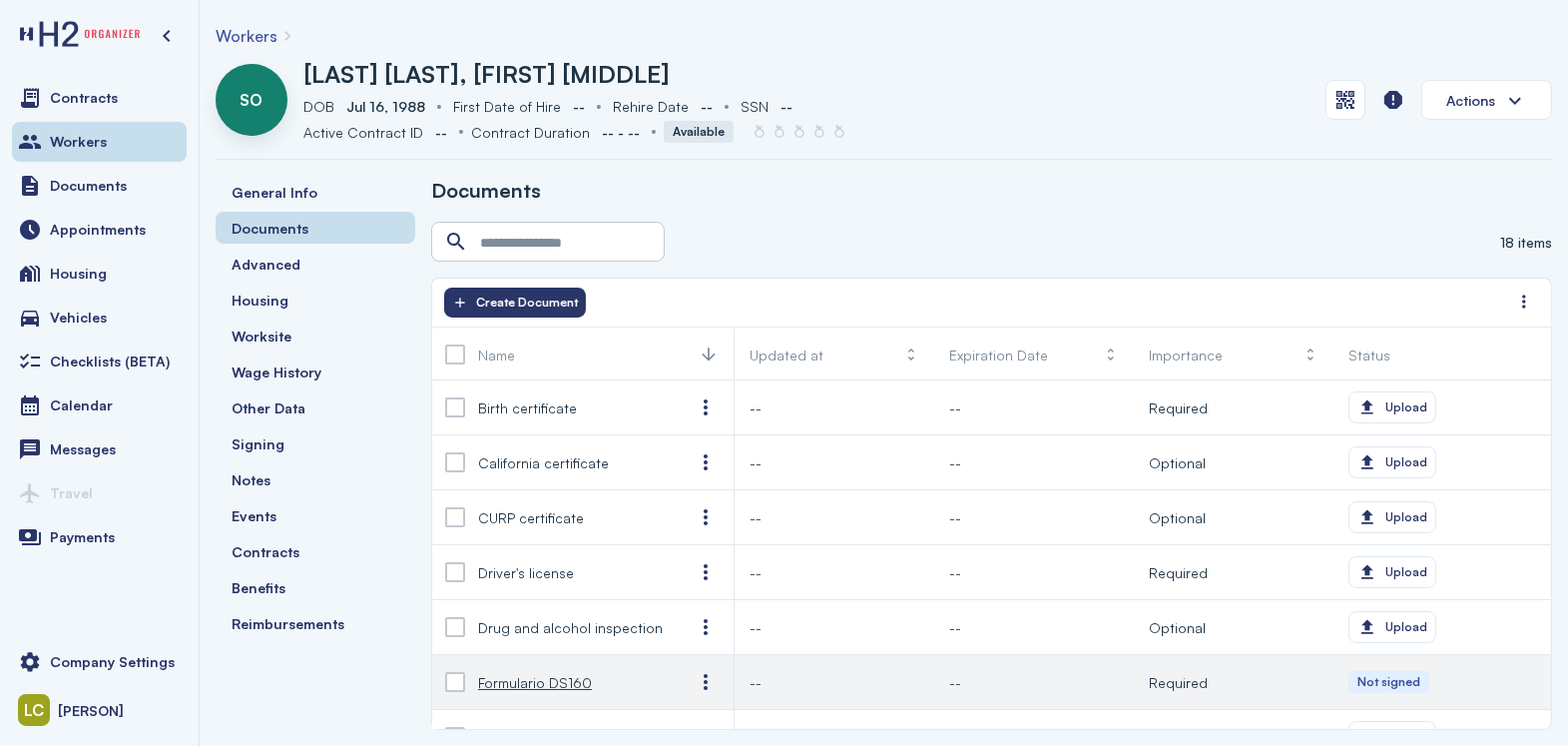 click on "Formulario DS160" at bounding box center [535, 682] 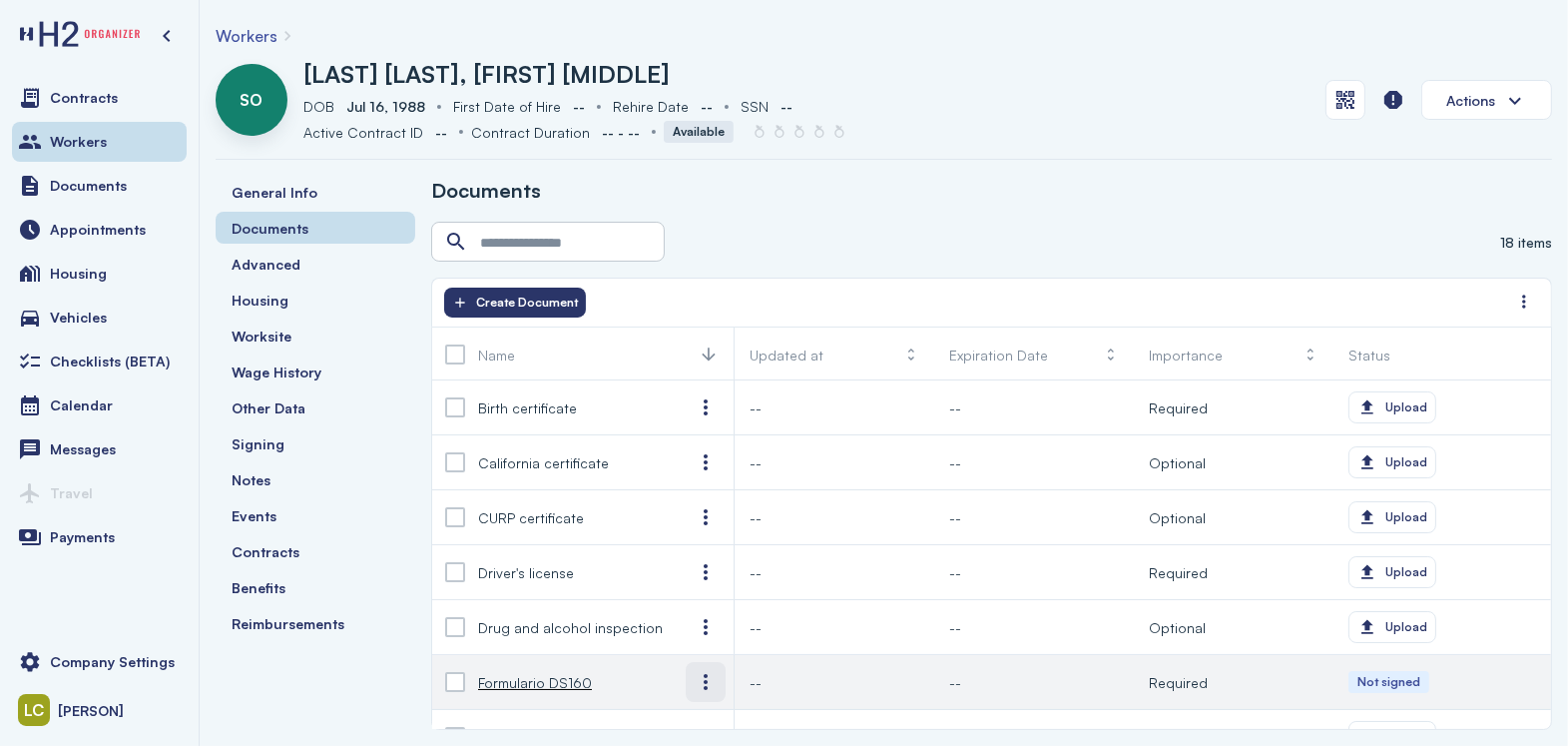 click at bounding box center (706, 682) 